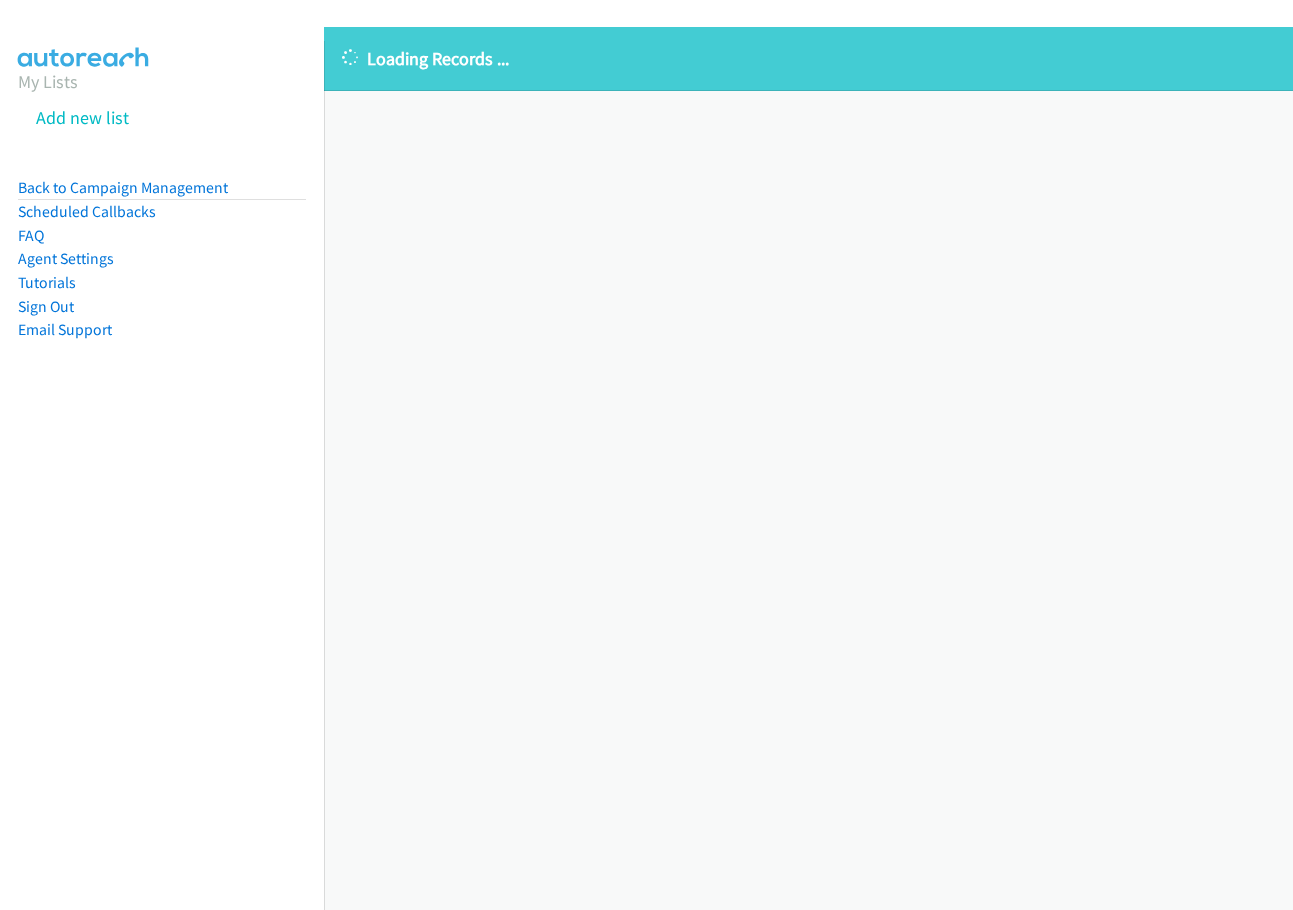 scroll, scrollTop: 0, scrollLeft: 0, axis: both 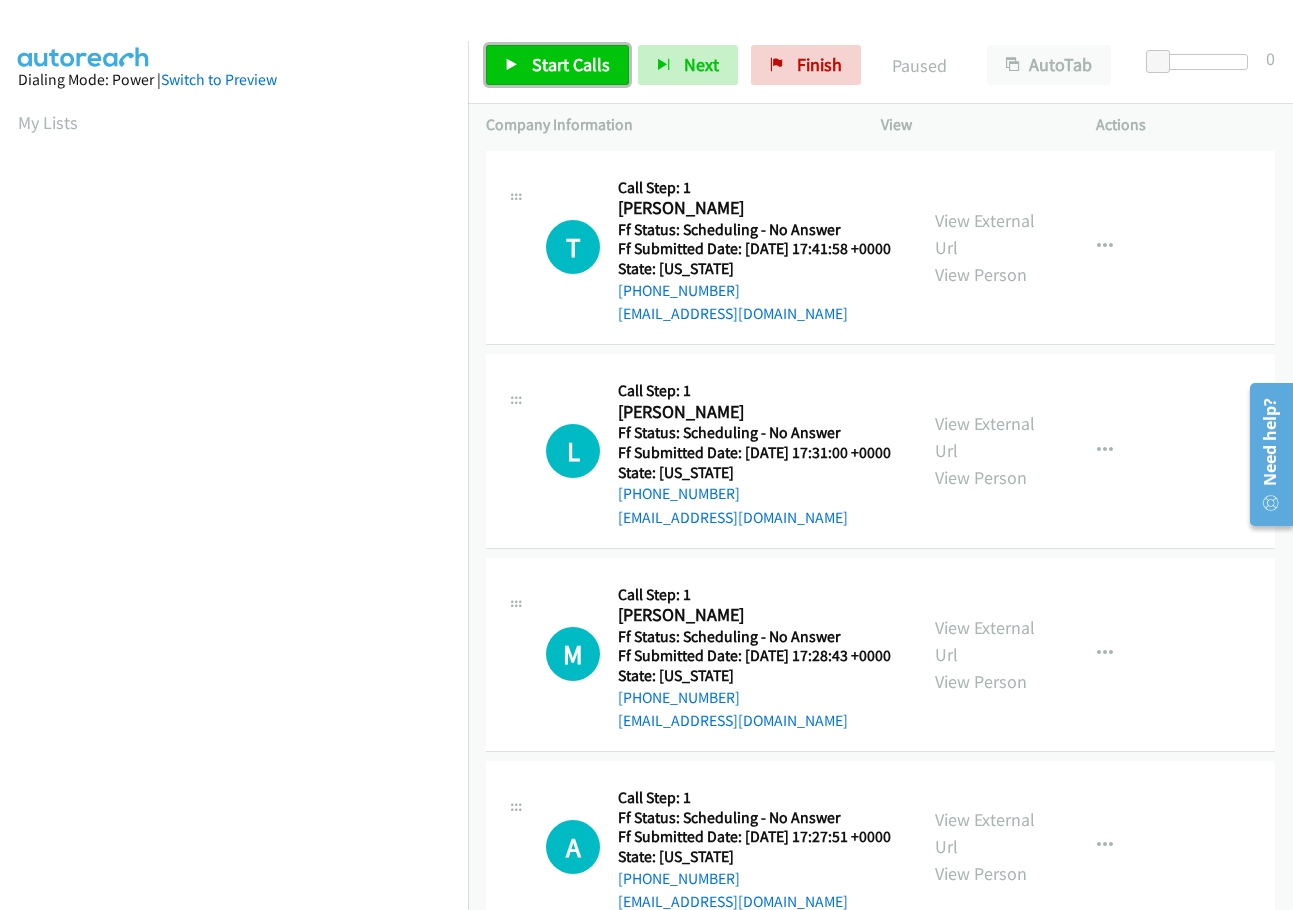 click on "Start Calls" at bounding box center [571, 64] 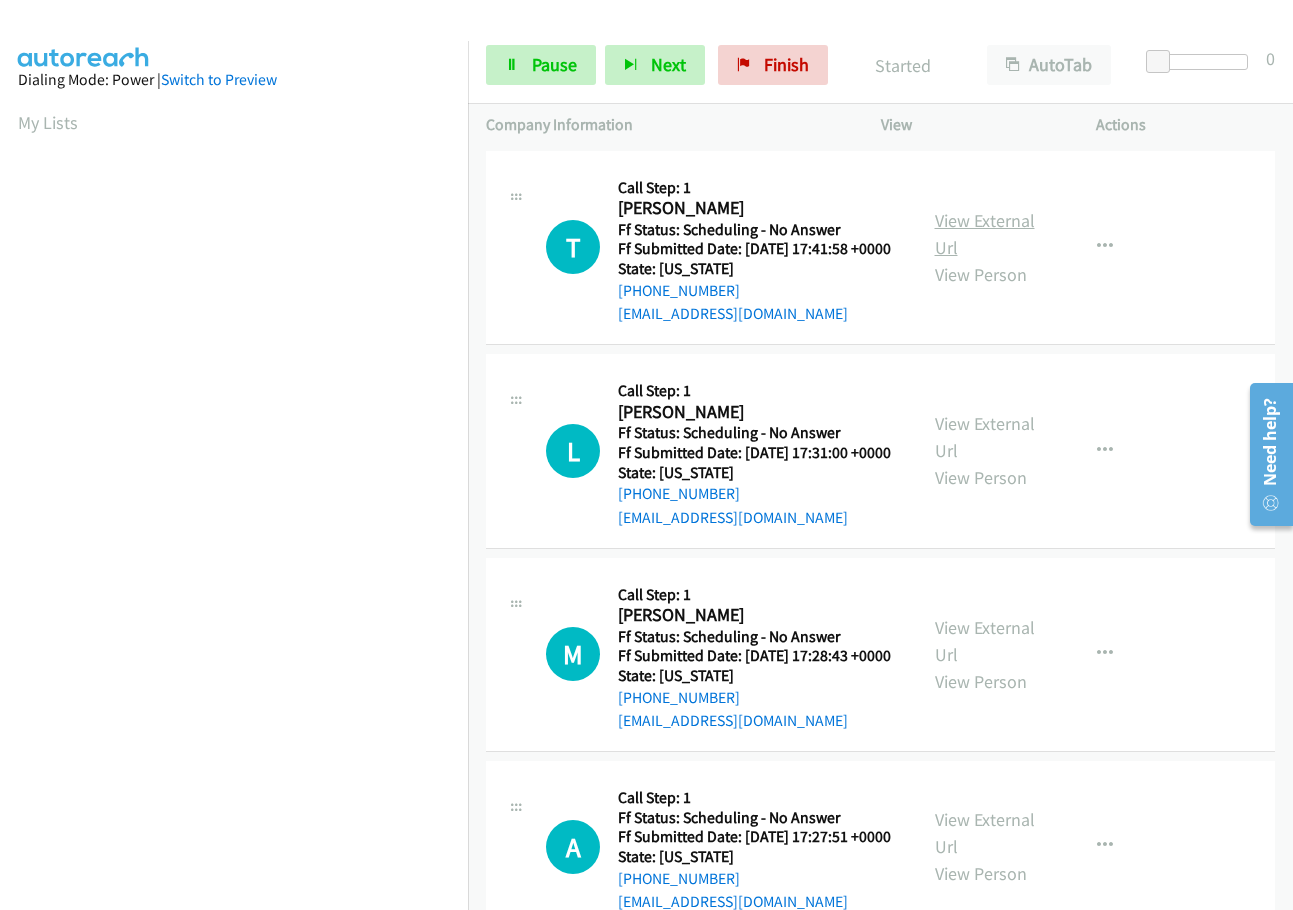 click on "View External Url" at bounding box center [985, 234] 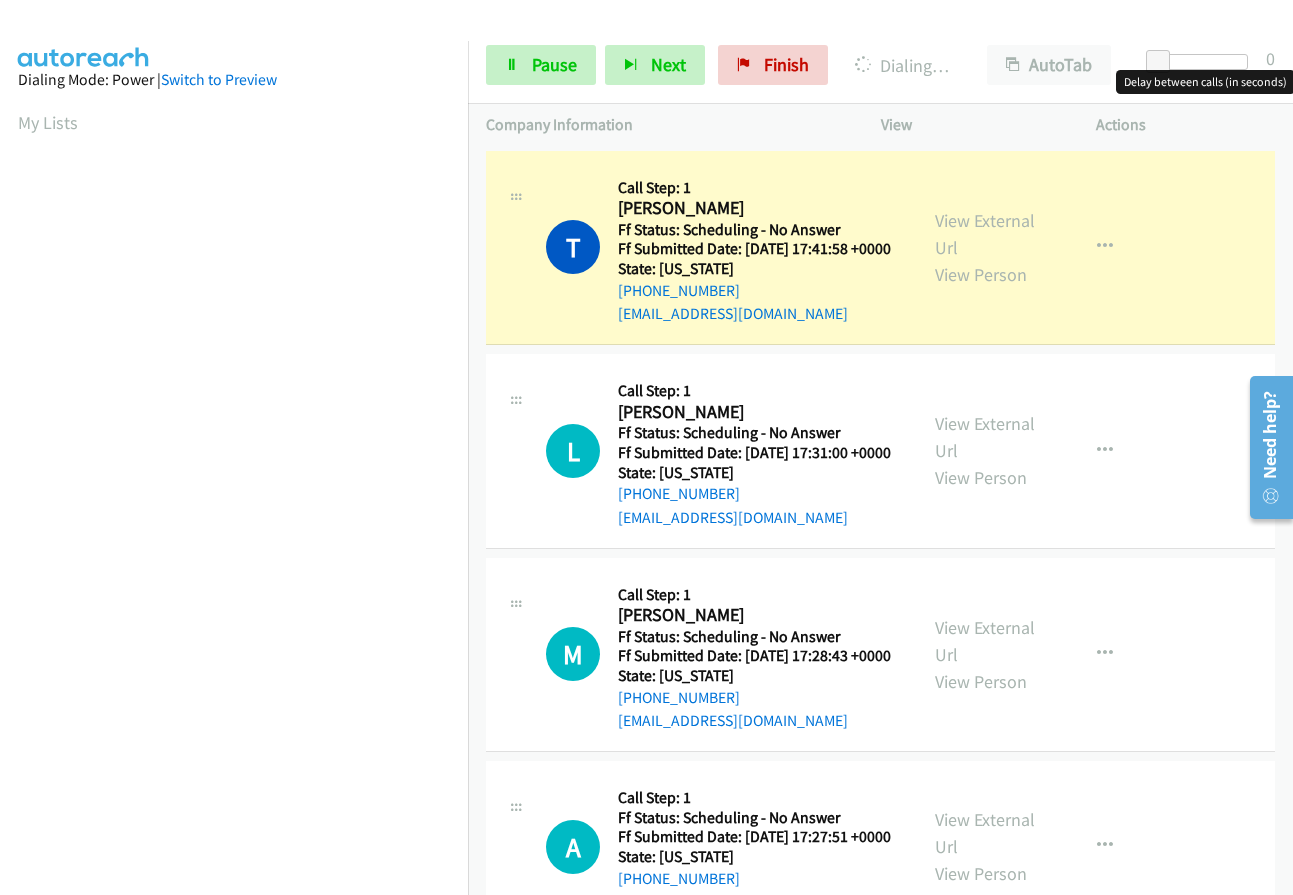 click at bounding box center (1202, 62) 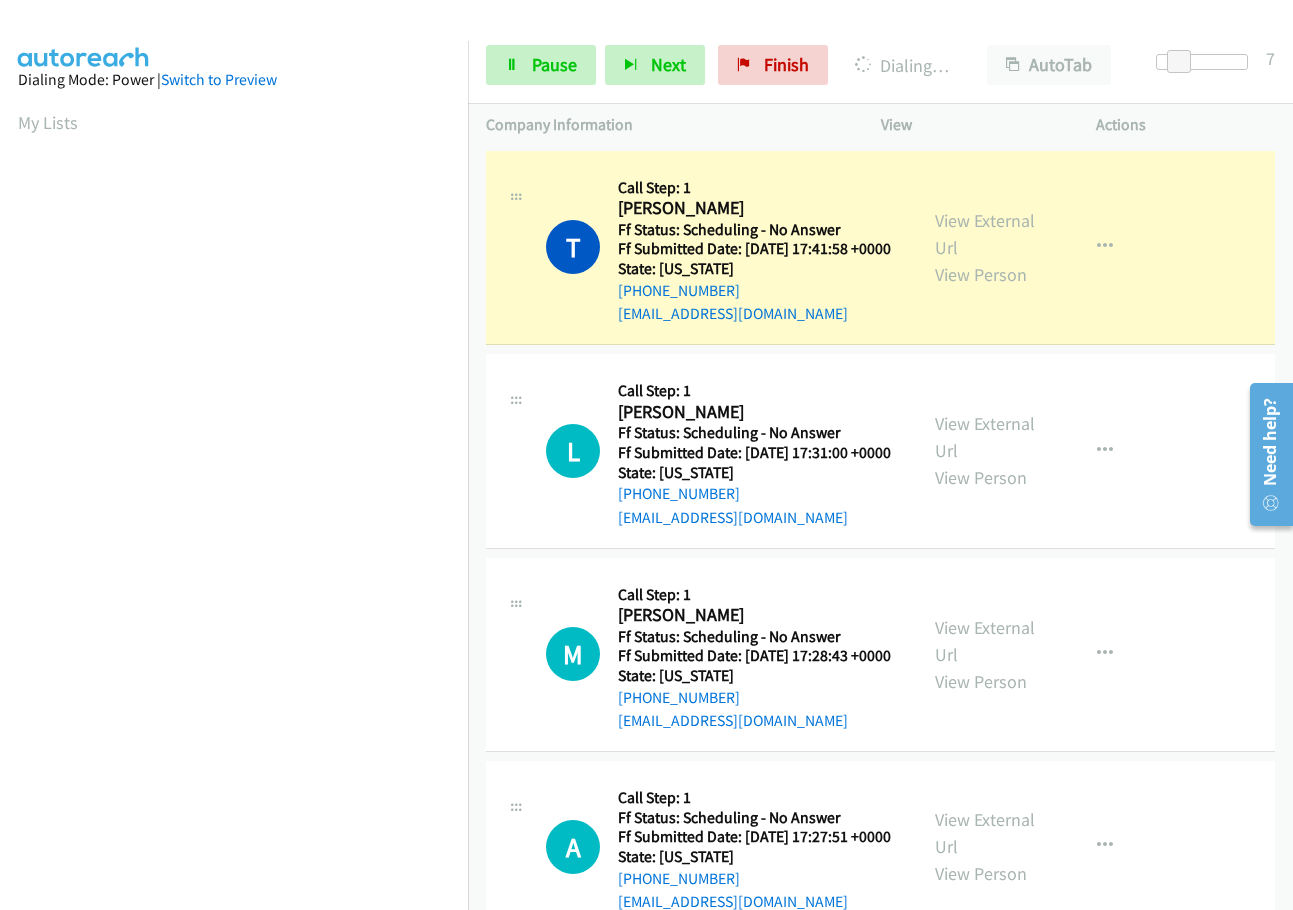 scroll, scrollTop: 212, scrollLeft: 0, axis: vertical 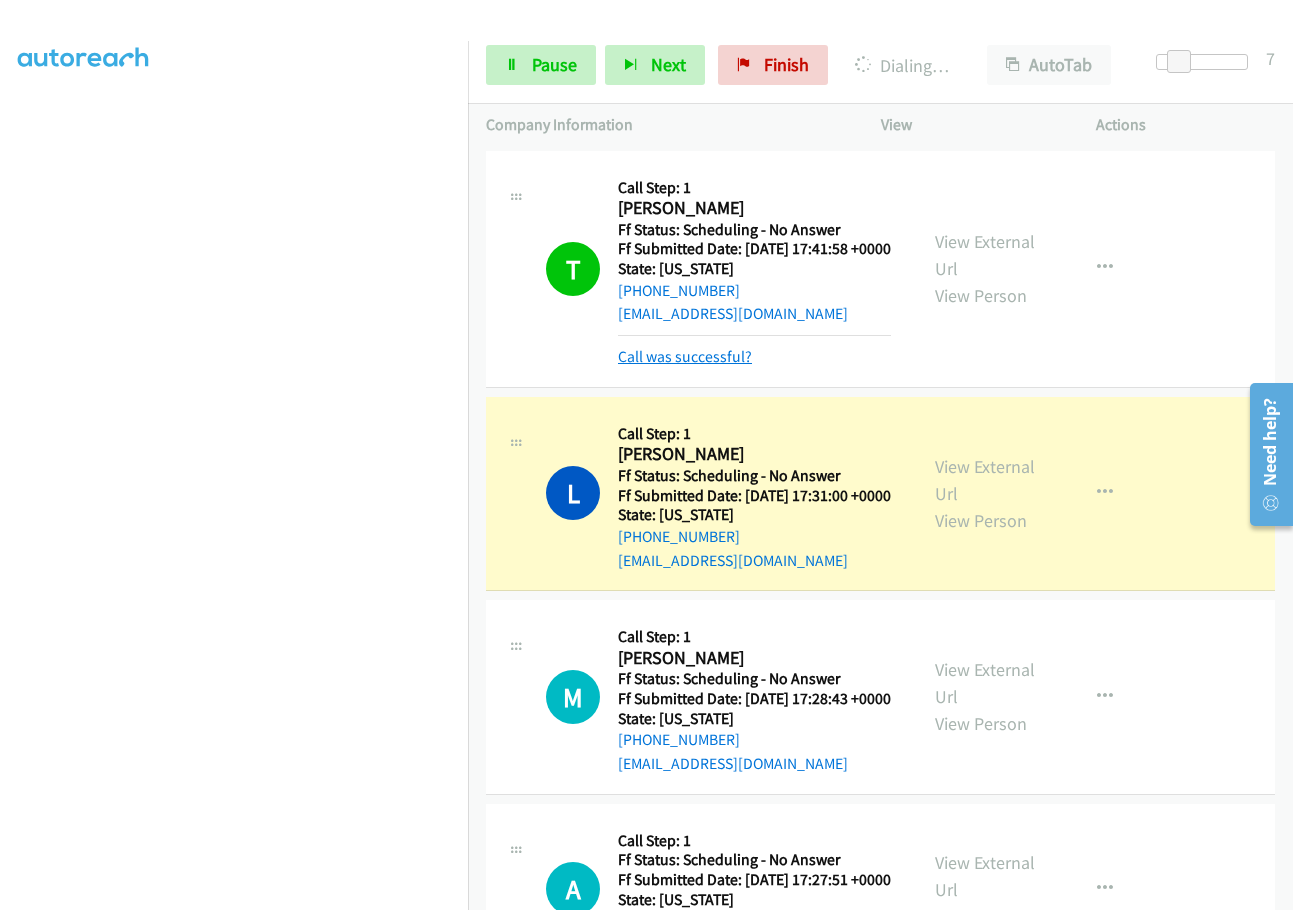 click on "Call was successful?" at bounding box center (685, 356) 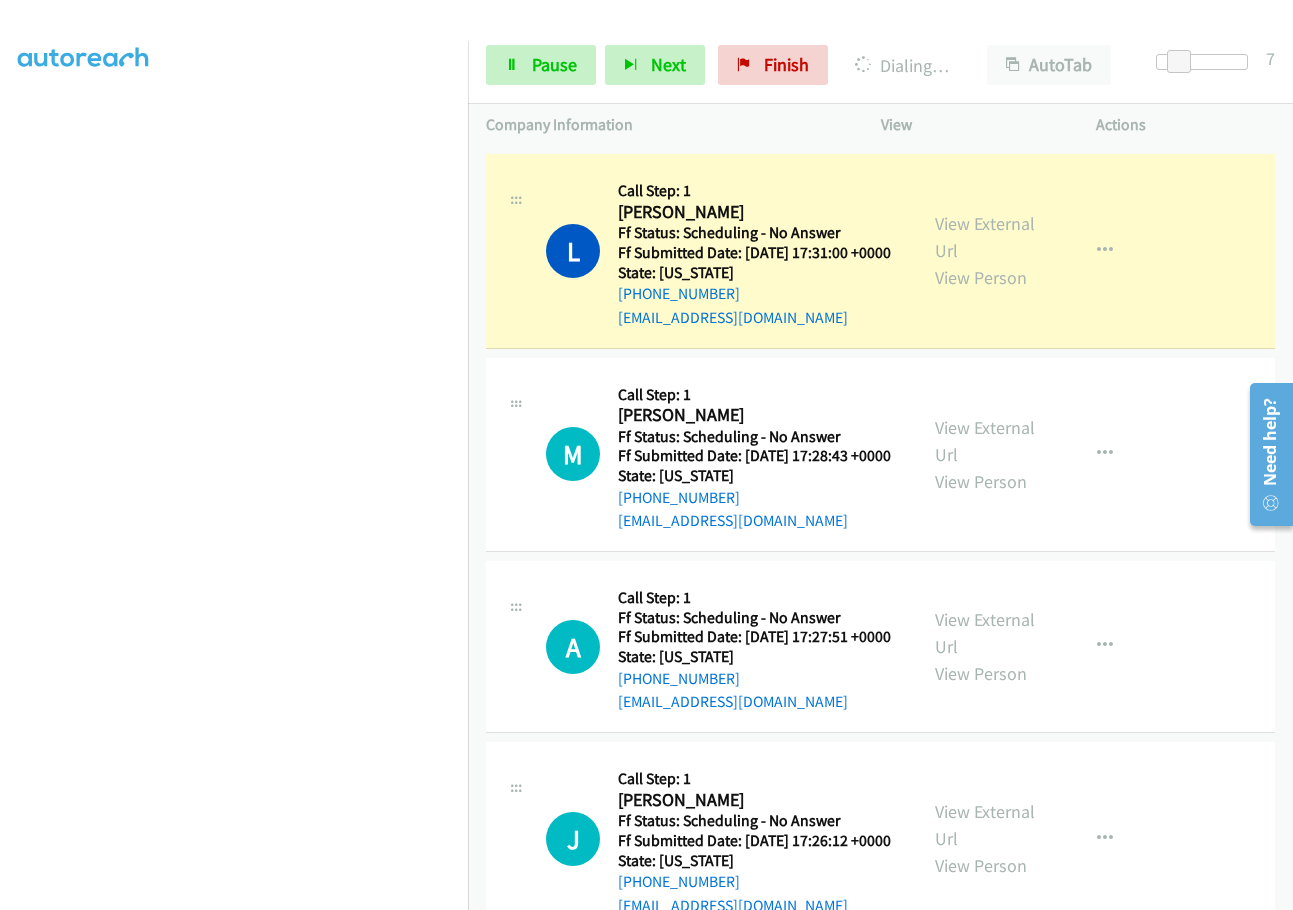 scroll, scrollTop: 300, scrollLeft: 0, axis: vertical 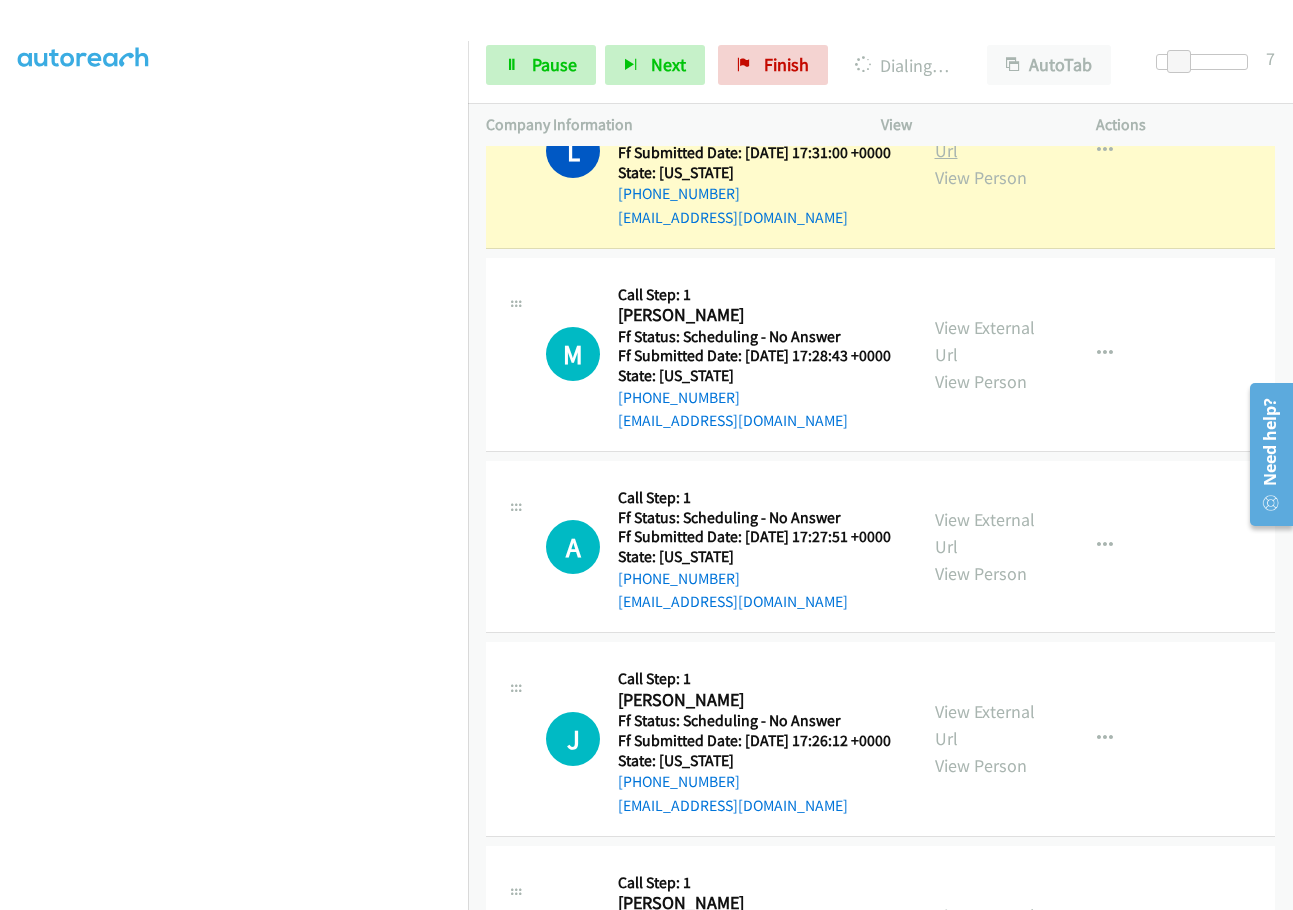 click on "View External Url" at bounding box center [985, 137] 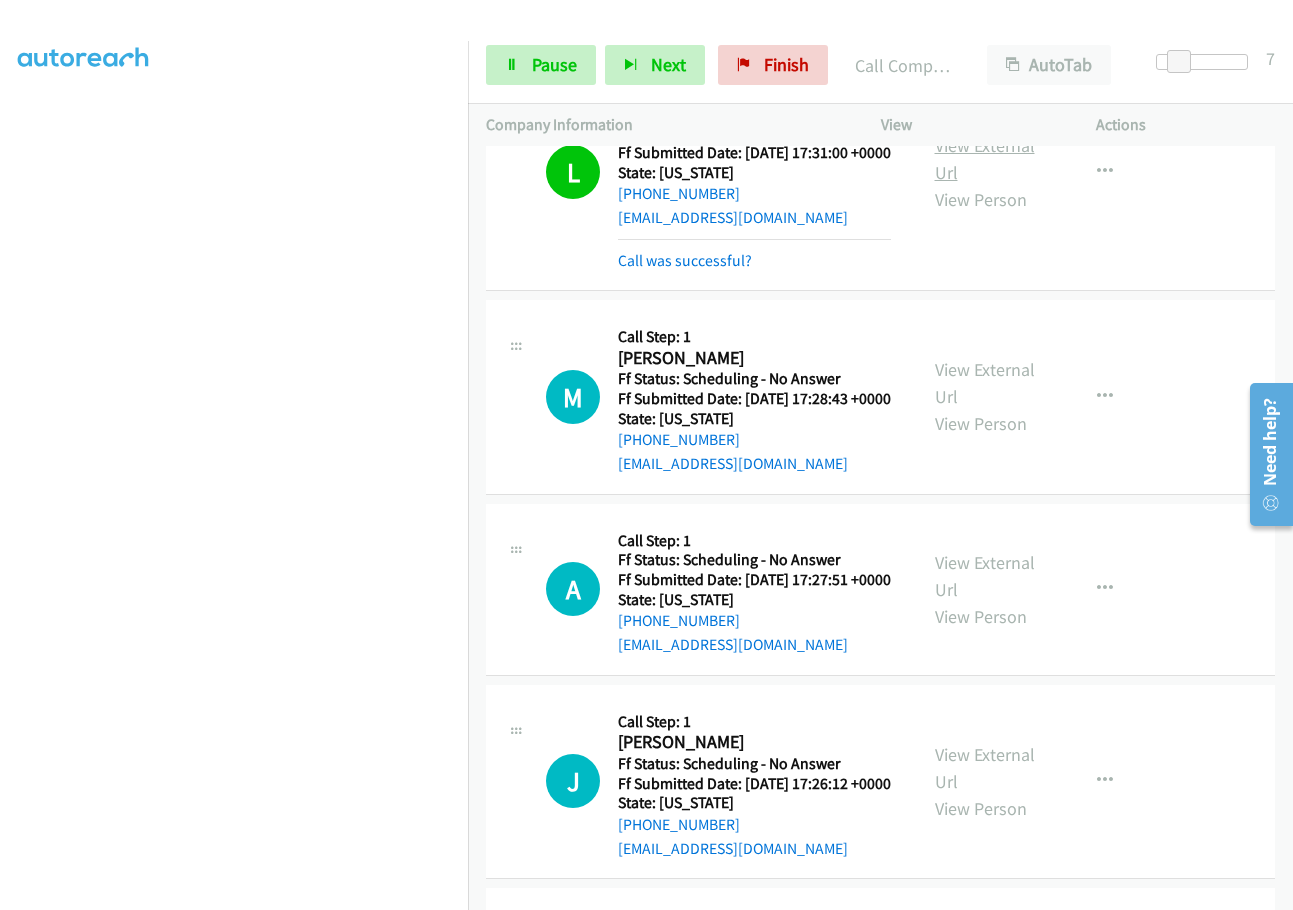 scroll, scrollTop: 322, scrollLeft: 0, axis: vertical 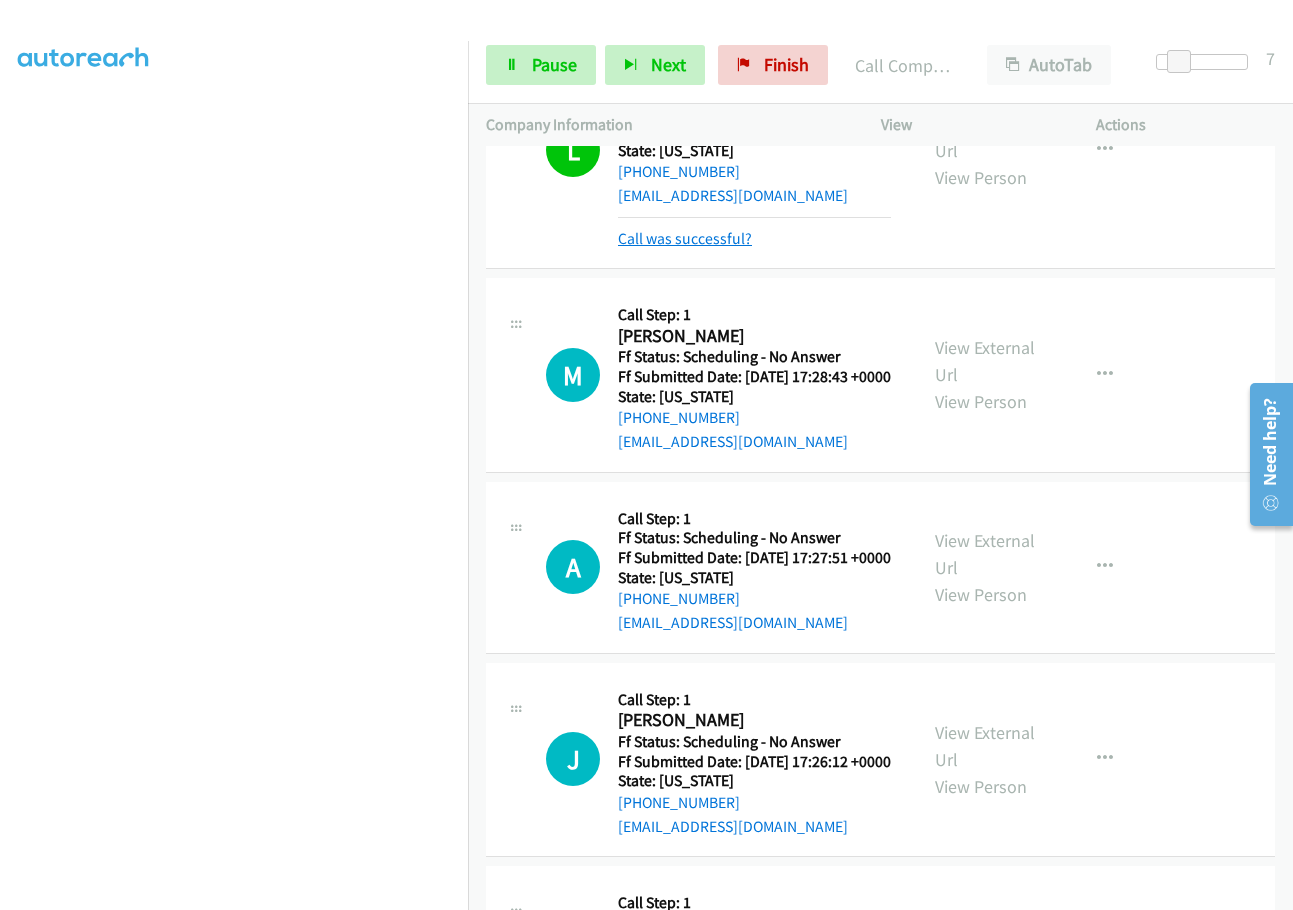click on "Call was successful?" at bounding box center [685, 238] 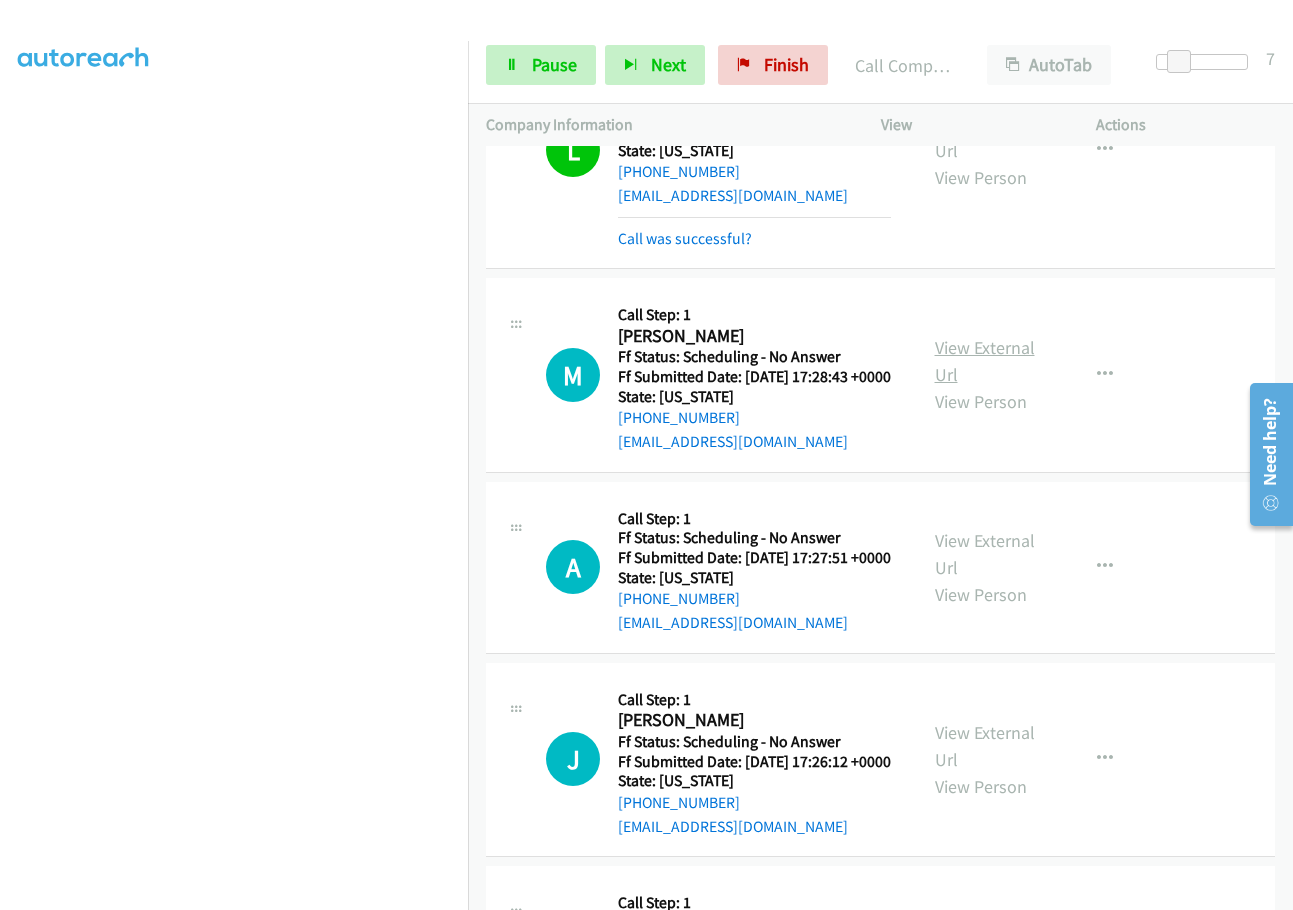 scroll, scrollTop: 300, scrollLeft: 0, axis: vertical 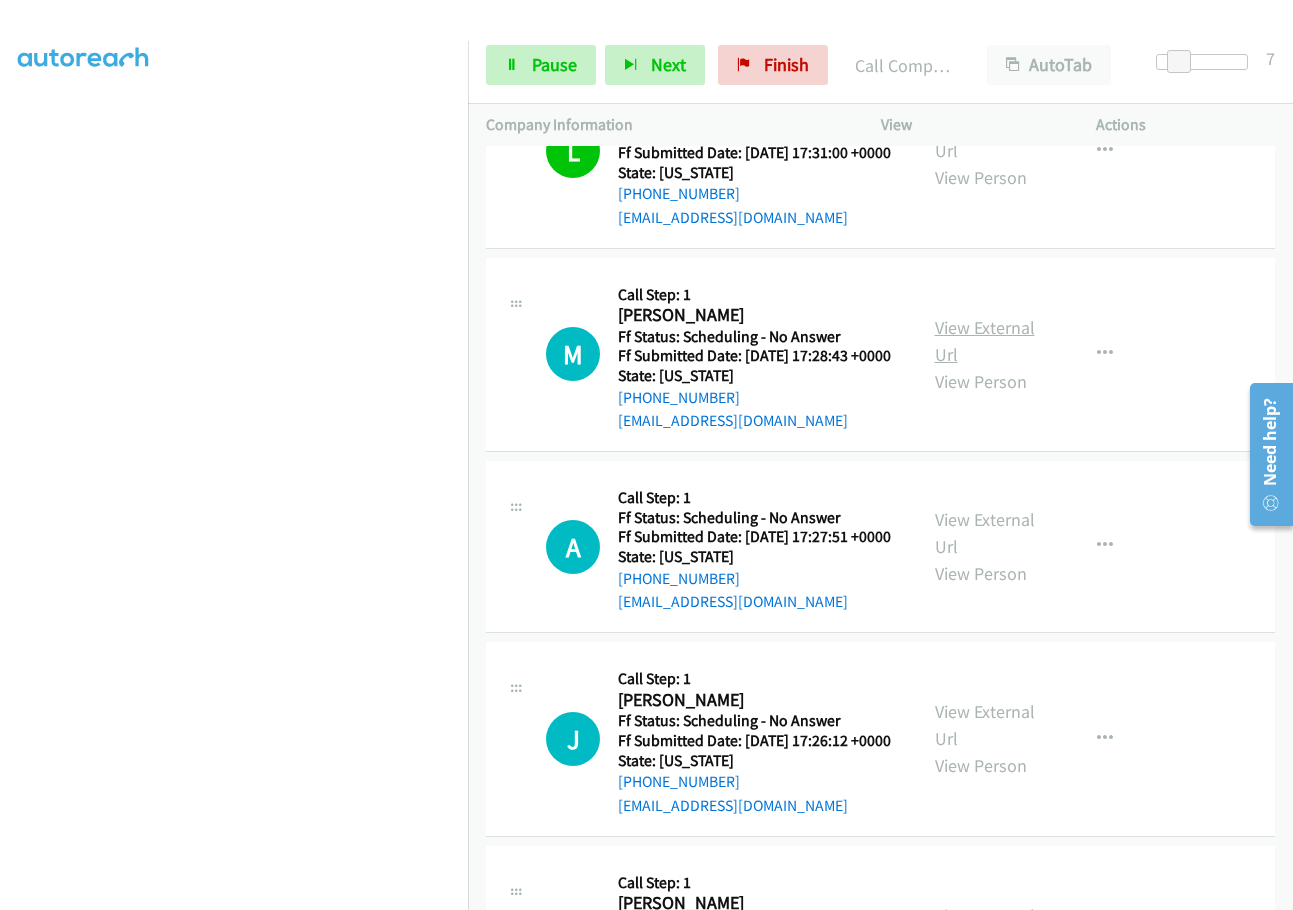 click on "View External Url" at bounding box center (985, 341) 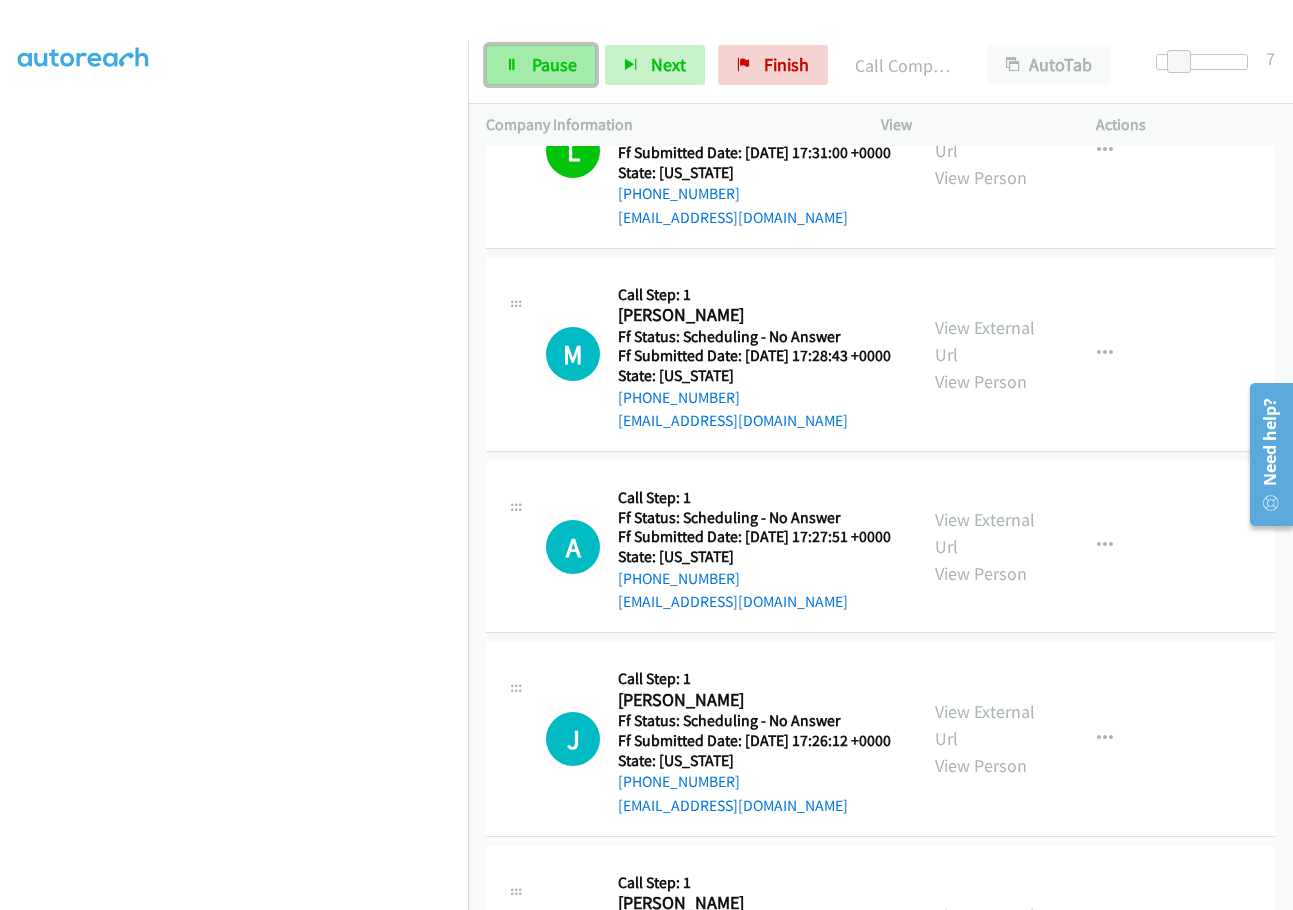 click on "Pause" at bounding box center (554, 64) 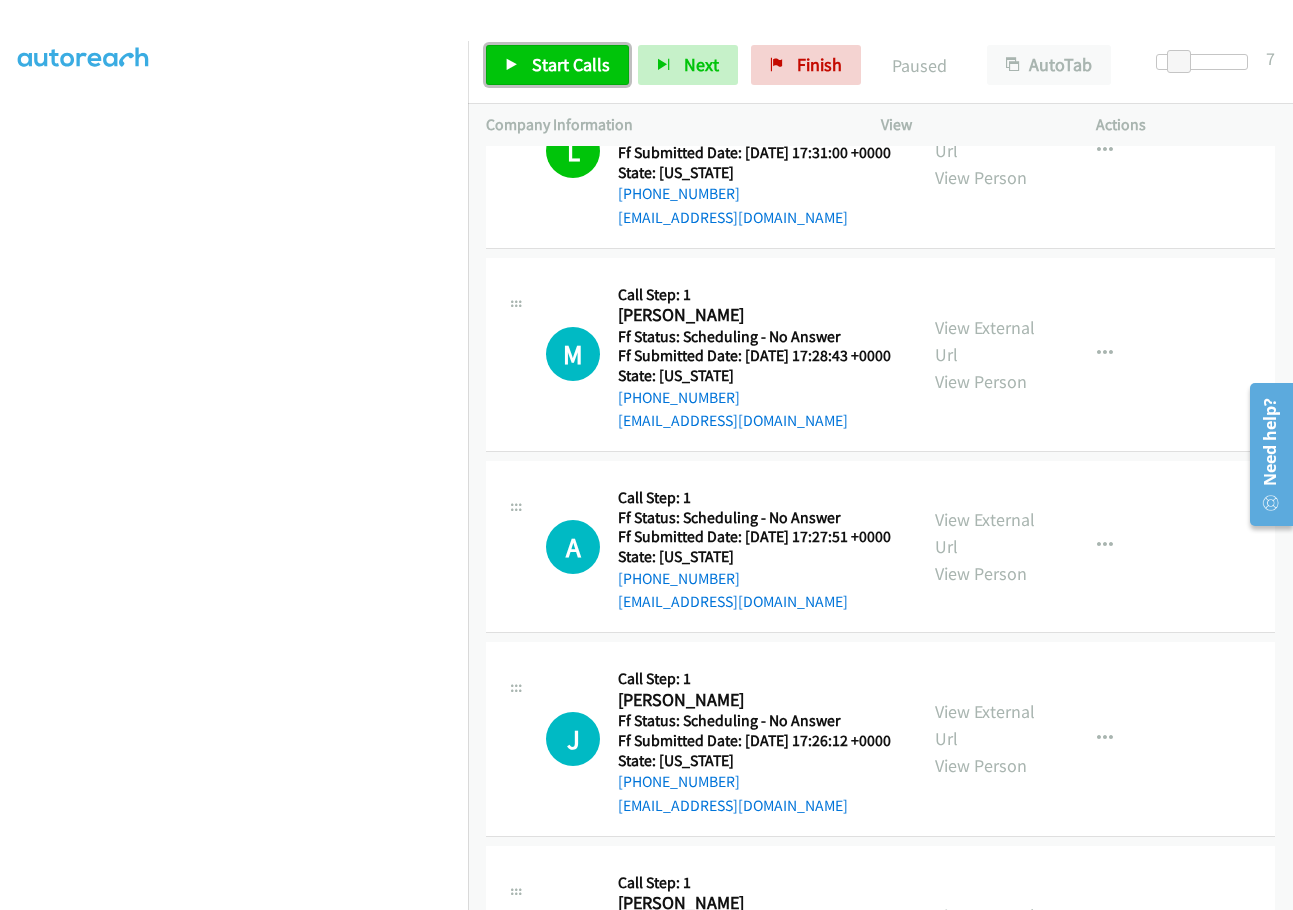 click on "Start Calls" at bounding box center [571, 64] 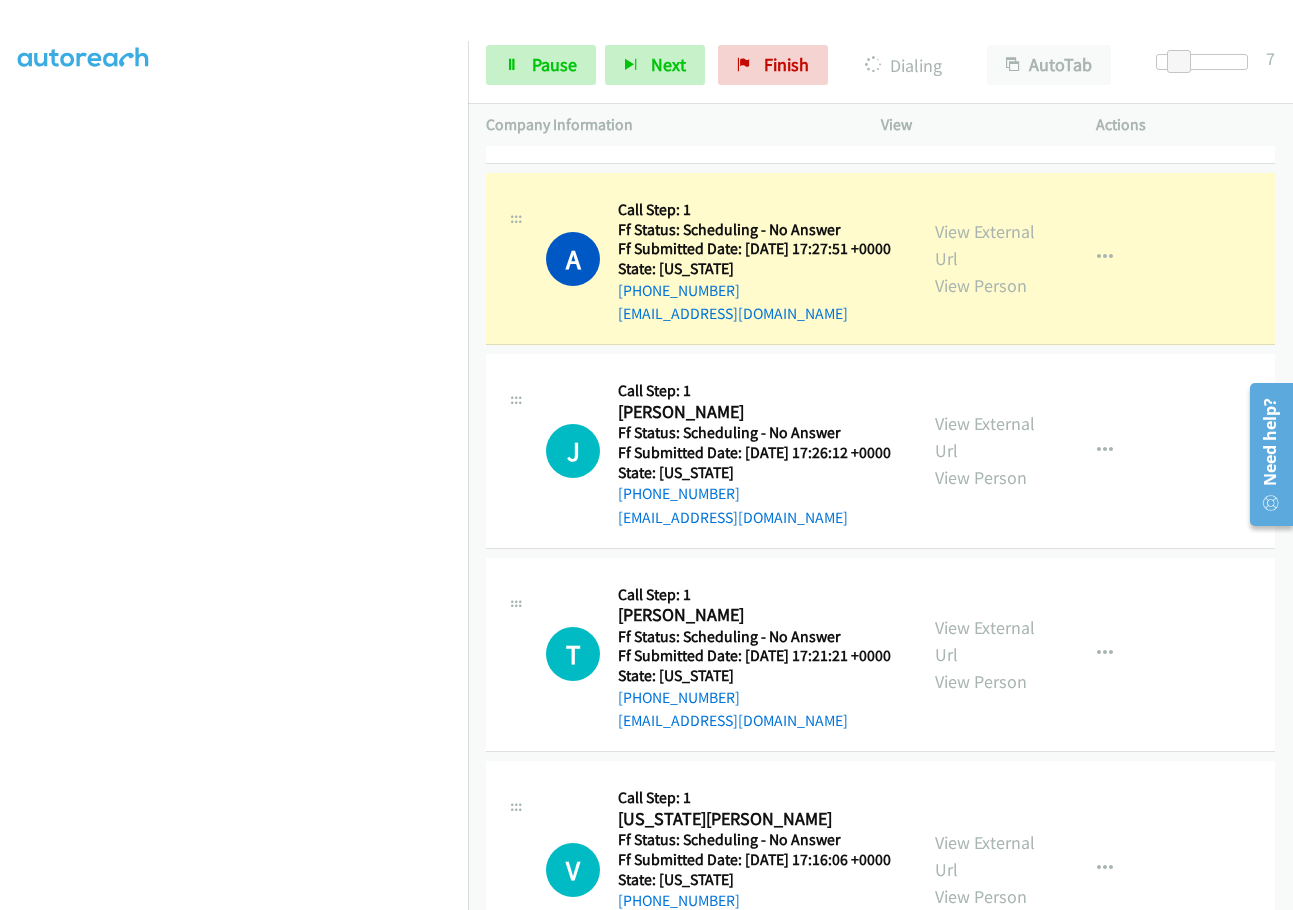 scroll, scrollTop: 600, scrollLeft: 0, axis: vertical 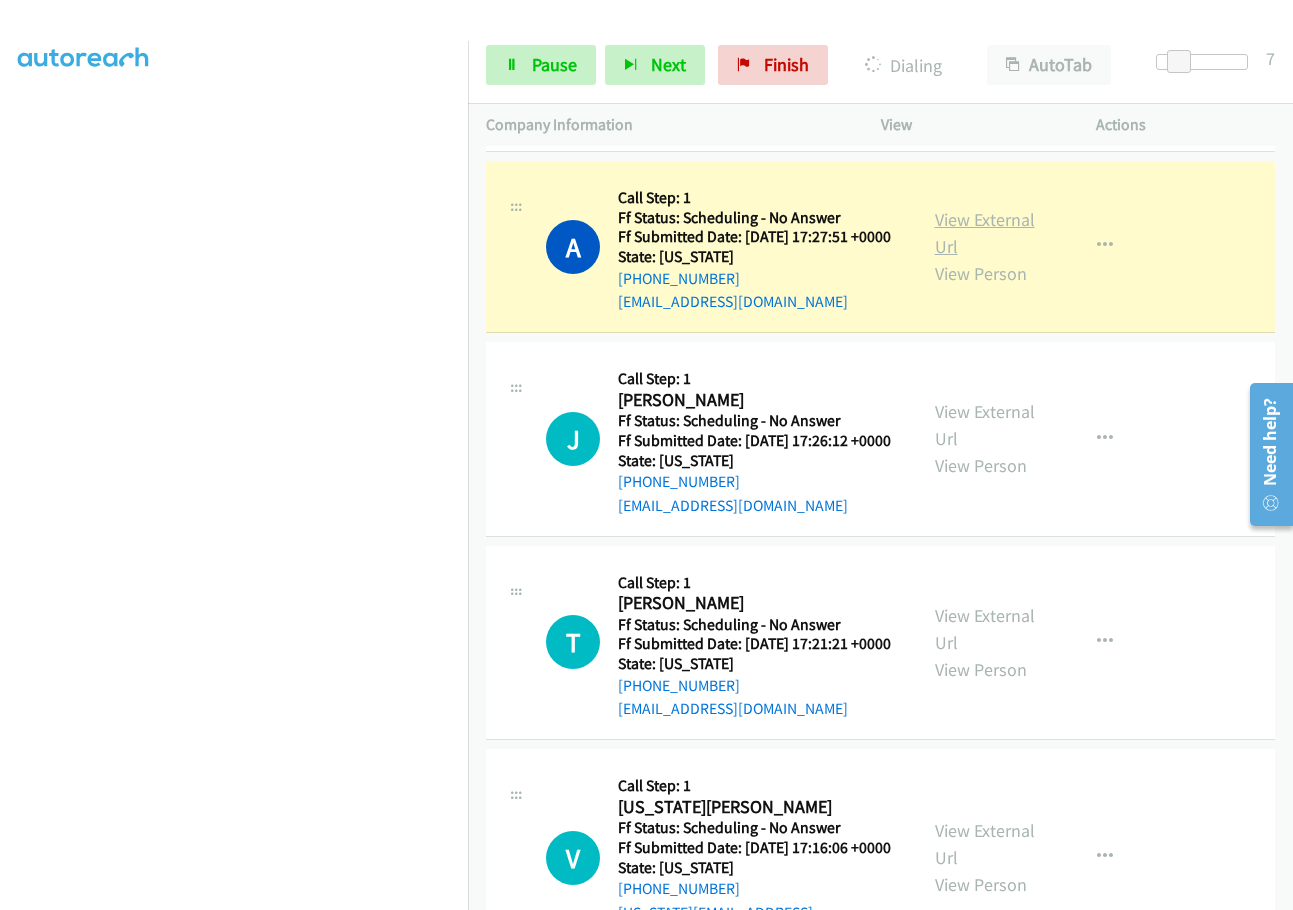 click on "View External Url" at bounding box center (985, 233) 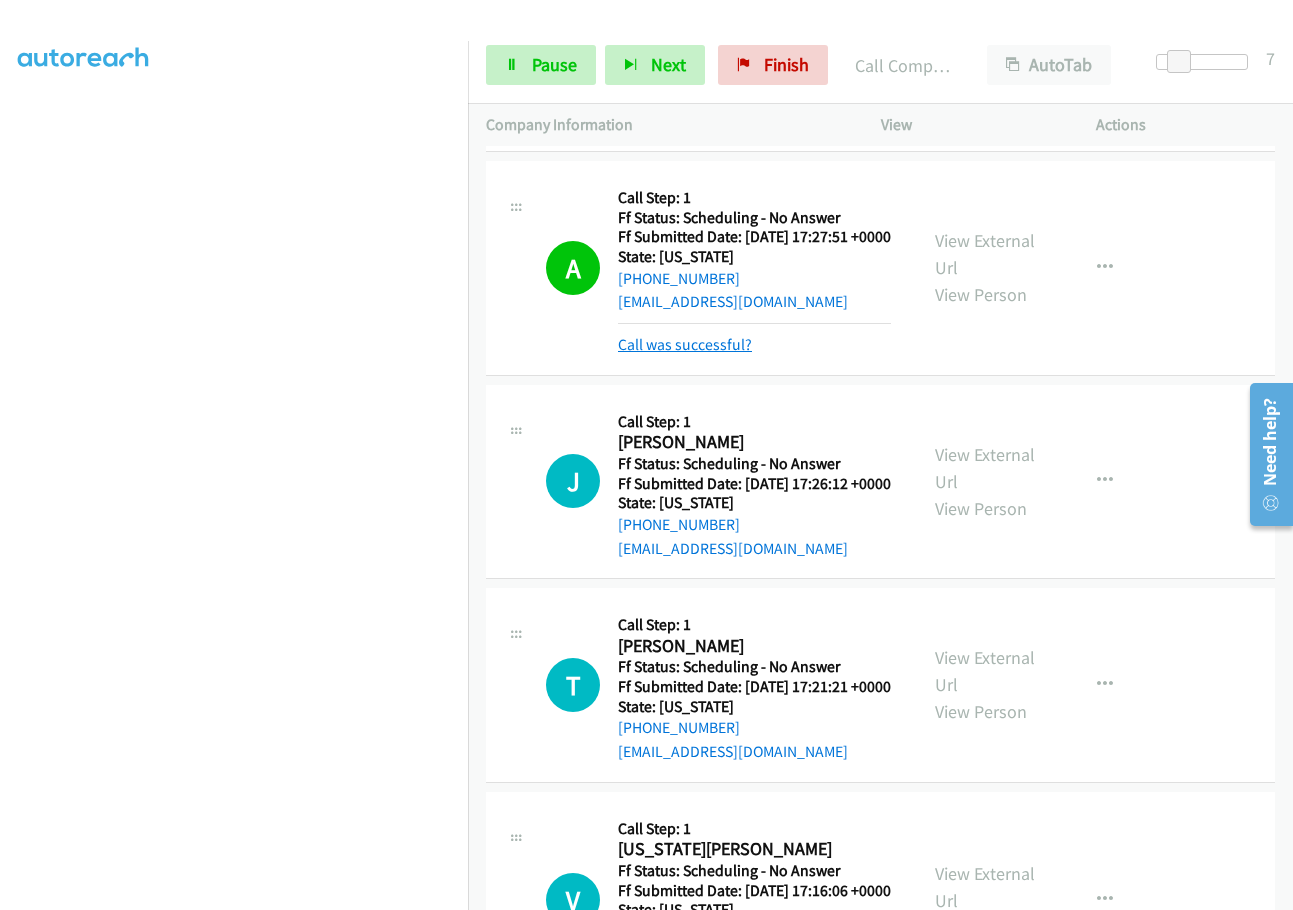 click on "Call was successful?" at bounding box center (685, 344) 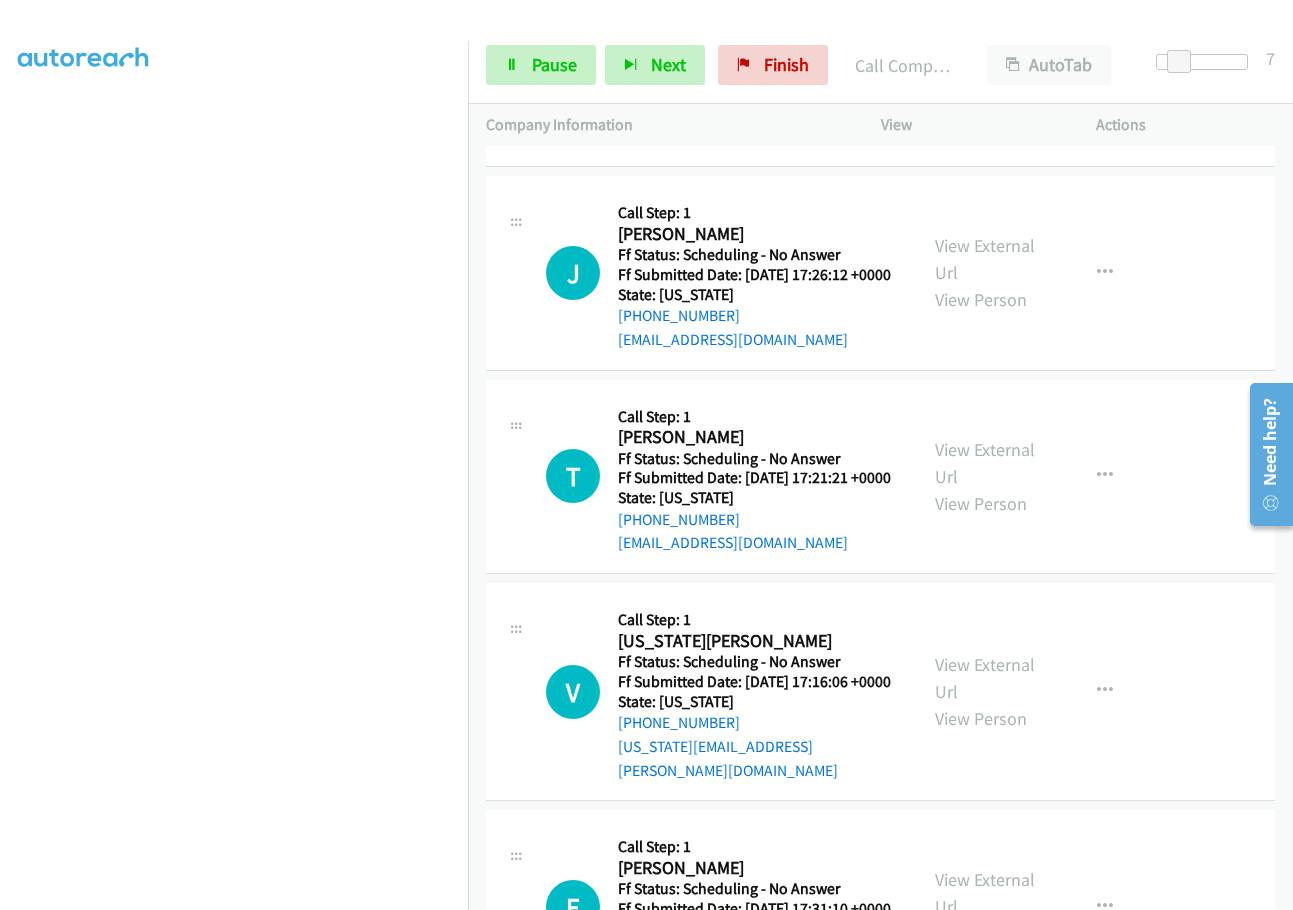 scroll, scrollTop: 800, scrollLeft: 0, axis: vertical 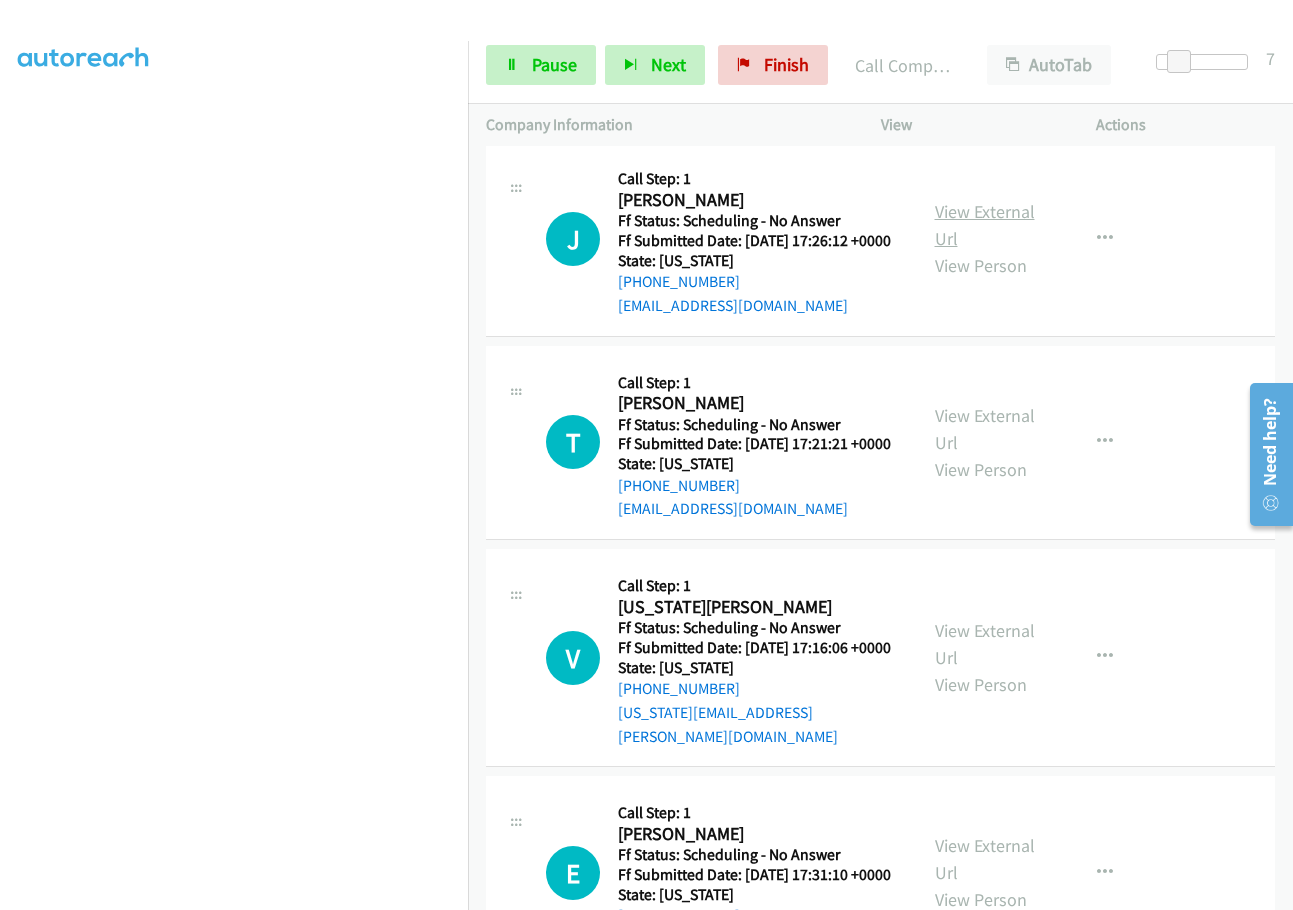 click on "View External Url" at bounding box center (985, 225) 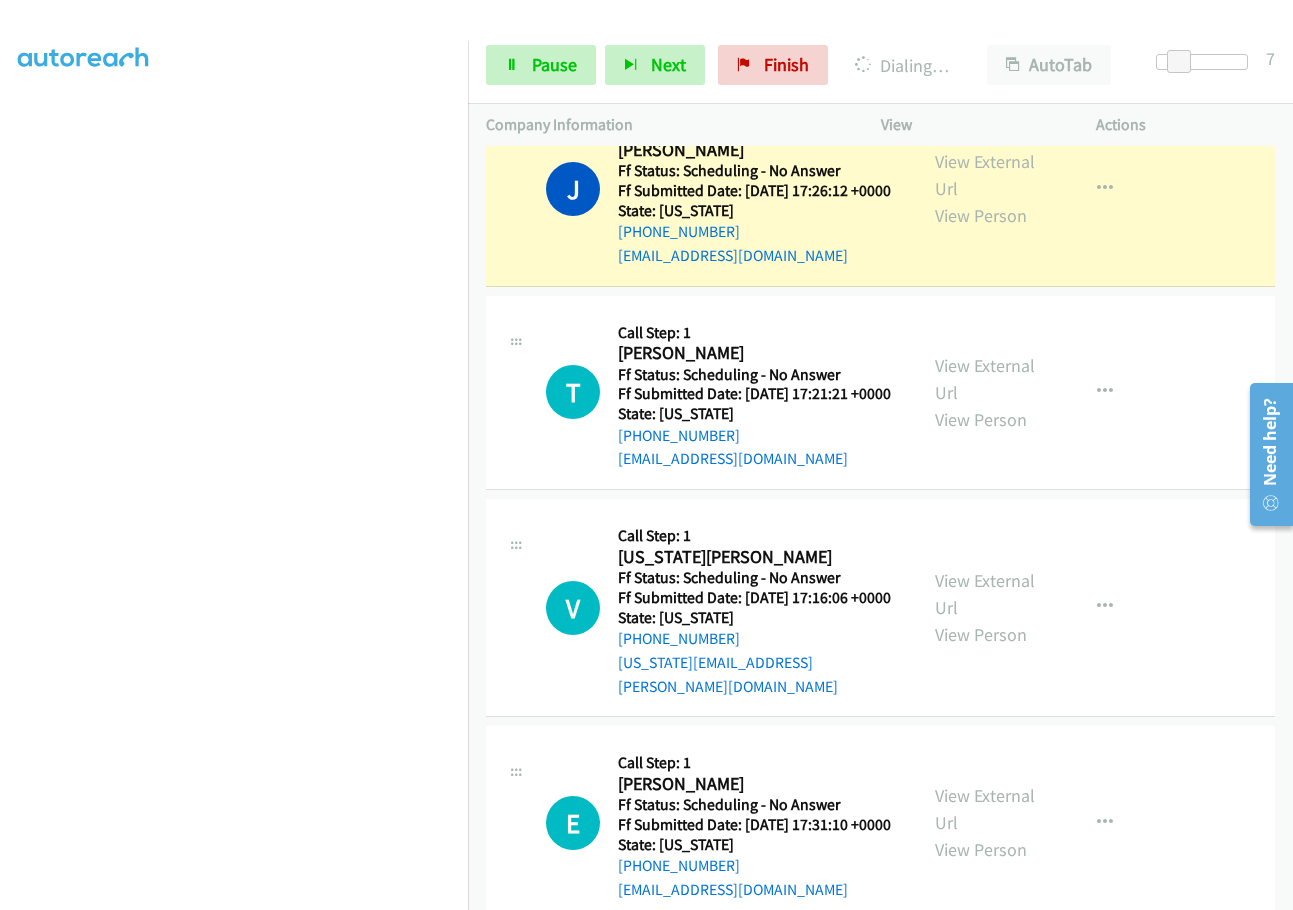 scroll, scrollTop: 900, scrollLeft: 0, axis: vertical 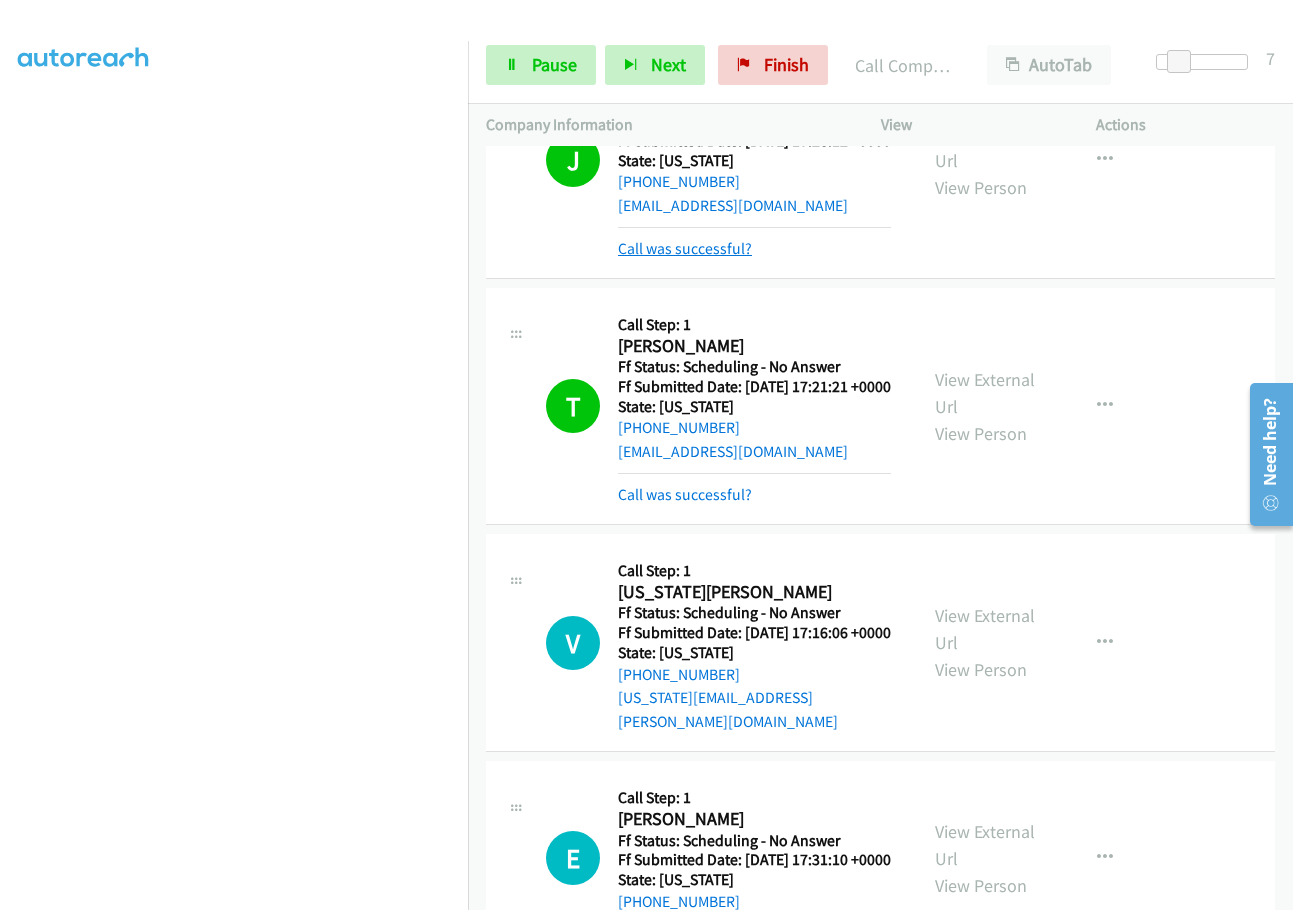 click on "Call was successful?" at bounding box center (685, 248) 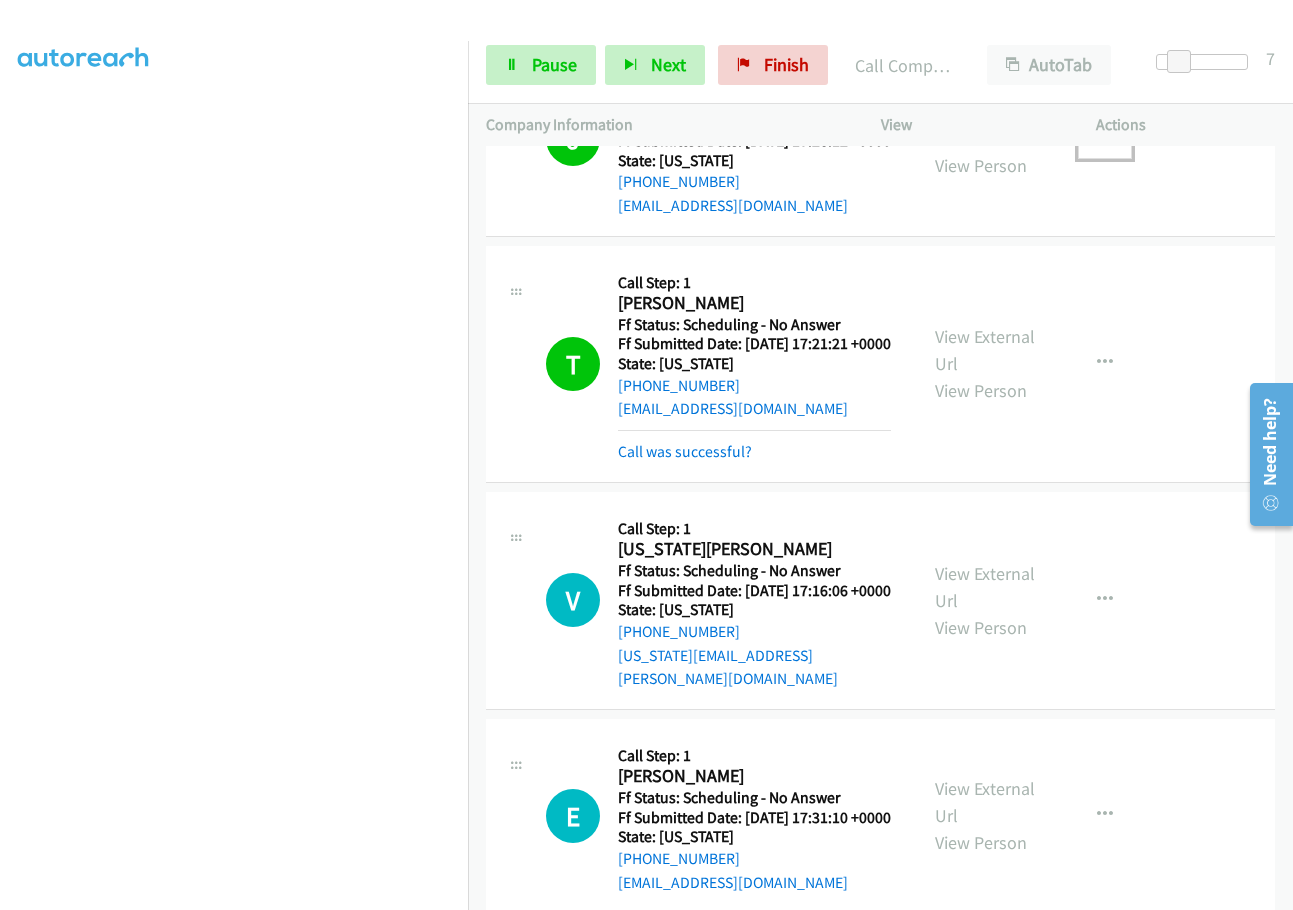 click at bounding box center [1105, 139] 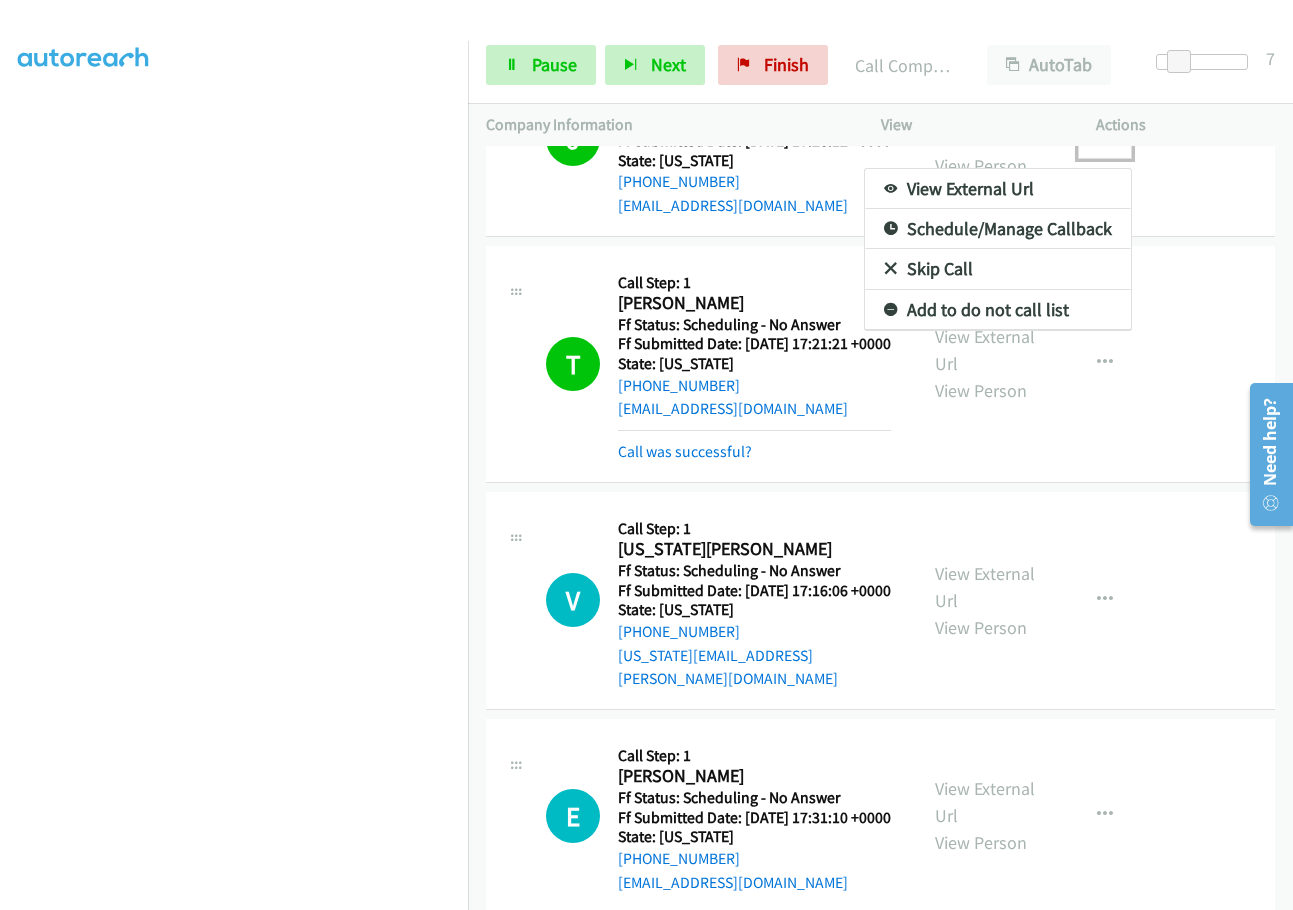 click on "Add to do not call list" at bounding box center [998, 310] 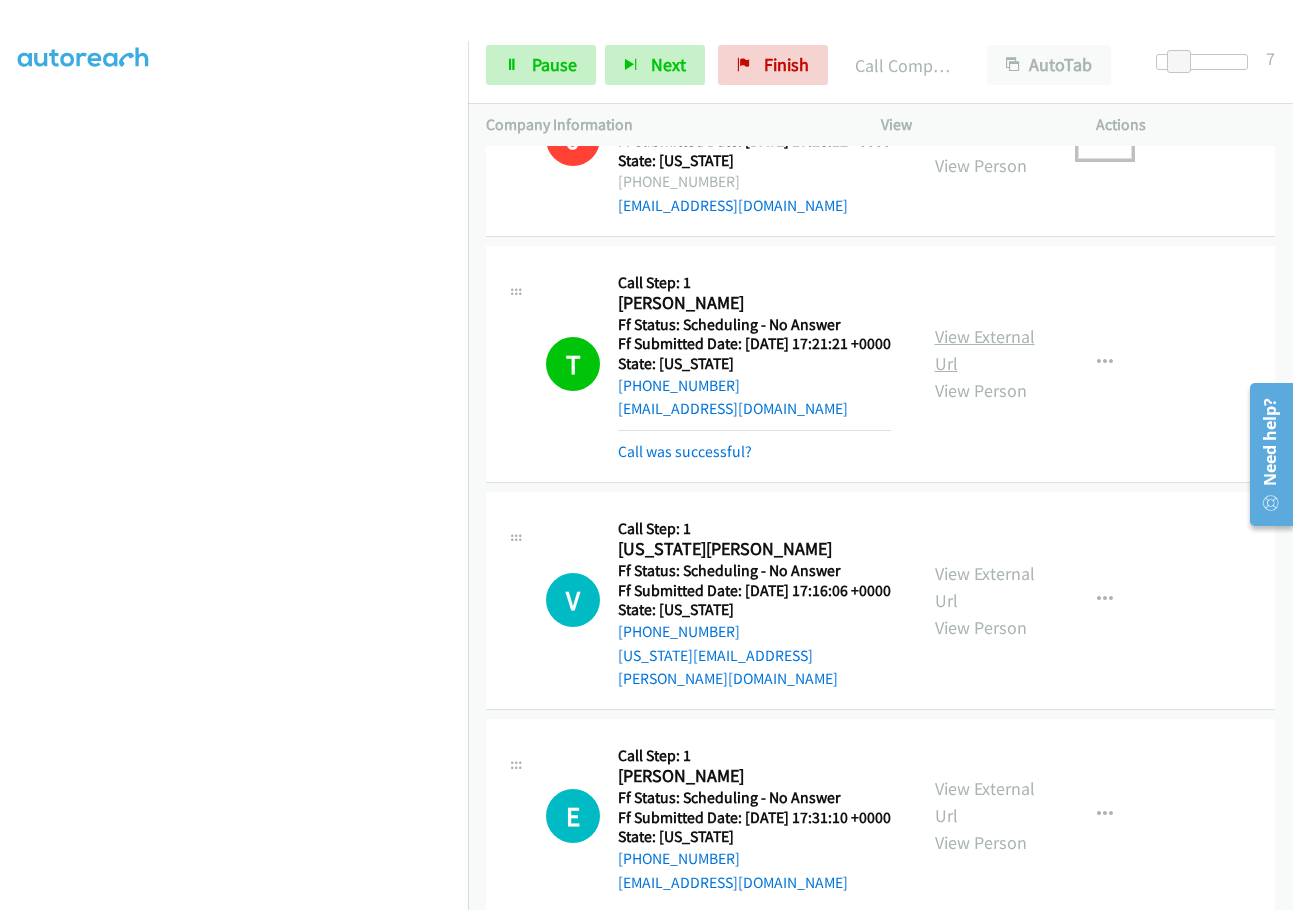 click on "View External Url" at bounding box center [985, 350] 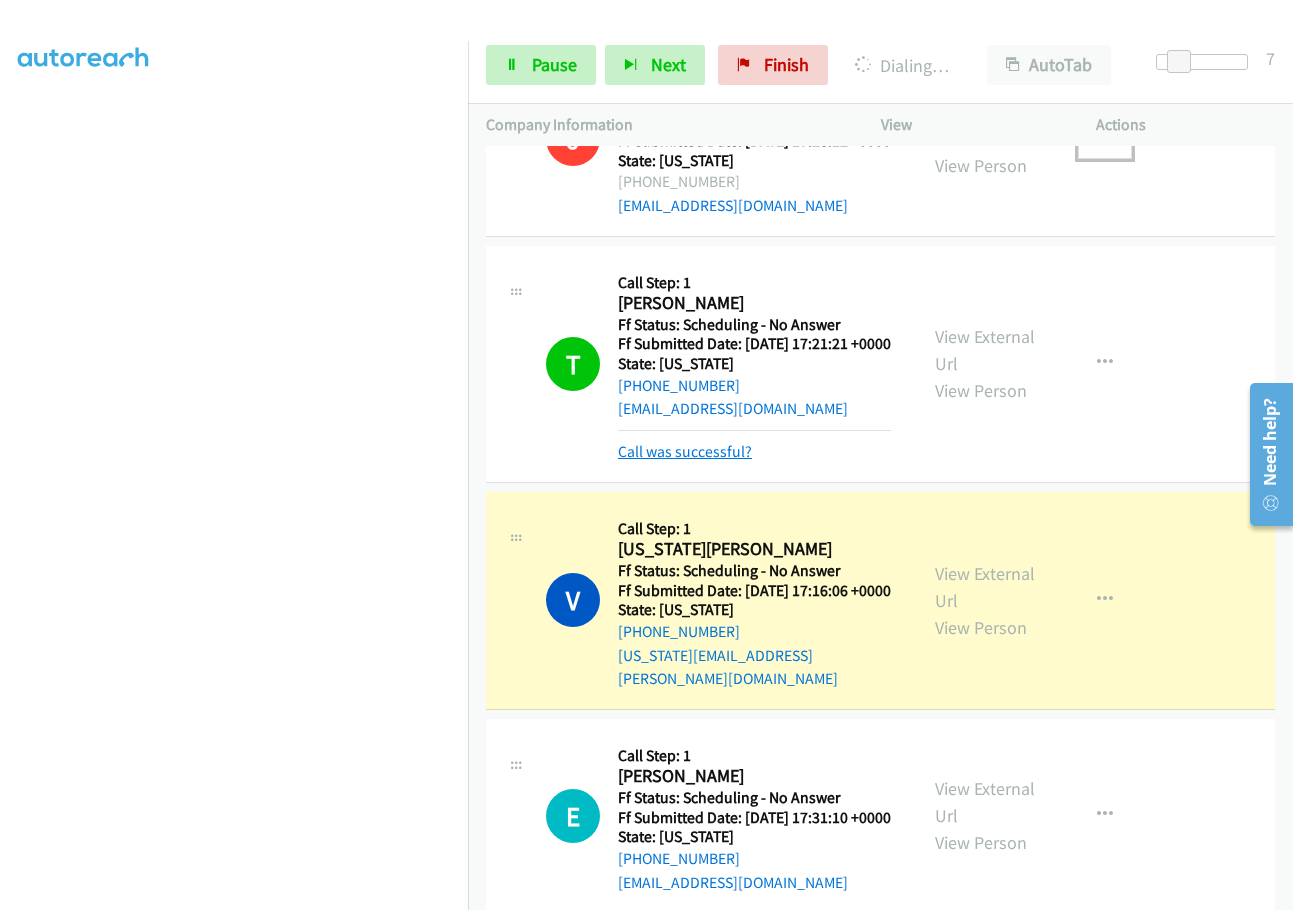 click on "Call was successful?" at bounding box center (685, 451) 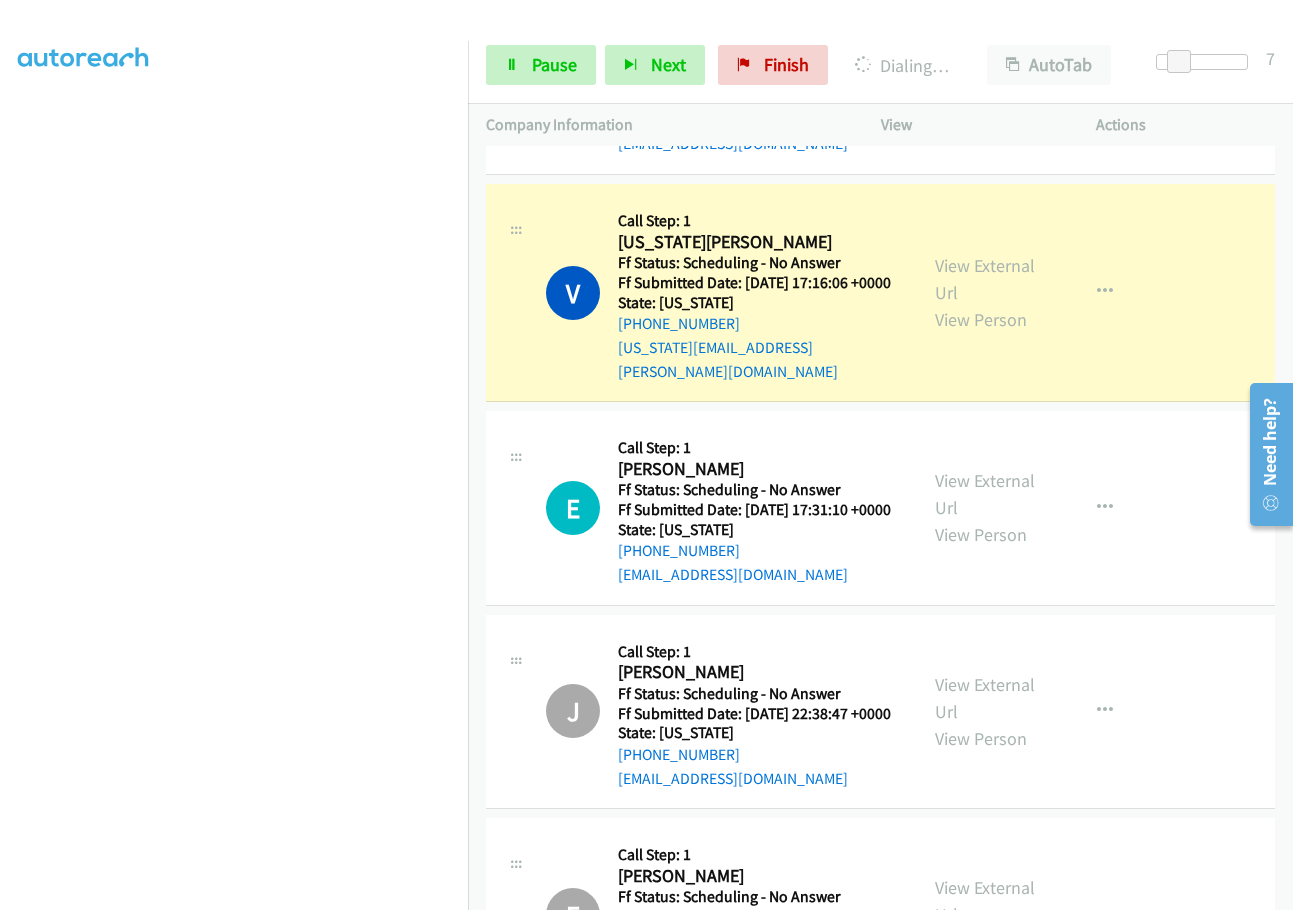 scroll, scrollTop: 1200, scrollLeft: 0, axis: vertical 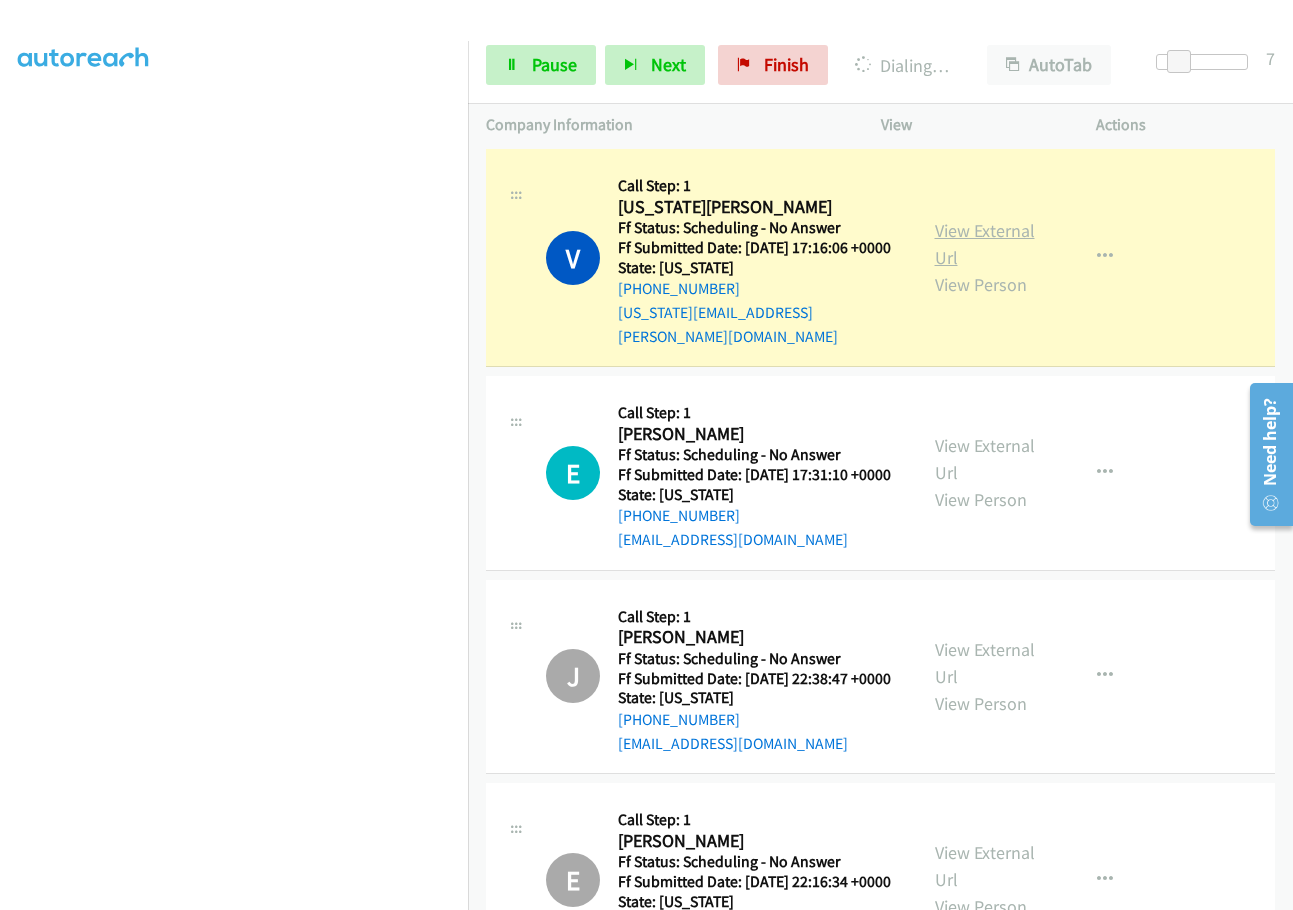 click on "View External Url" at bounding box center (985, 244) 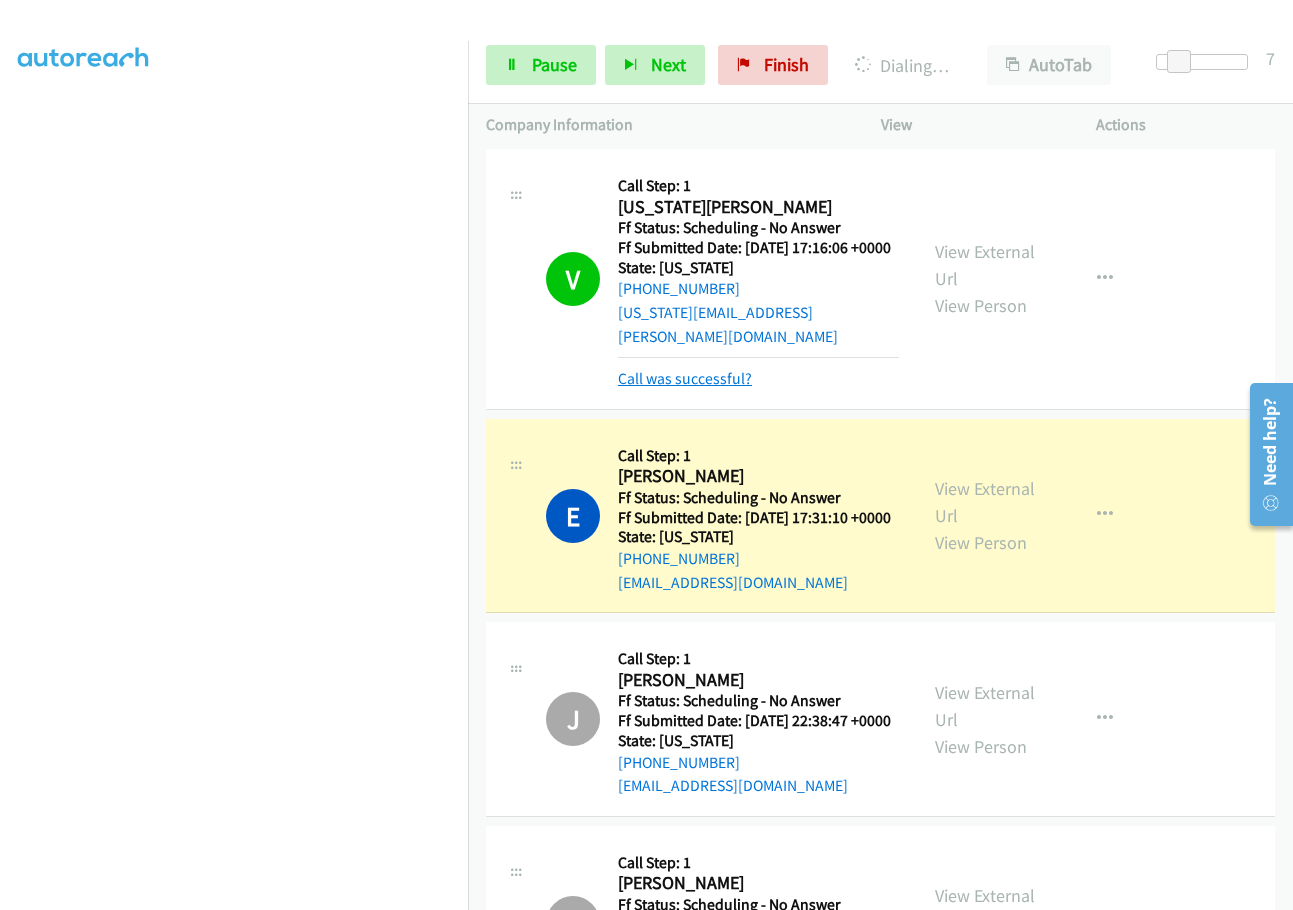 click on "Call was successful?" at bounding box center [685, 378] 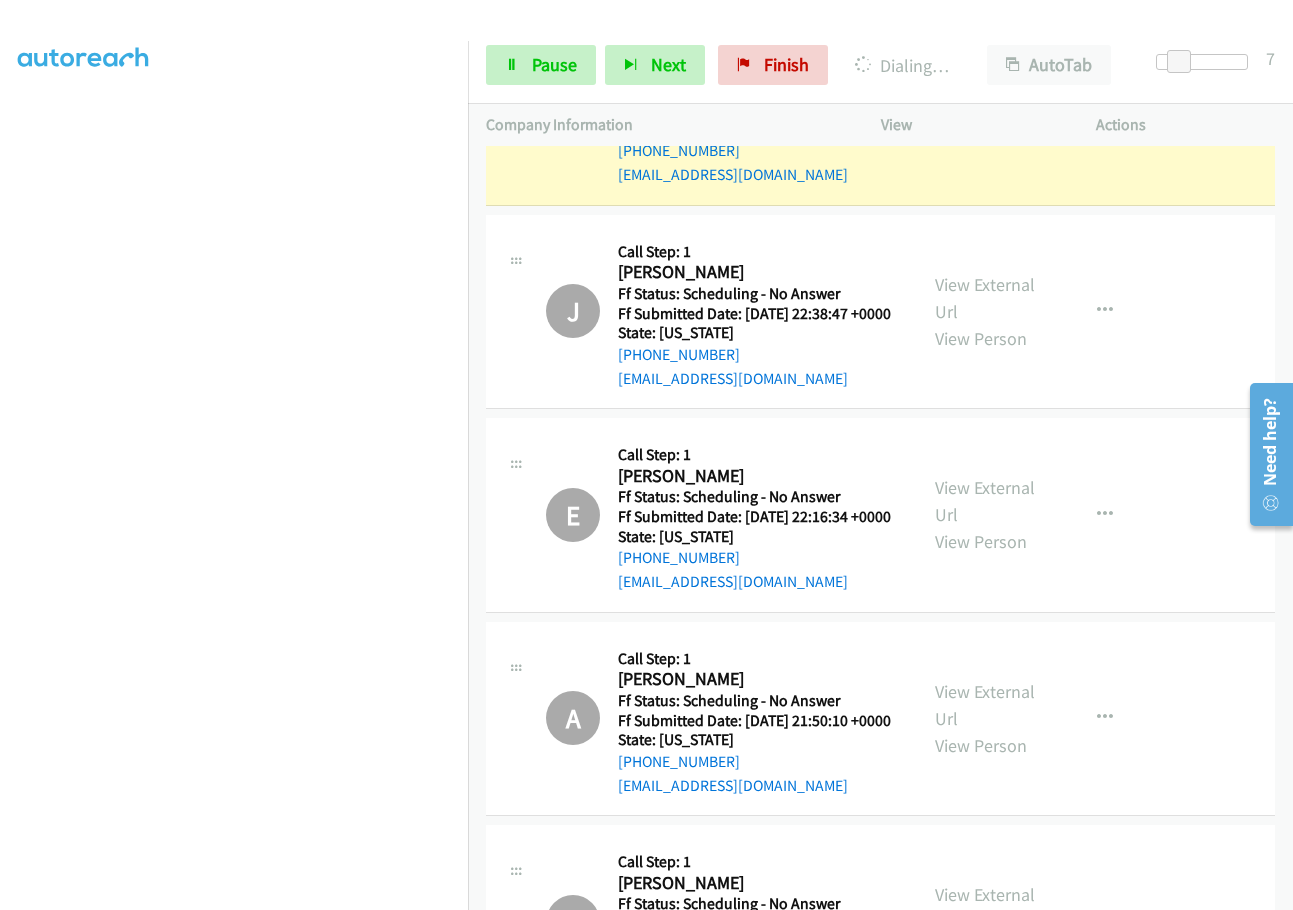 scroll, scrollTop: 1600, scrollLeft: 0, axis: vertical 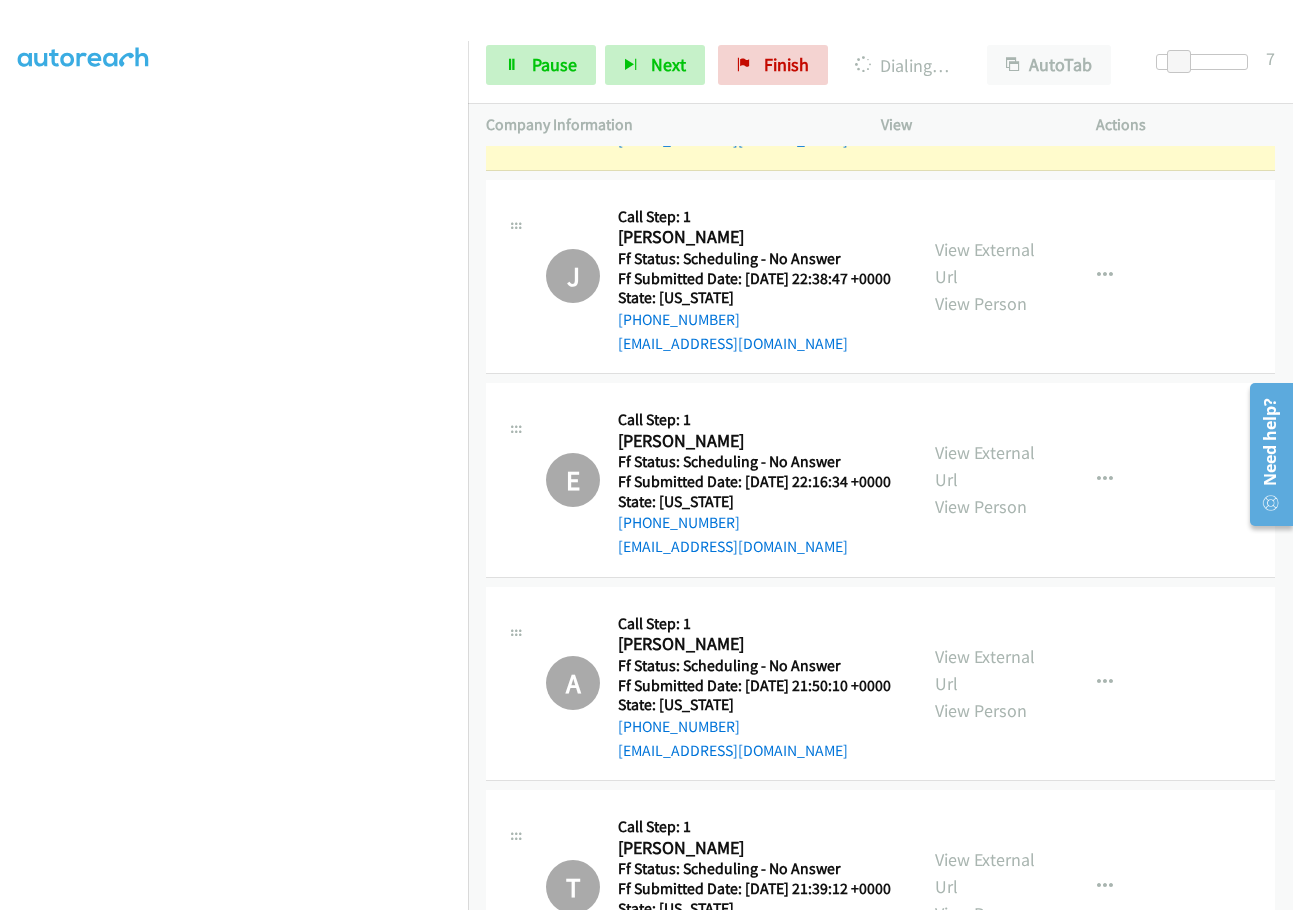 click on "View External Url" at bounding box center [985, 59] 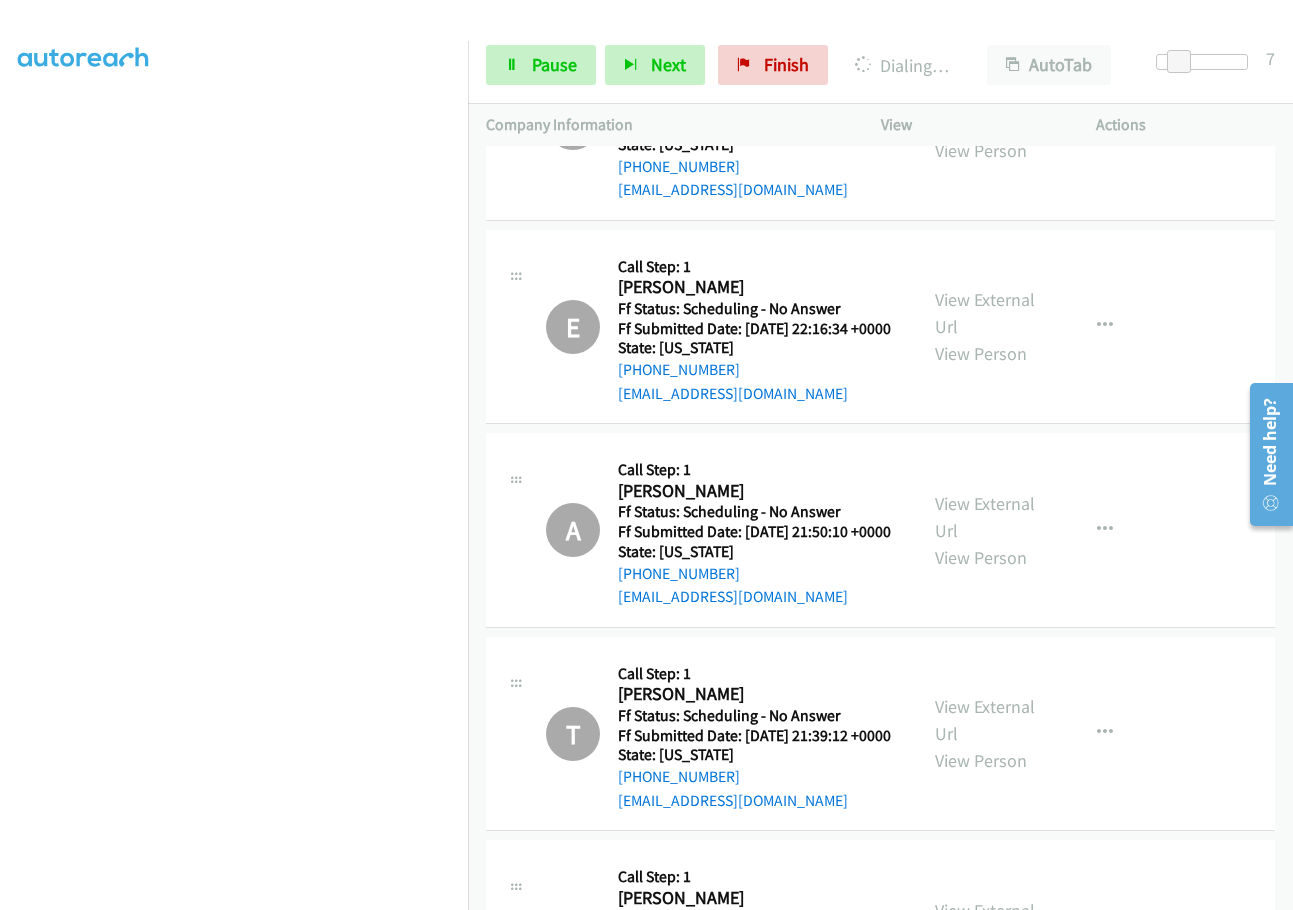 scroll, scrollTop: 1800, scrollLeft: 0, axis: vertical 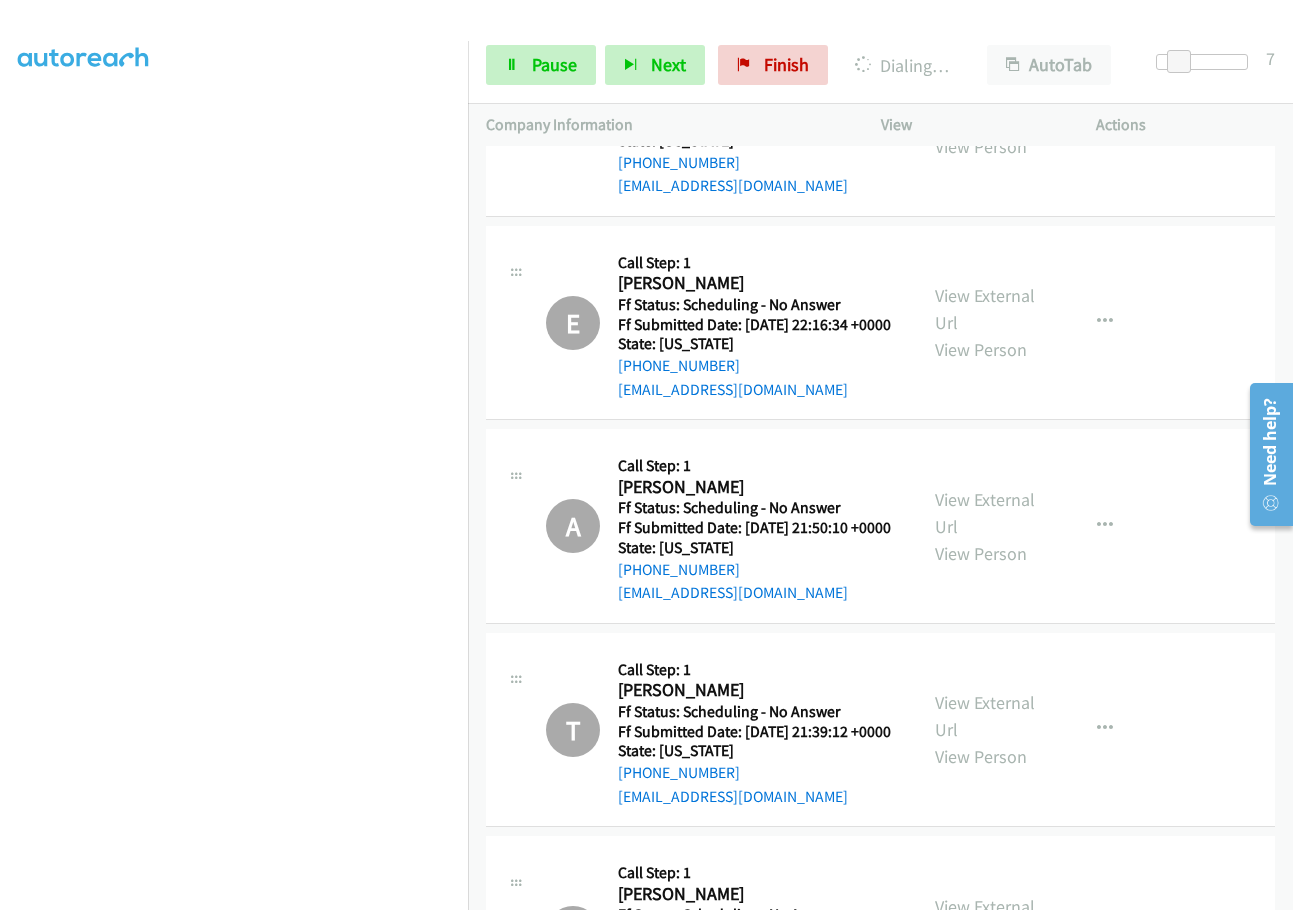 click on "View External Url" at bounding box center (985, 106) 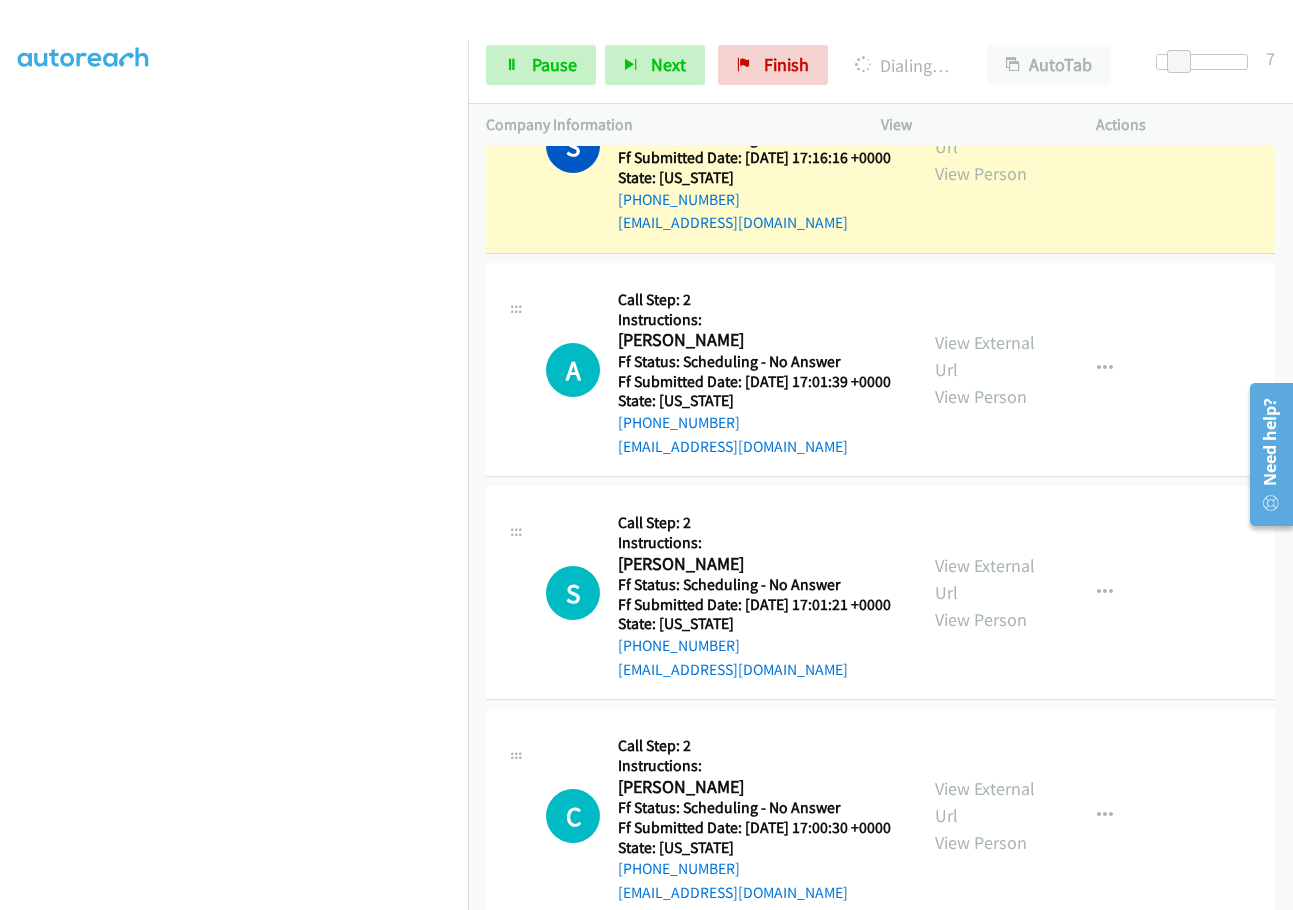 scroll, scrollTop: 2900, scrollLeft: 0, axis: vertical 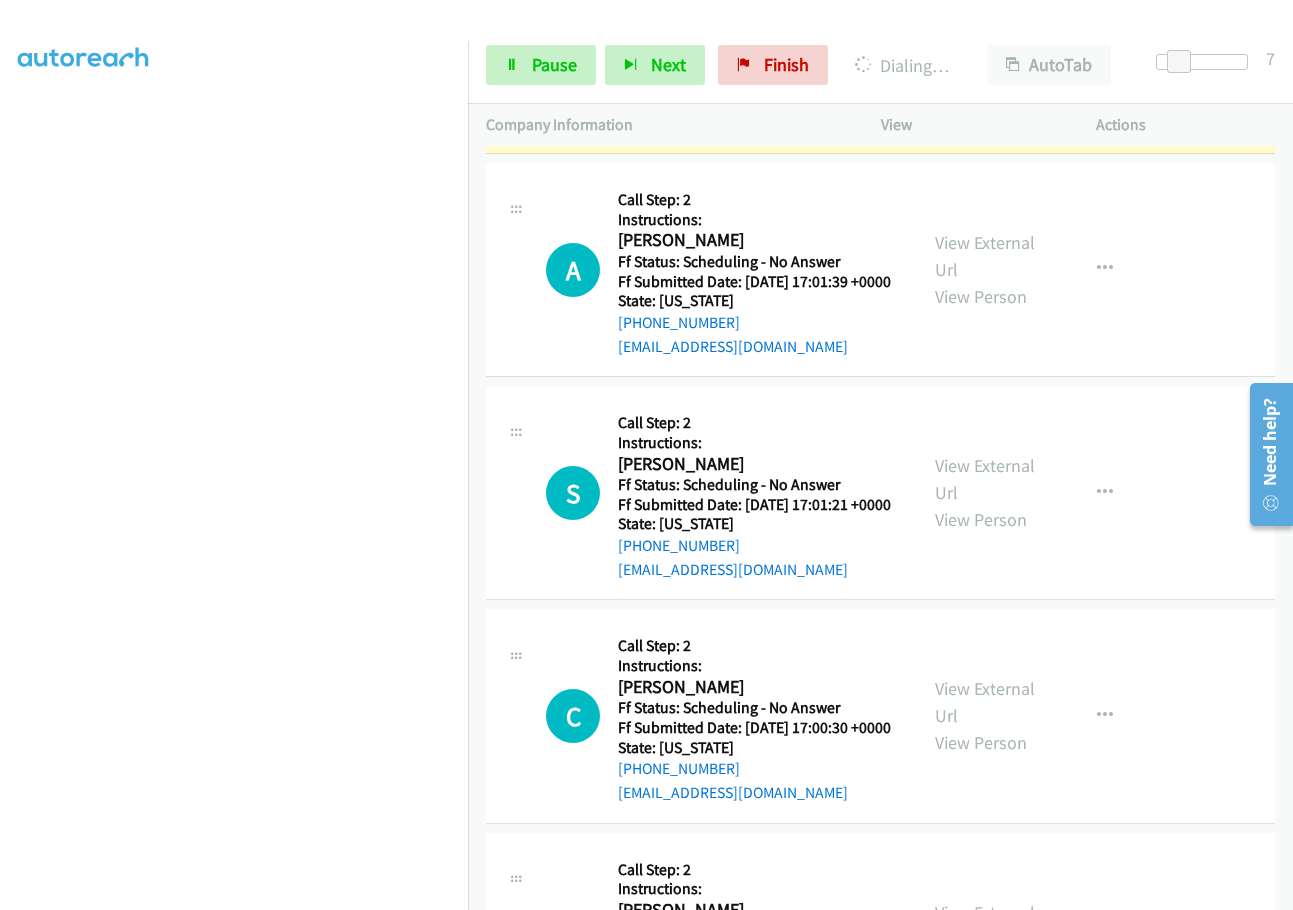 click on "View External Url" at bounding box center [985, 33] 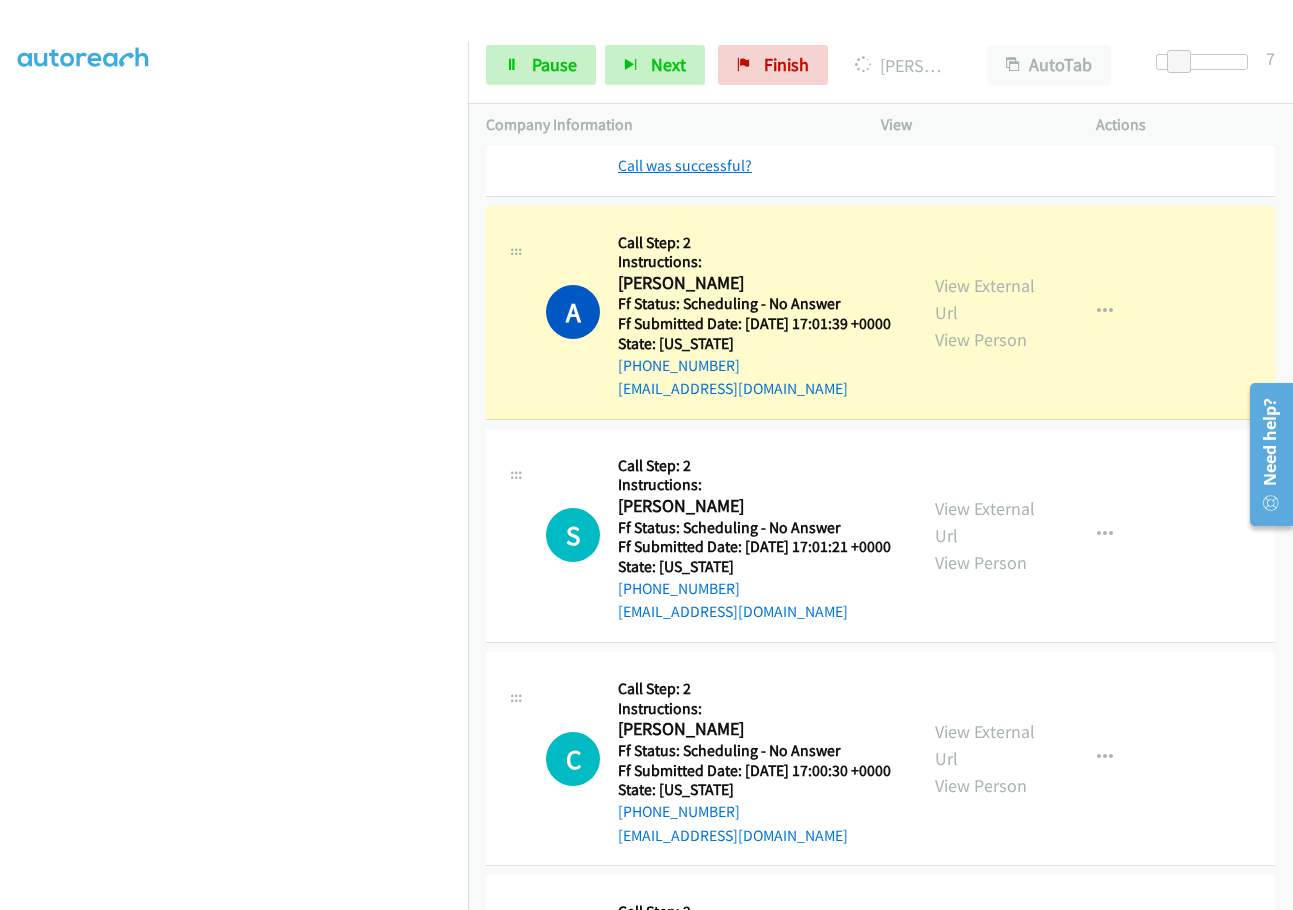 click on "Call was successful?" at bounding box center (685, 165) 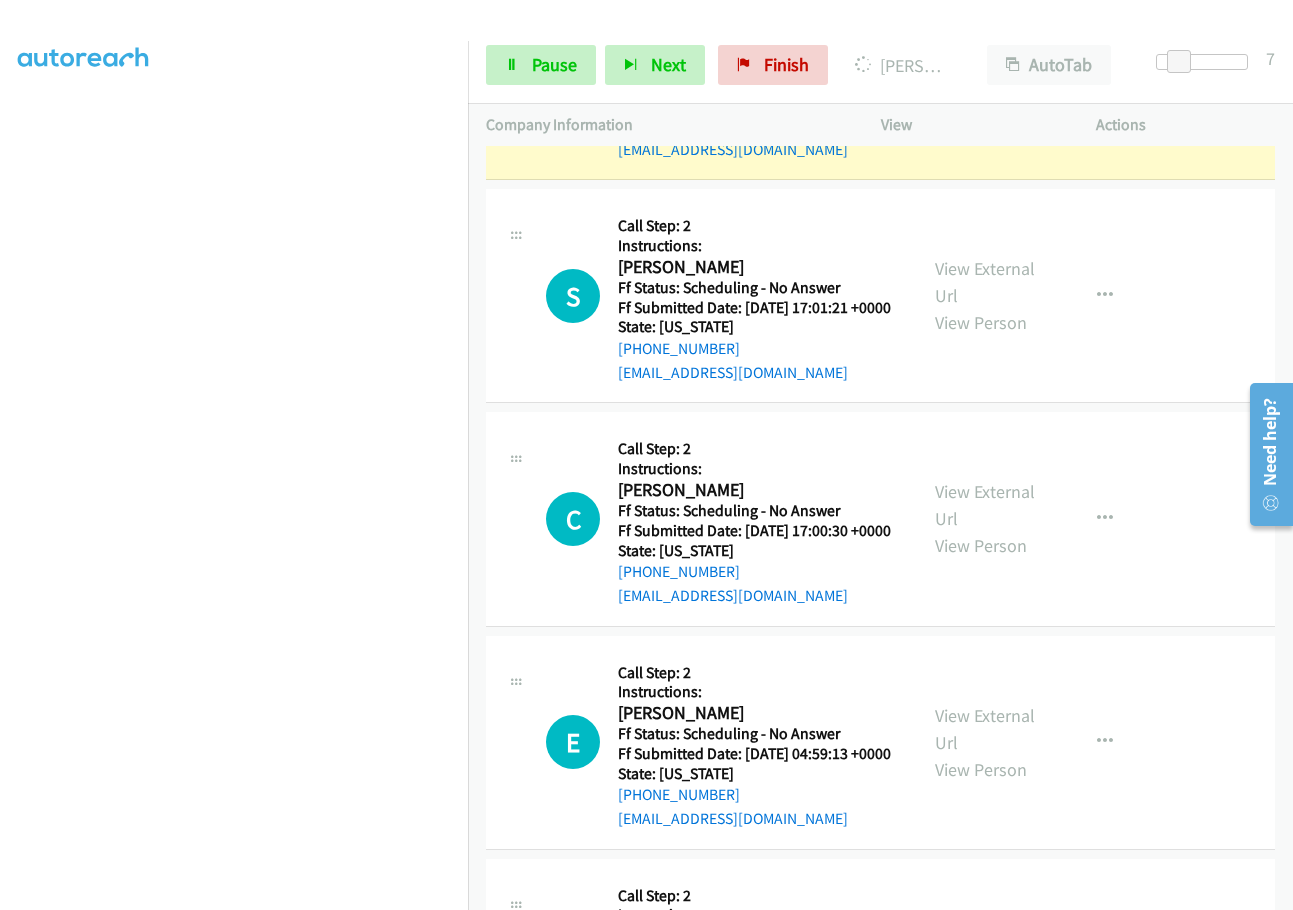 scroll, scrollTop: 3100, scrollLeft: 0, axis: vertical 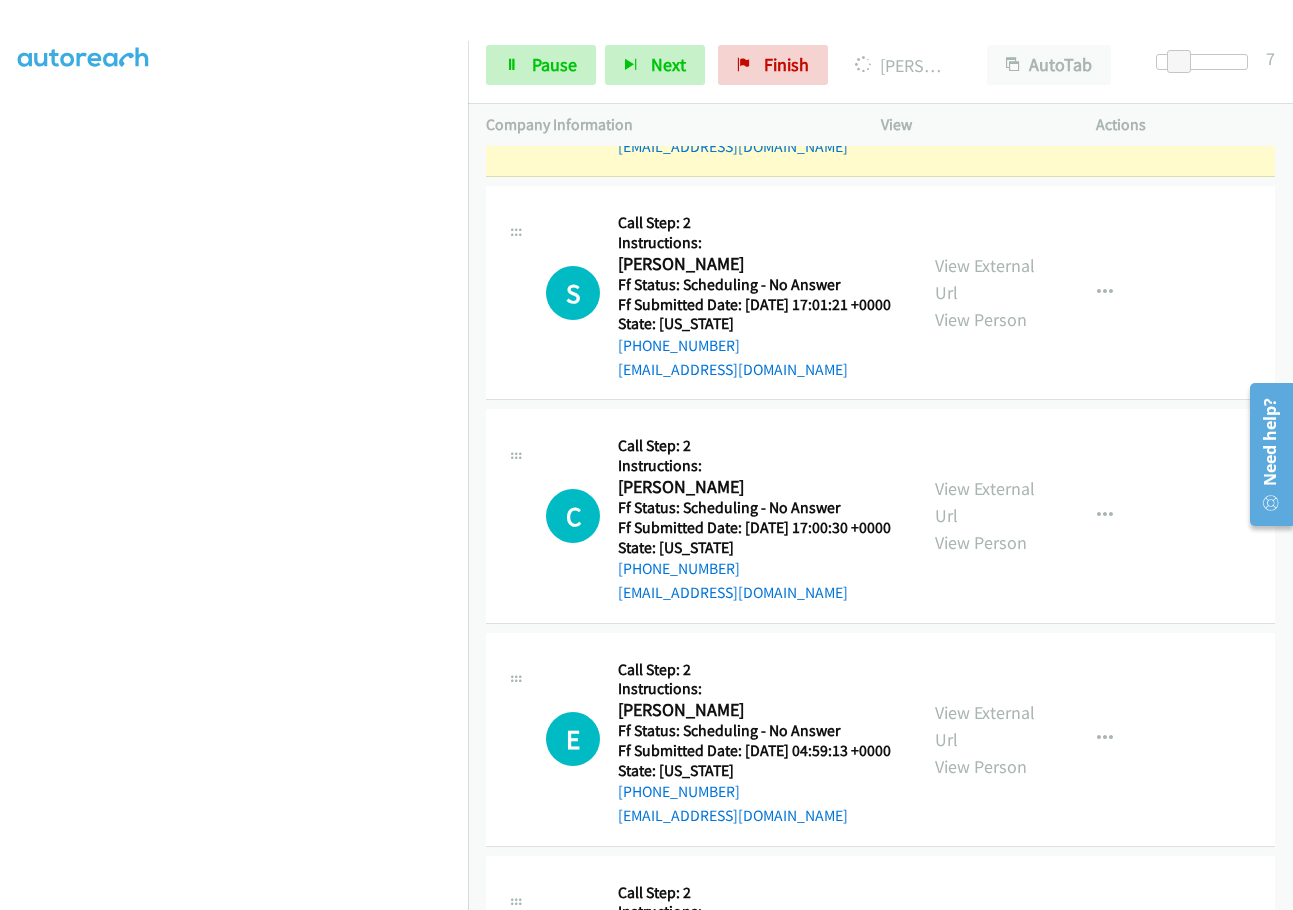 click on "View External Url" at bounding box center [985, 56] 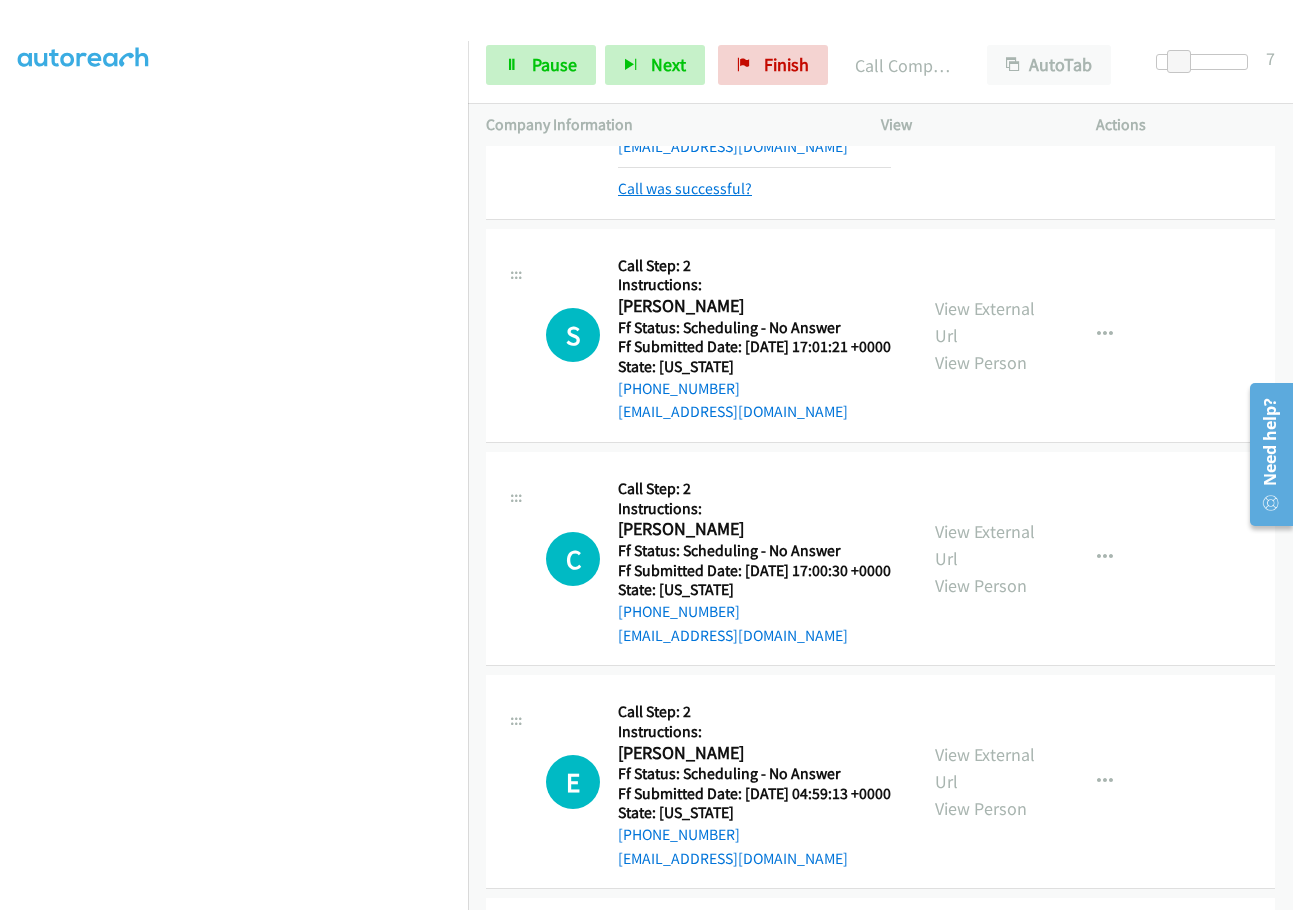 click on "Call was successful?" at bounding box center [685, 188] 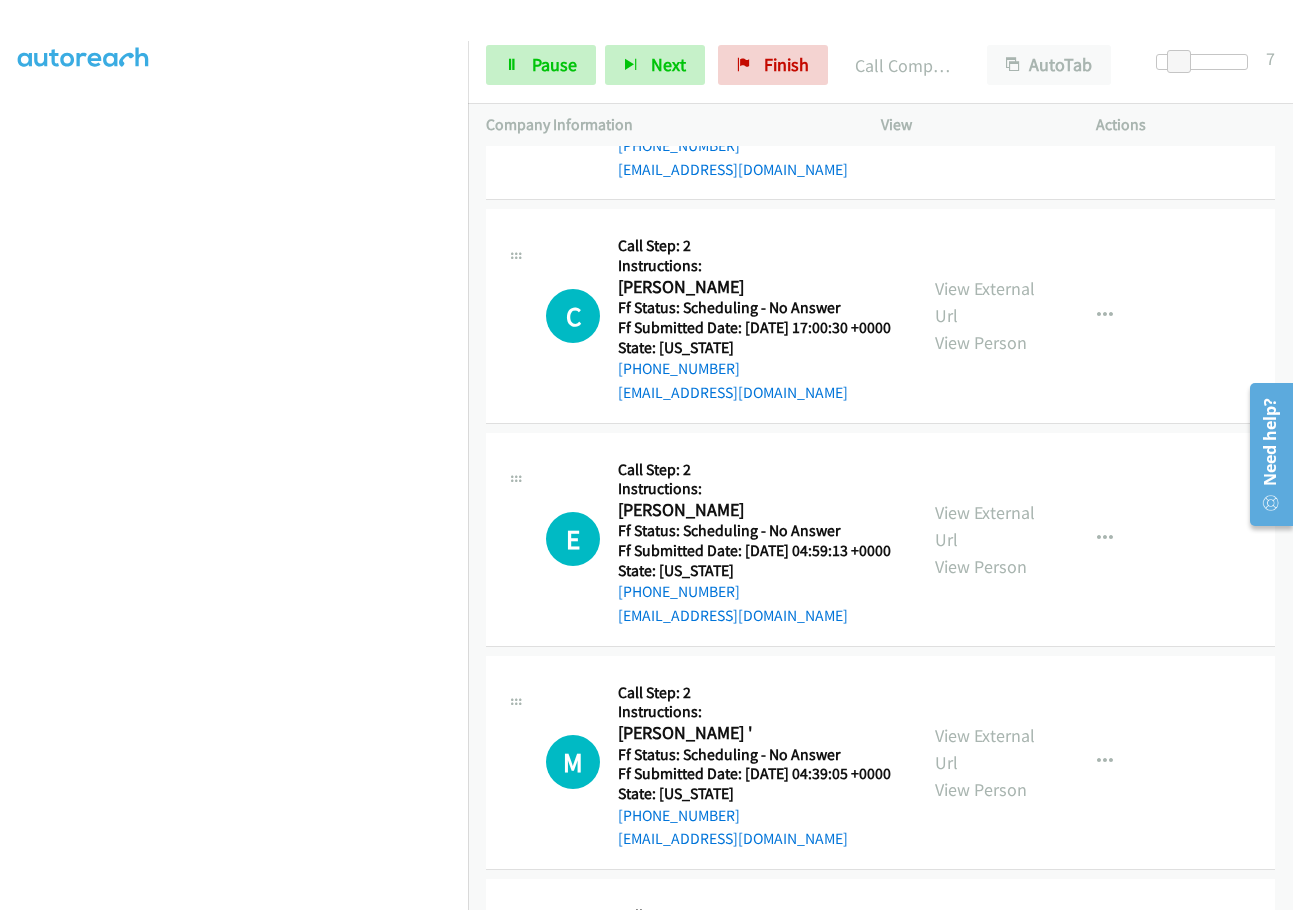 scroll, scrollTop: 3400, scrollLeft: 0, axis: vertical 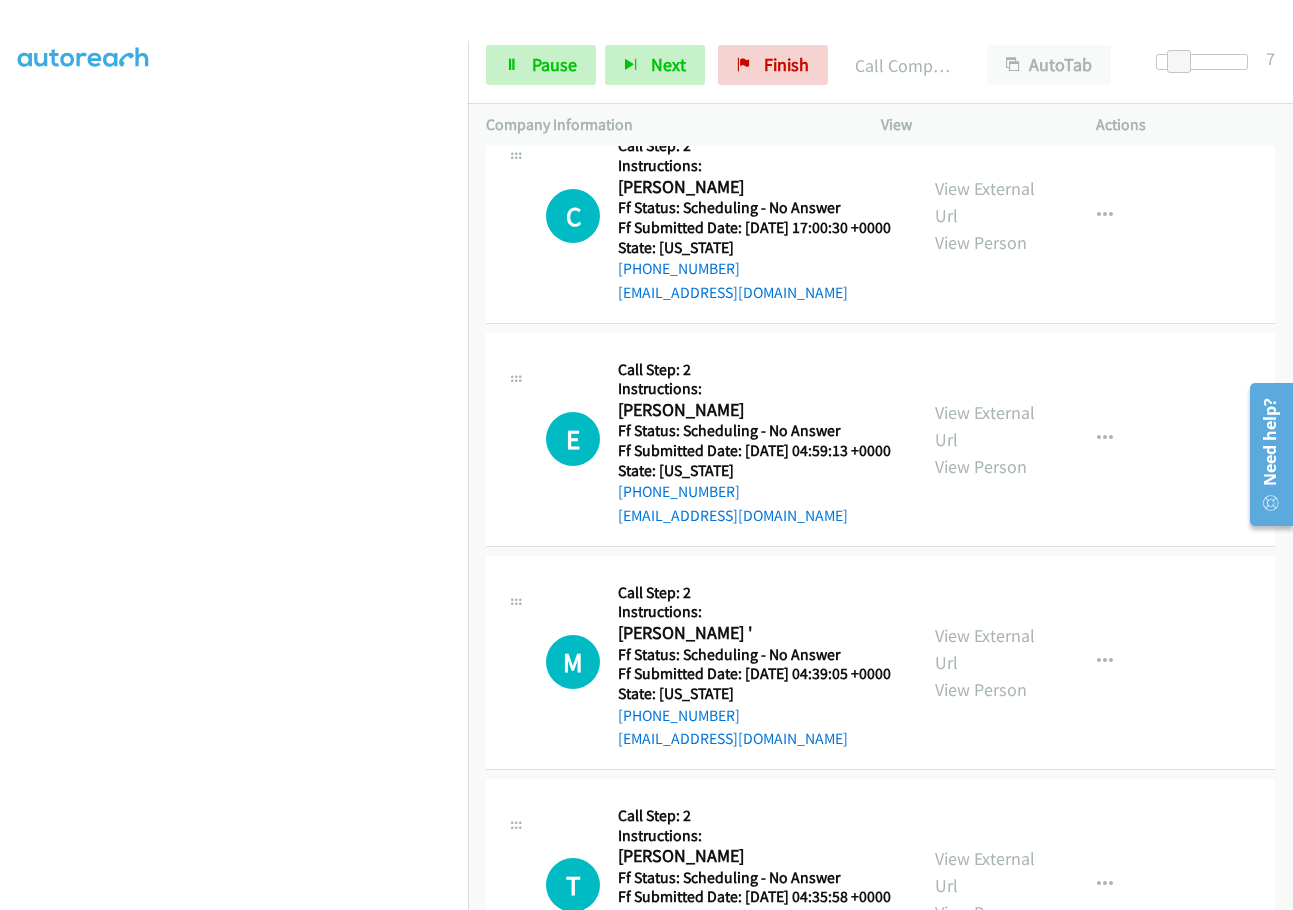 click on "View External Url" at bounding box center [985, -21] 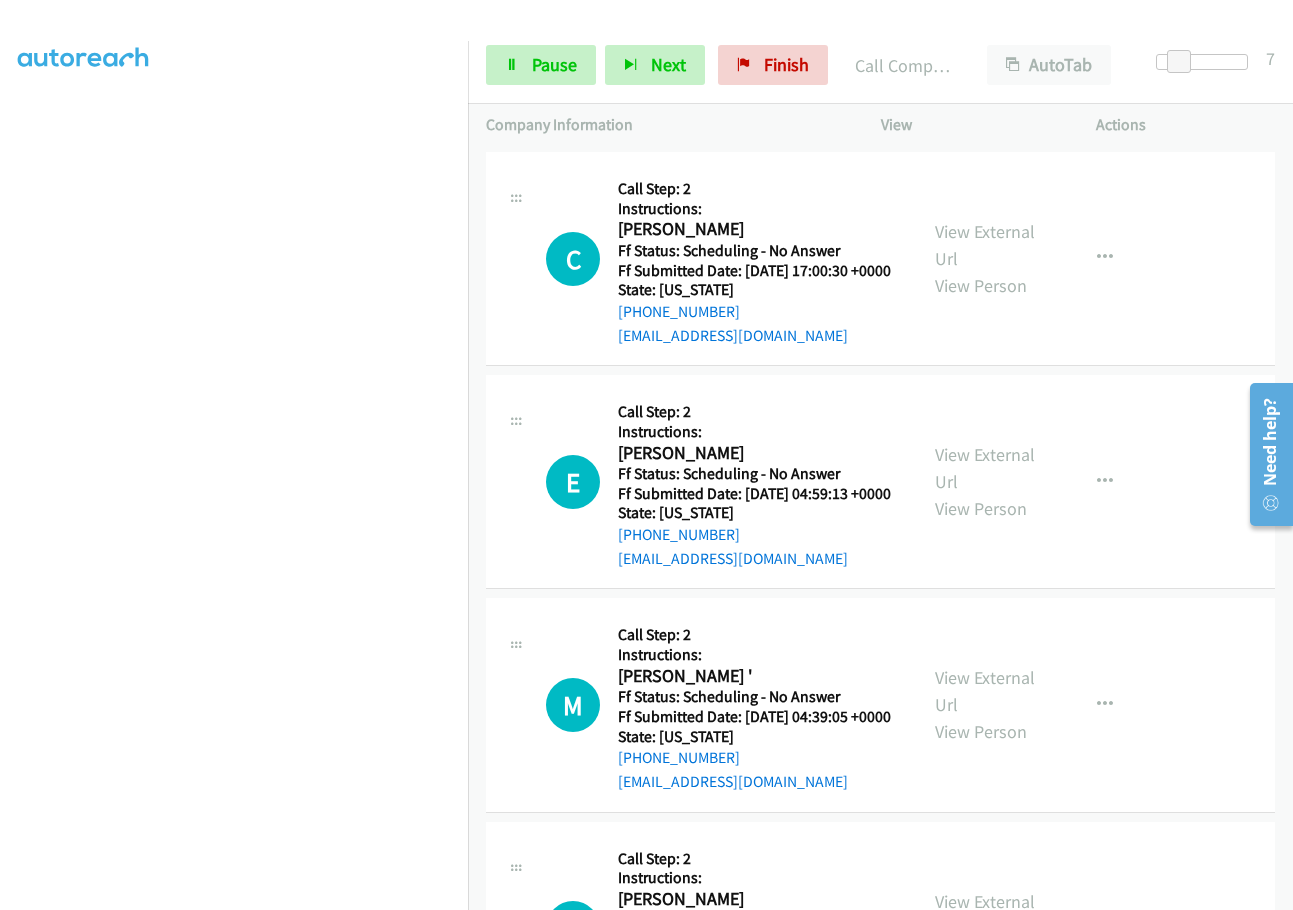 click on "Call was successful?" at bounding box center [685, 111] 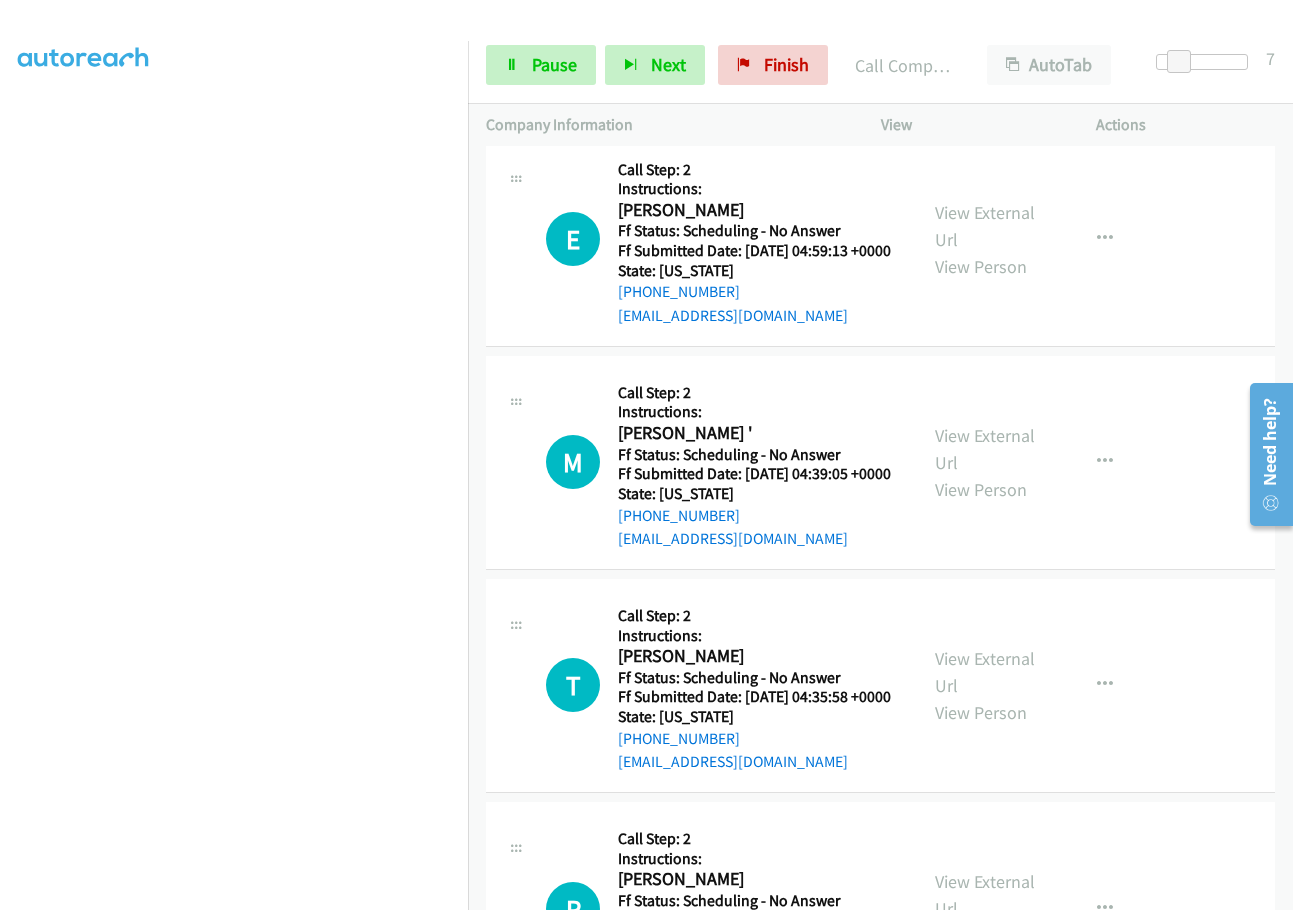 scroll, scrollTop: 3700, scrollLeft: 0, axis: vertical 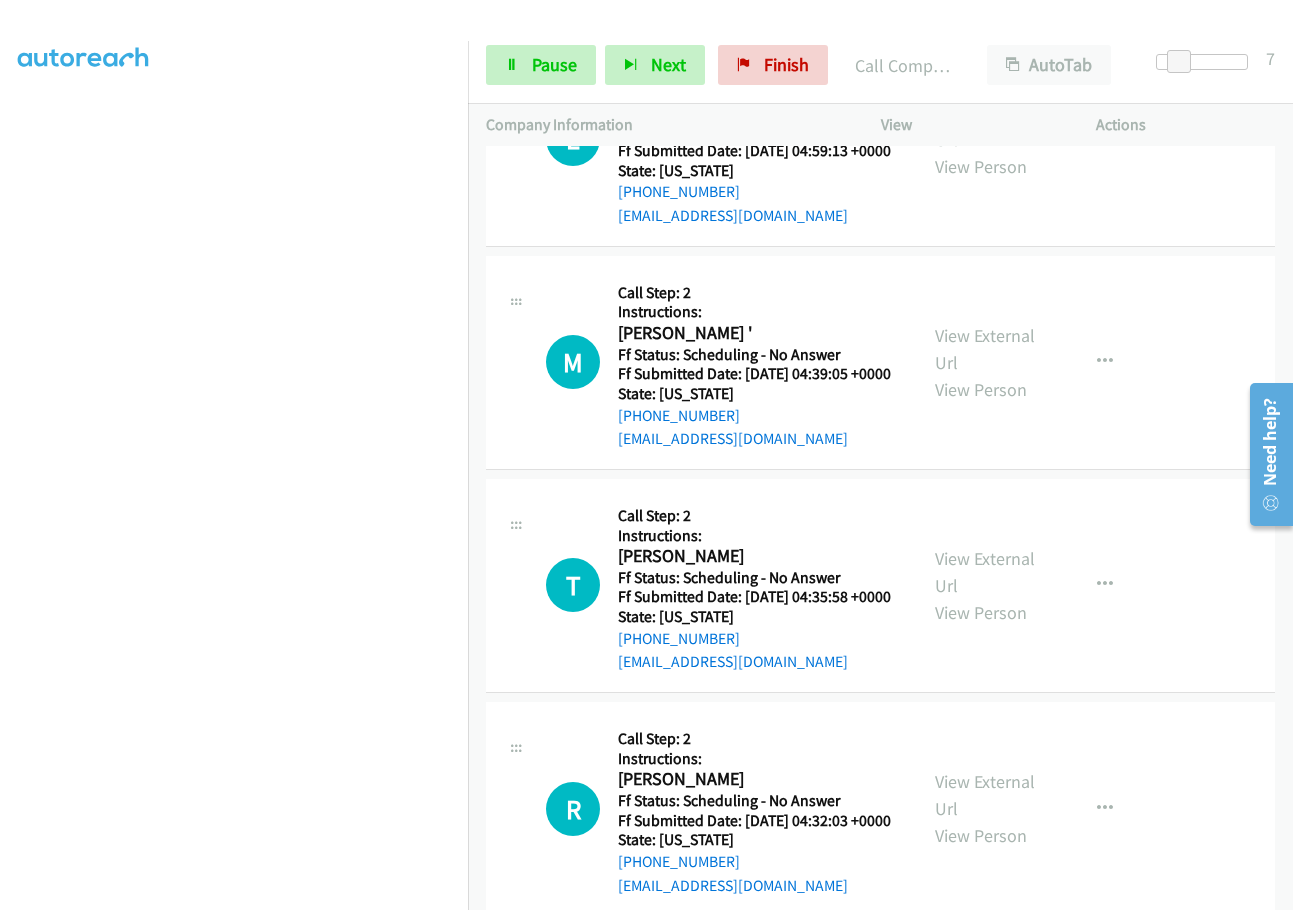 click on "View External Url" at bounding box center (985, -98) 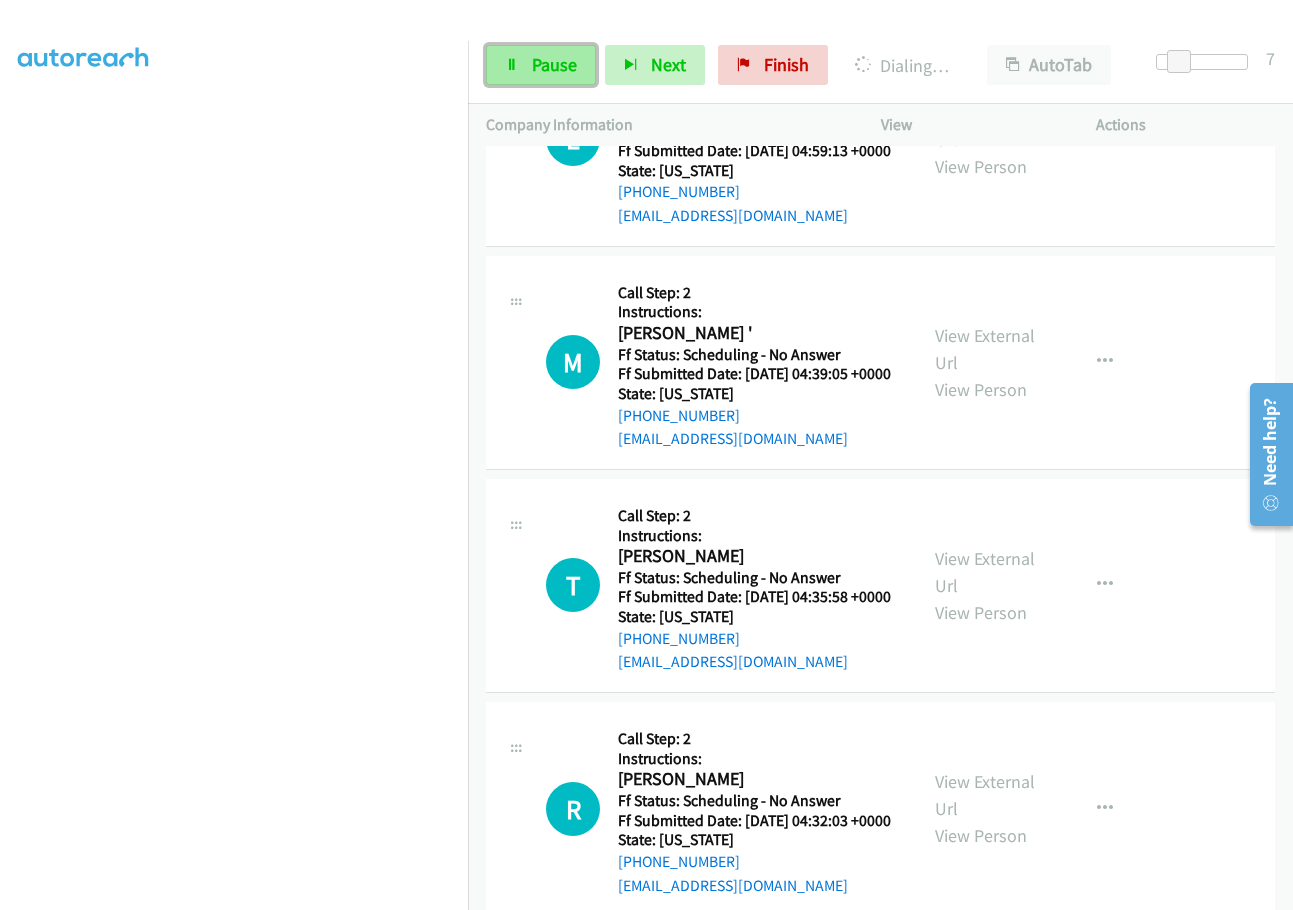click on "Pause" at bounding box center [554, 64] 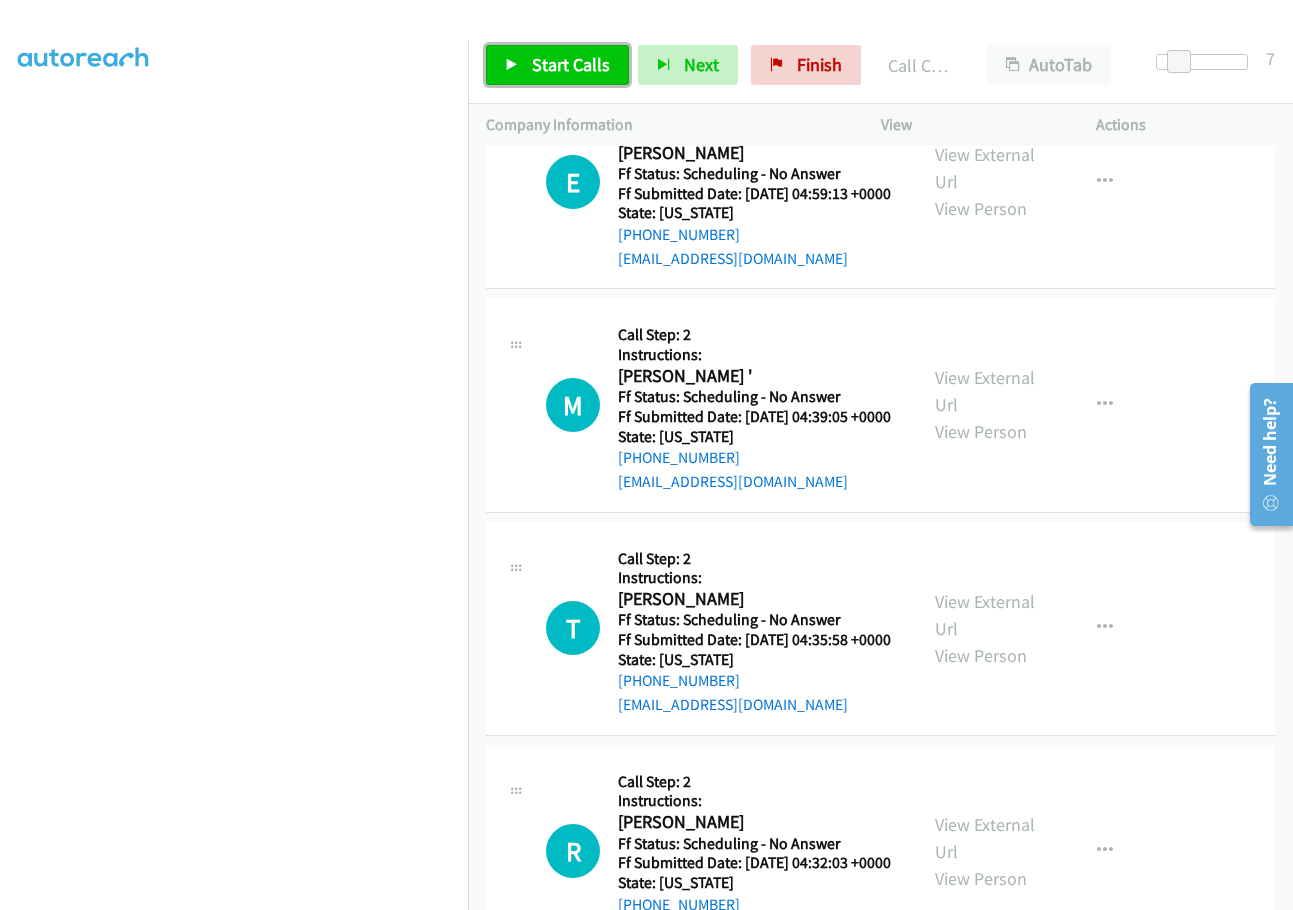 click on "Start Calls" at bounding box center (571, 64) 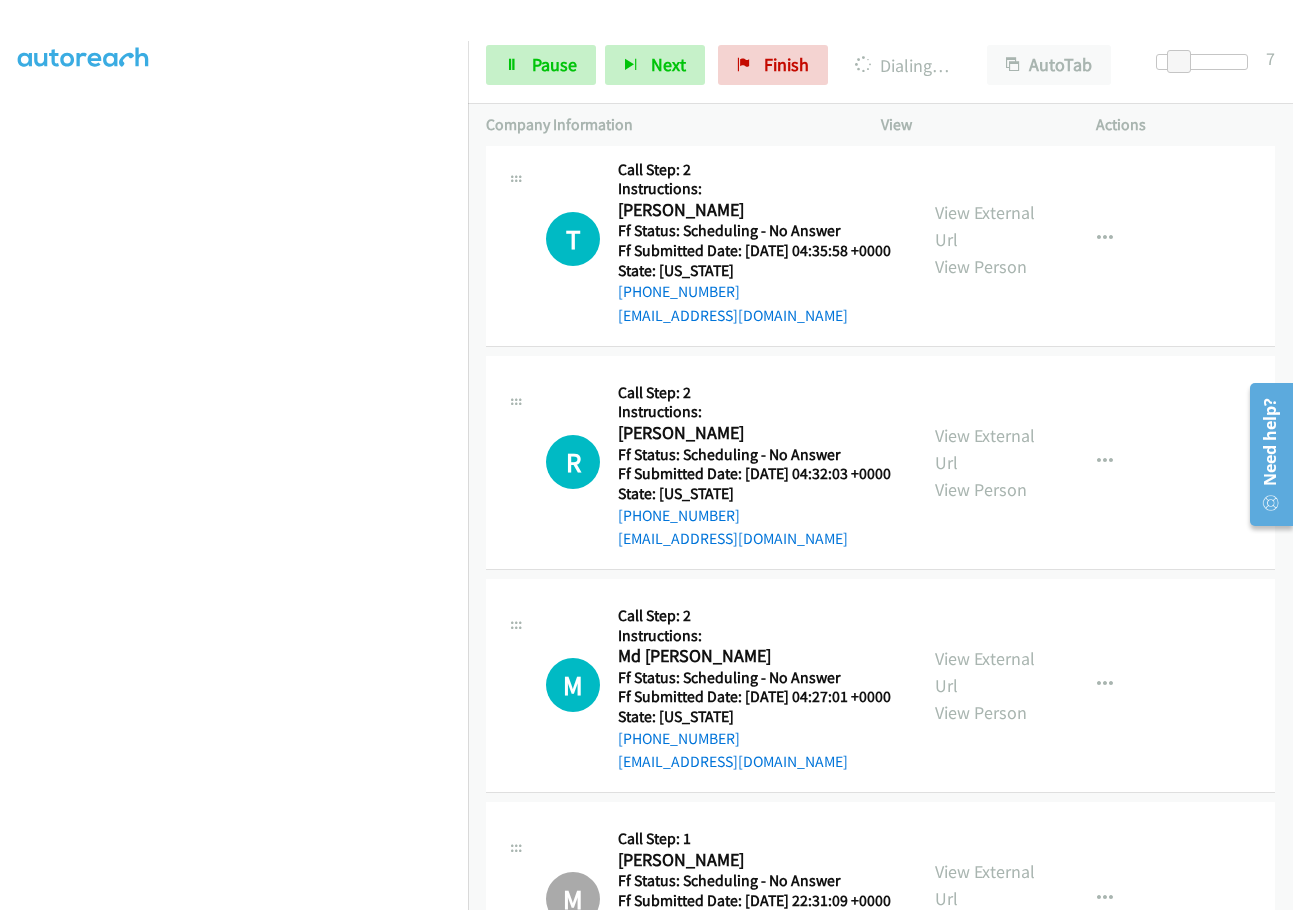 scroll, scrollTop: 4200, scrollLeft: 0, axis: vertical 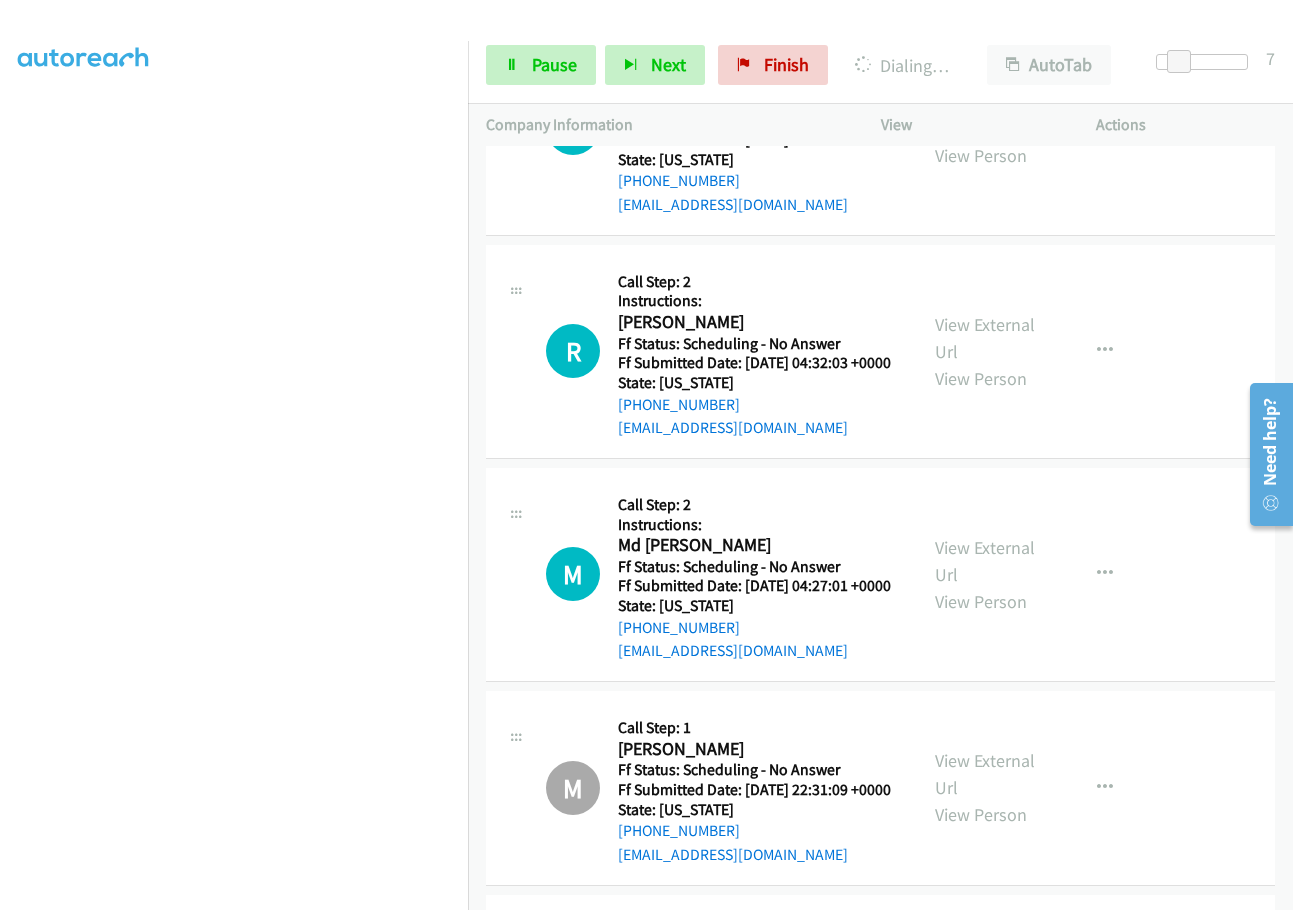 click on "View External Url" at bounding box center [985, -109] 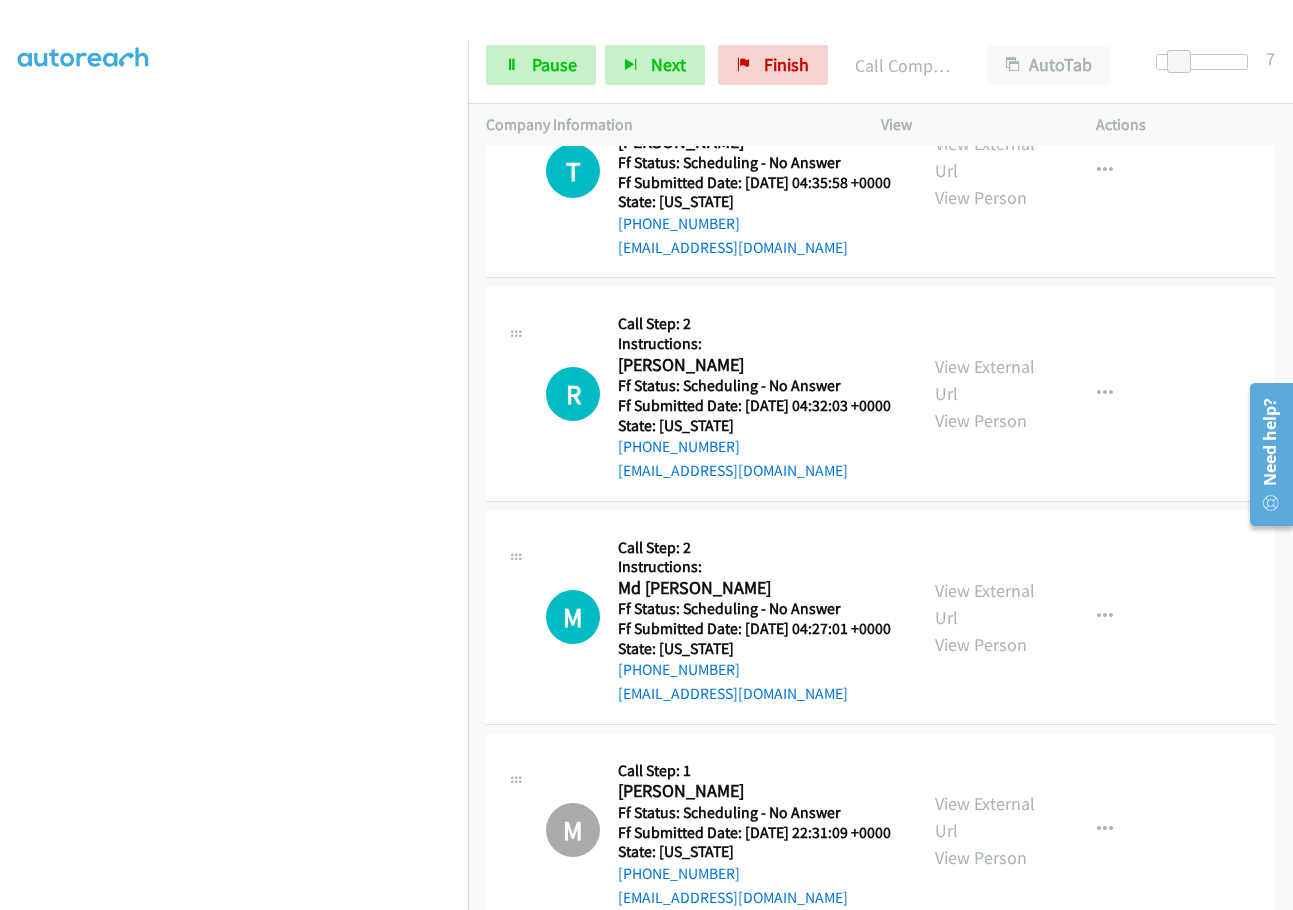 click on "Call was successful?" at bounding box center (685, 24) 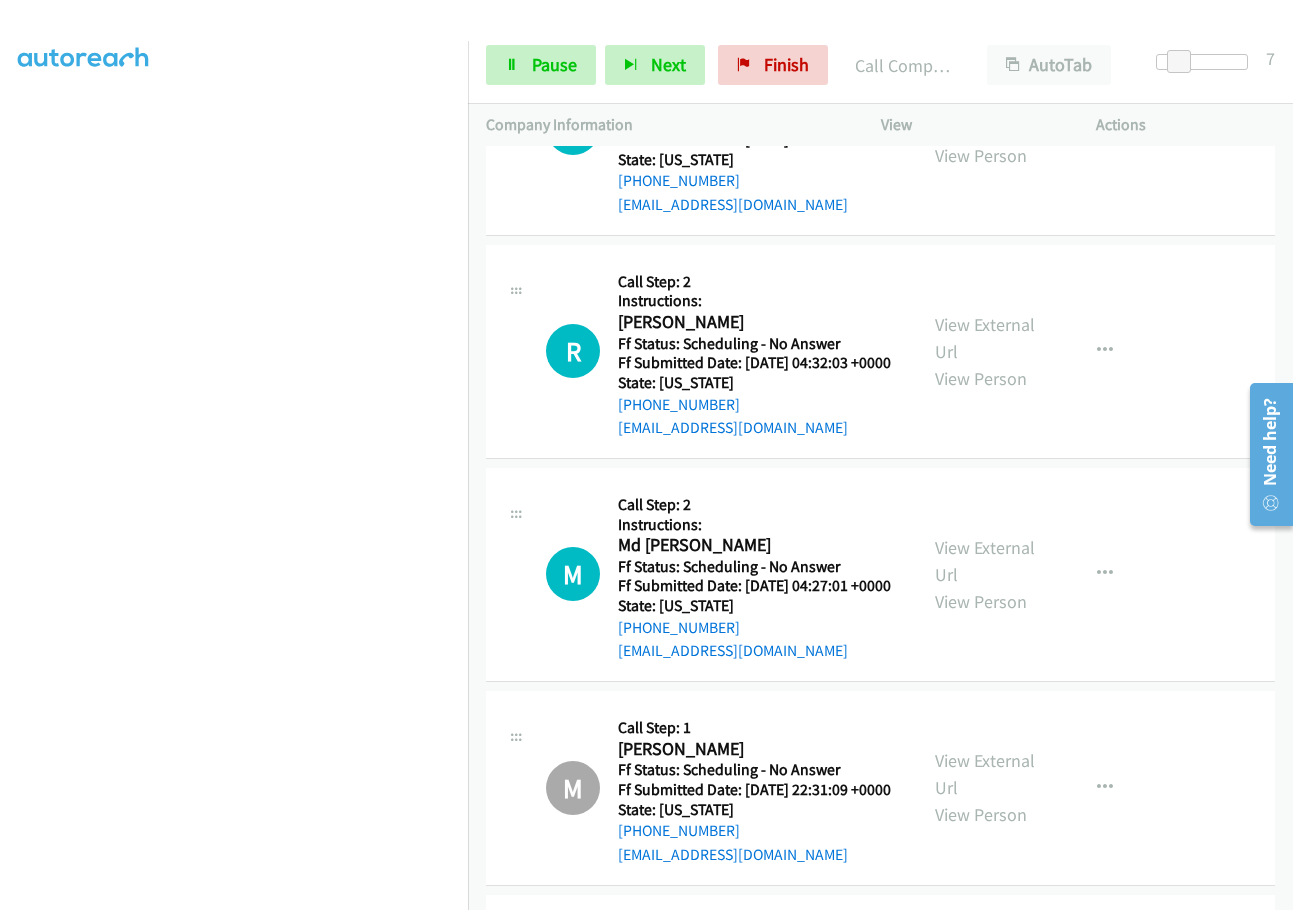click on "View External Url" at bounding box center (985, 115) 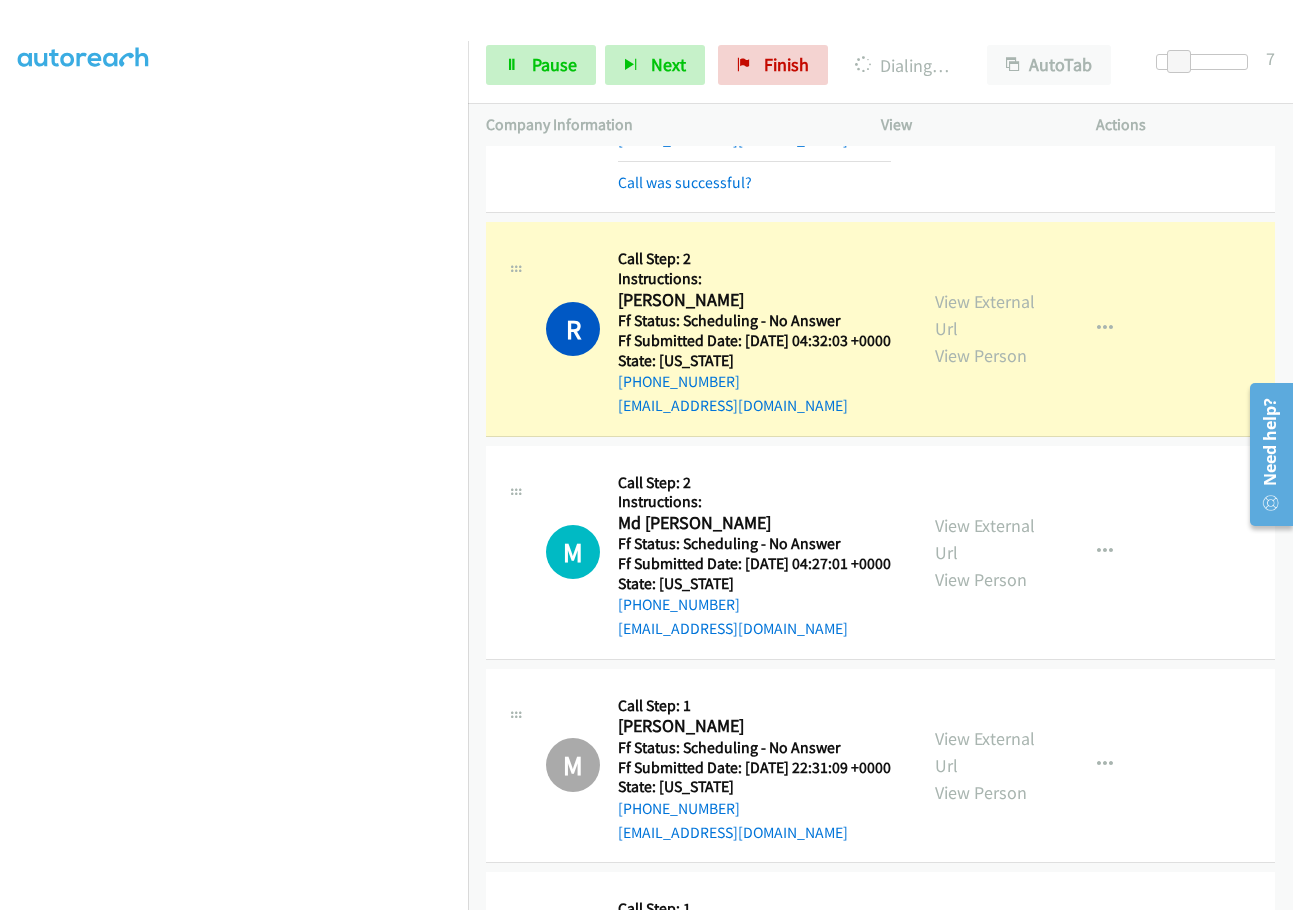 scroll, scrollTop: 4300, scrollLeft: 0, axis: vertical 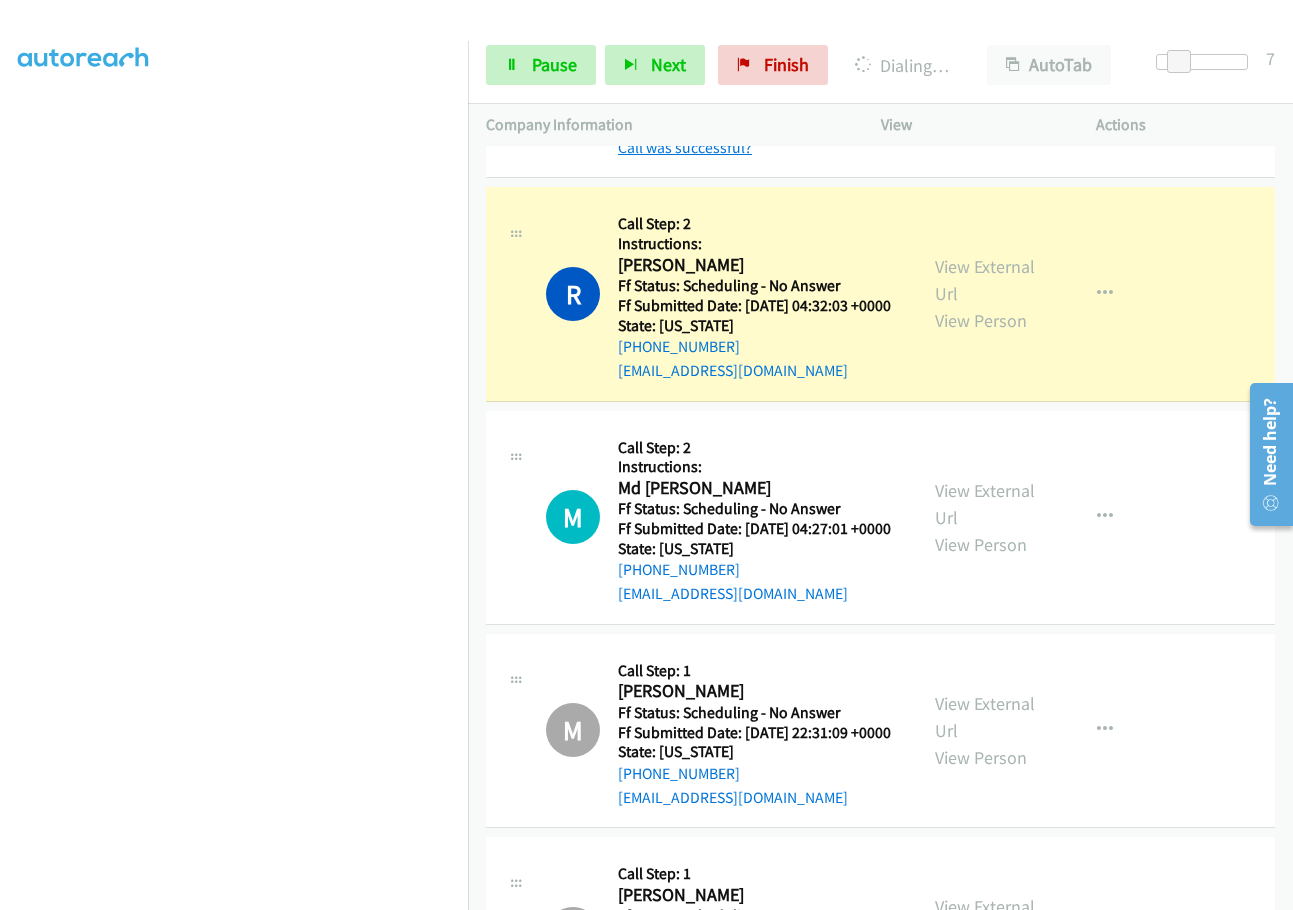 click on "Call was successful?" at bounding box center [685, 147] 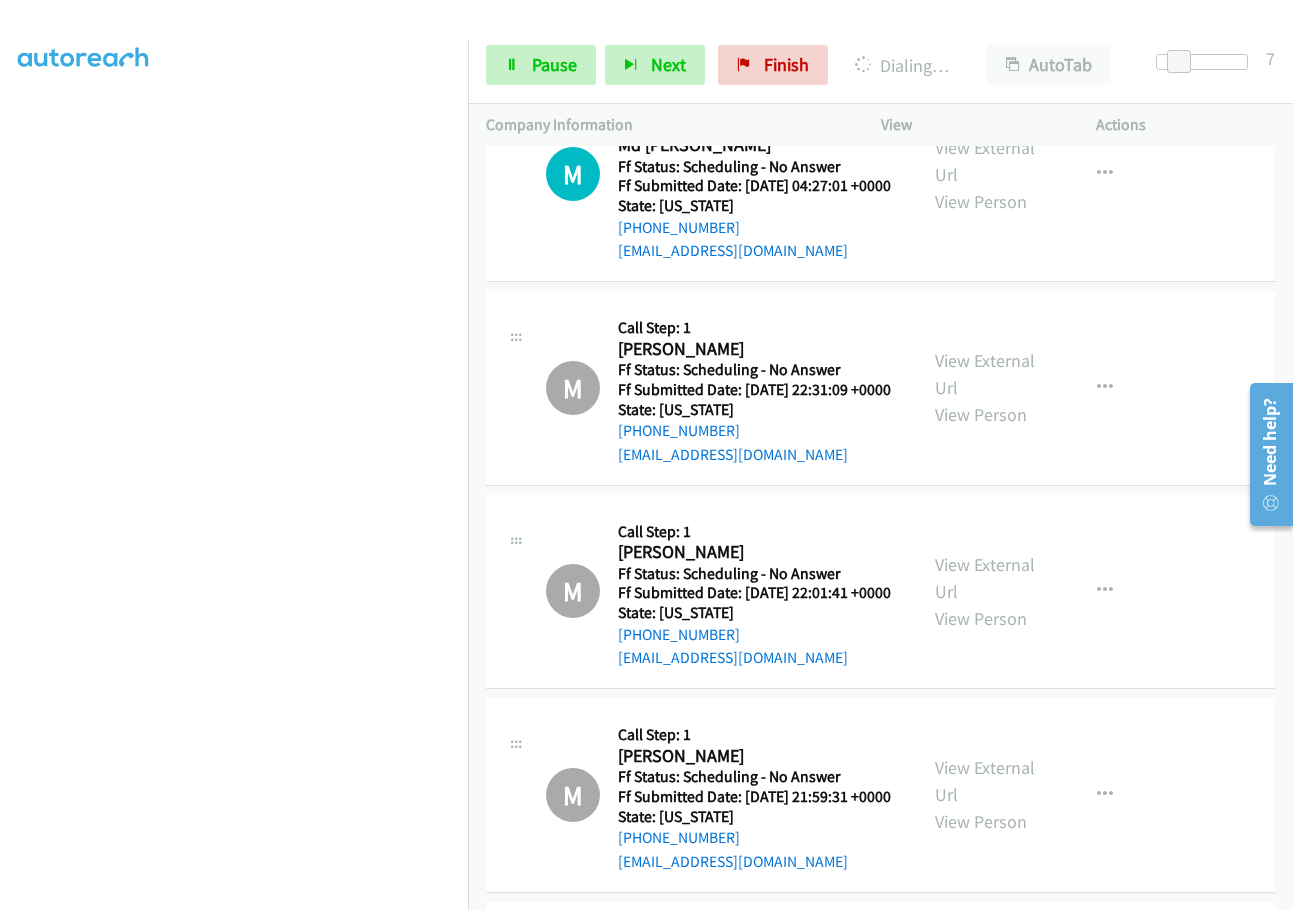 scroll, scrollTop: 4700, scrollLeft: 0, axis: vertical 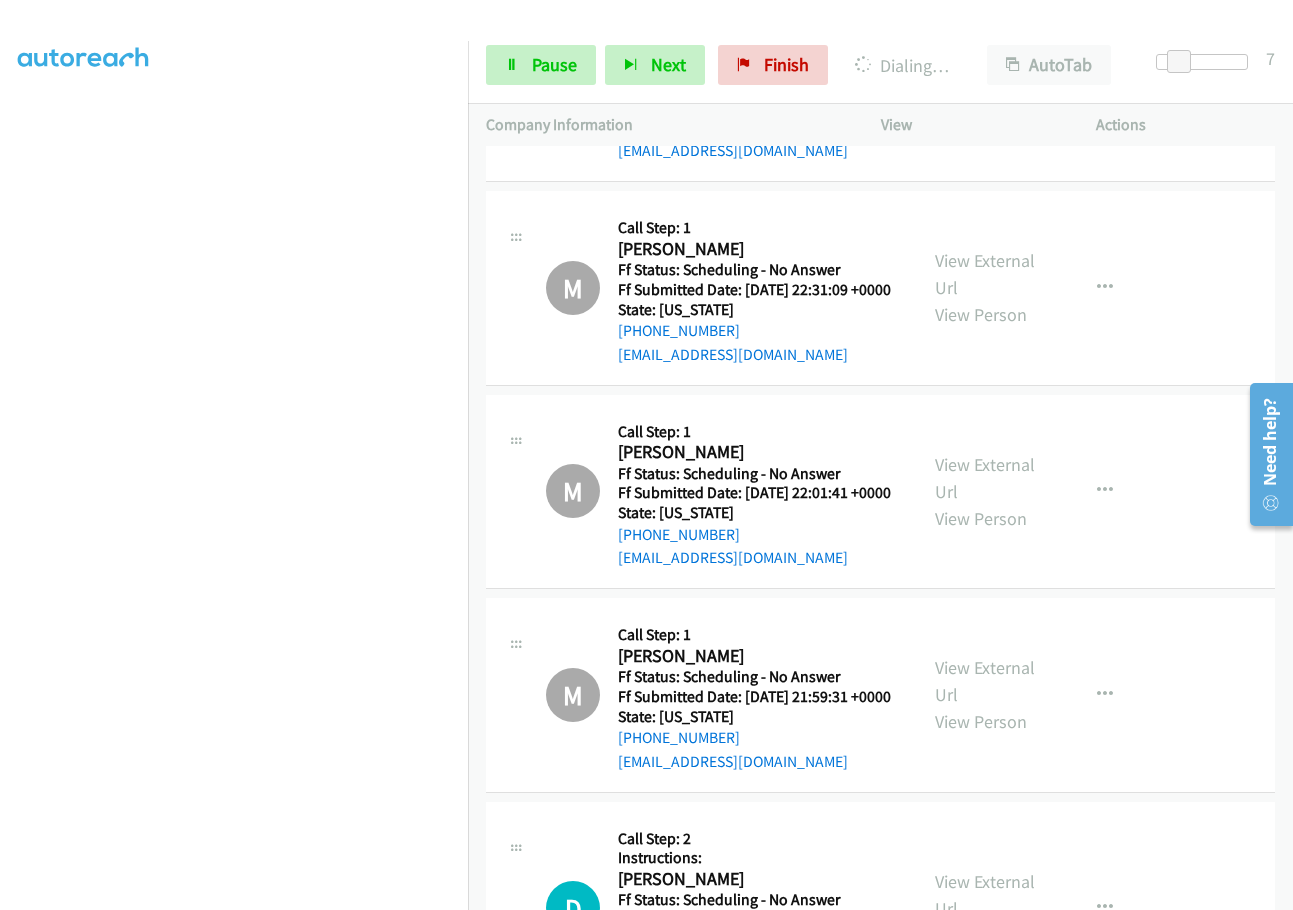 click on "View External Url" at bounding box center (985, -162) 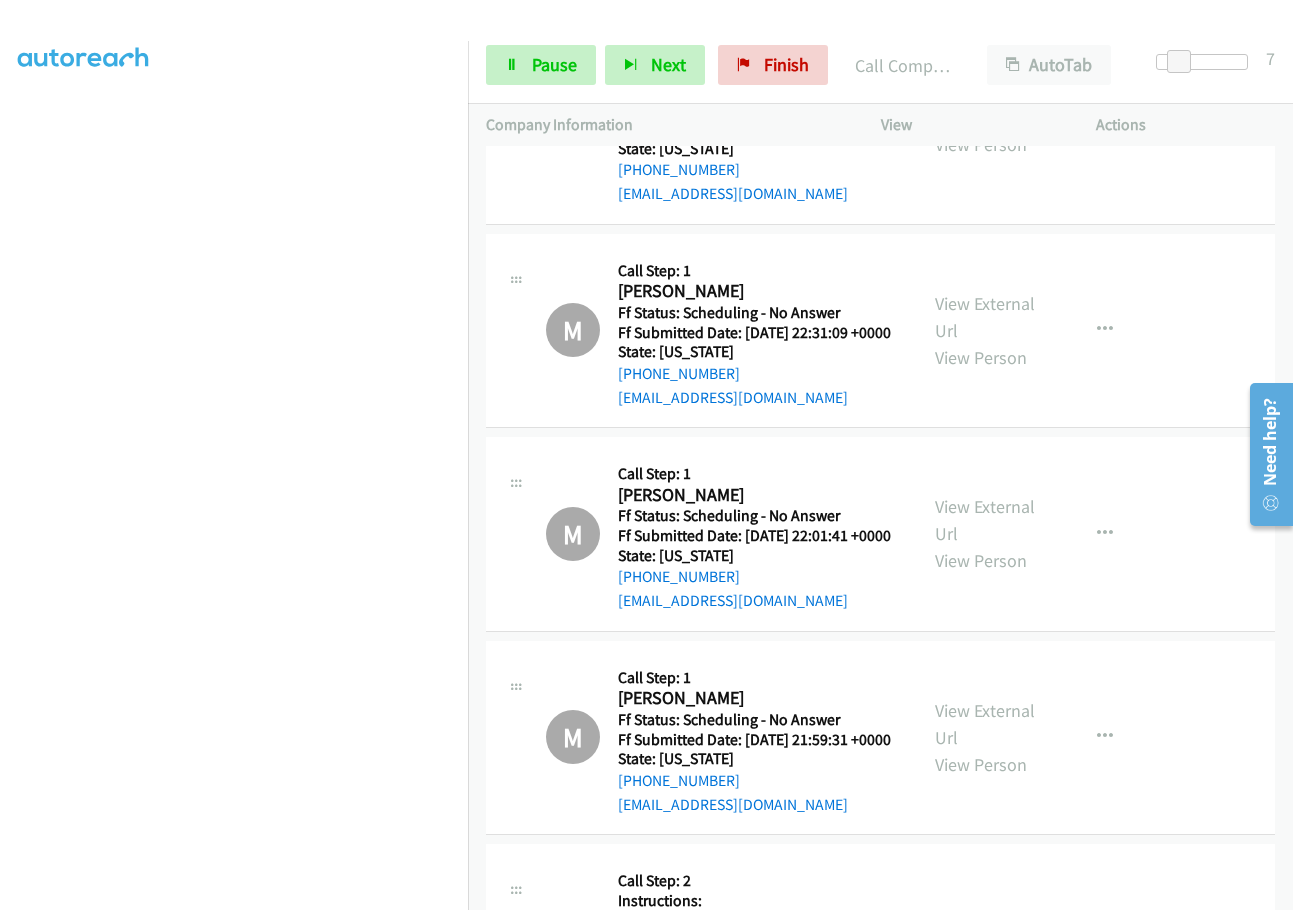 click on "Call was successful?" at bounding box center [685, -30] 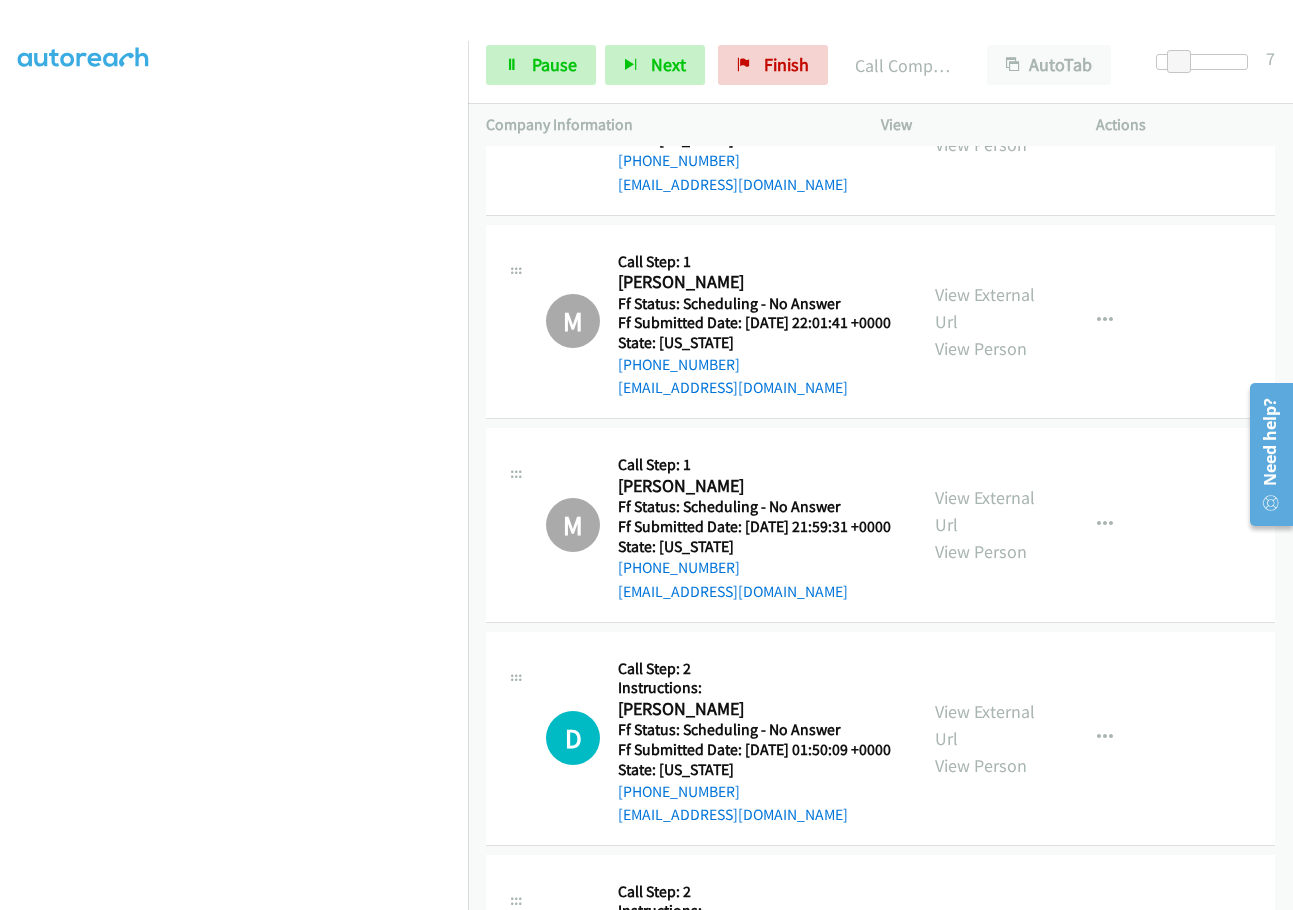 scroll, scrollTop: 4900, scrollLeft: 0, axis: vertical 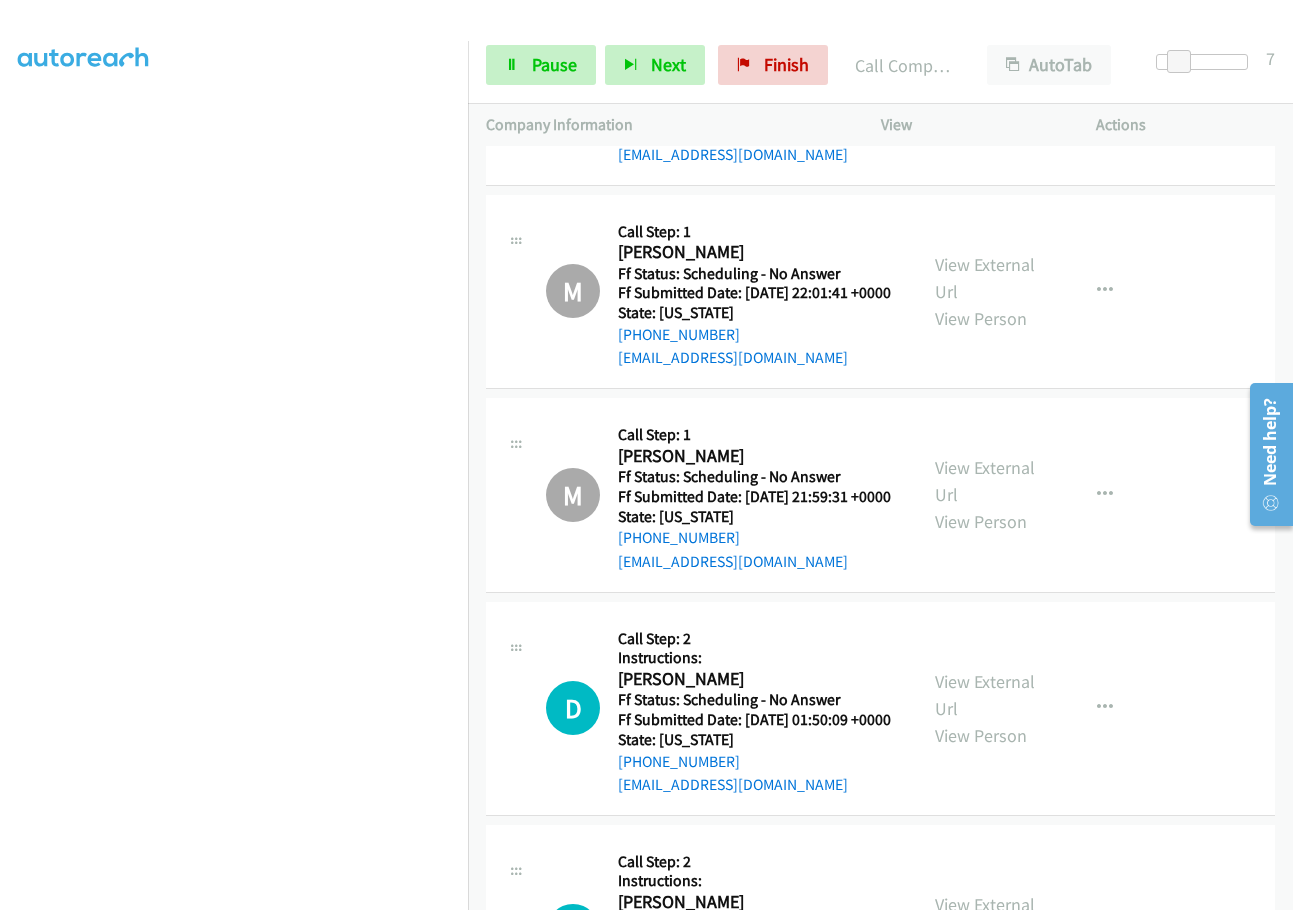click on "View External Url" at bounding box center [985, -139] 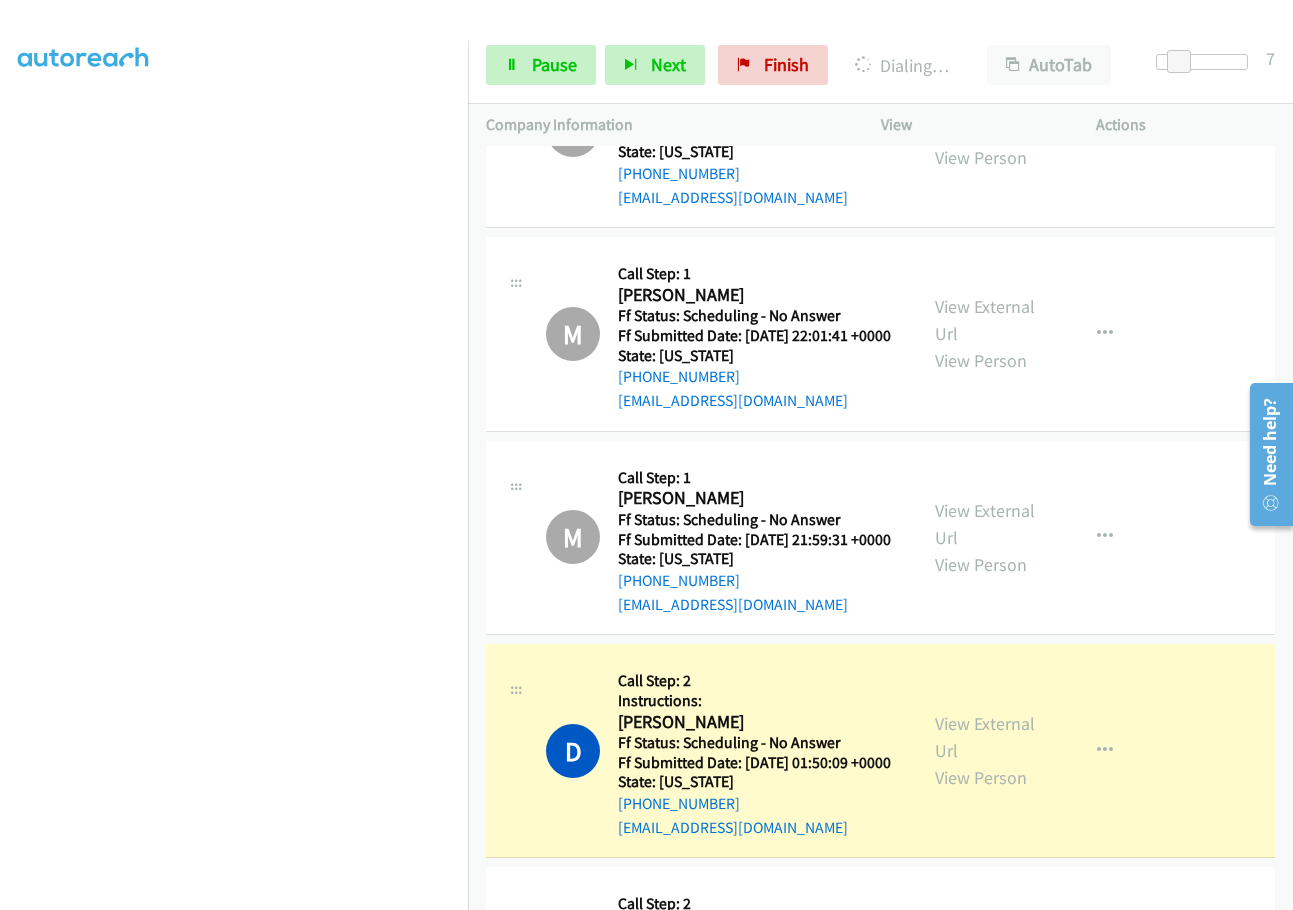 click on "Call was successful?" at bounding box center [685, -7] 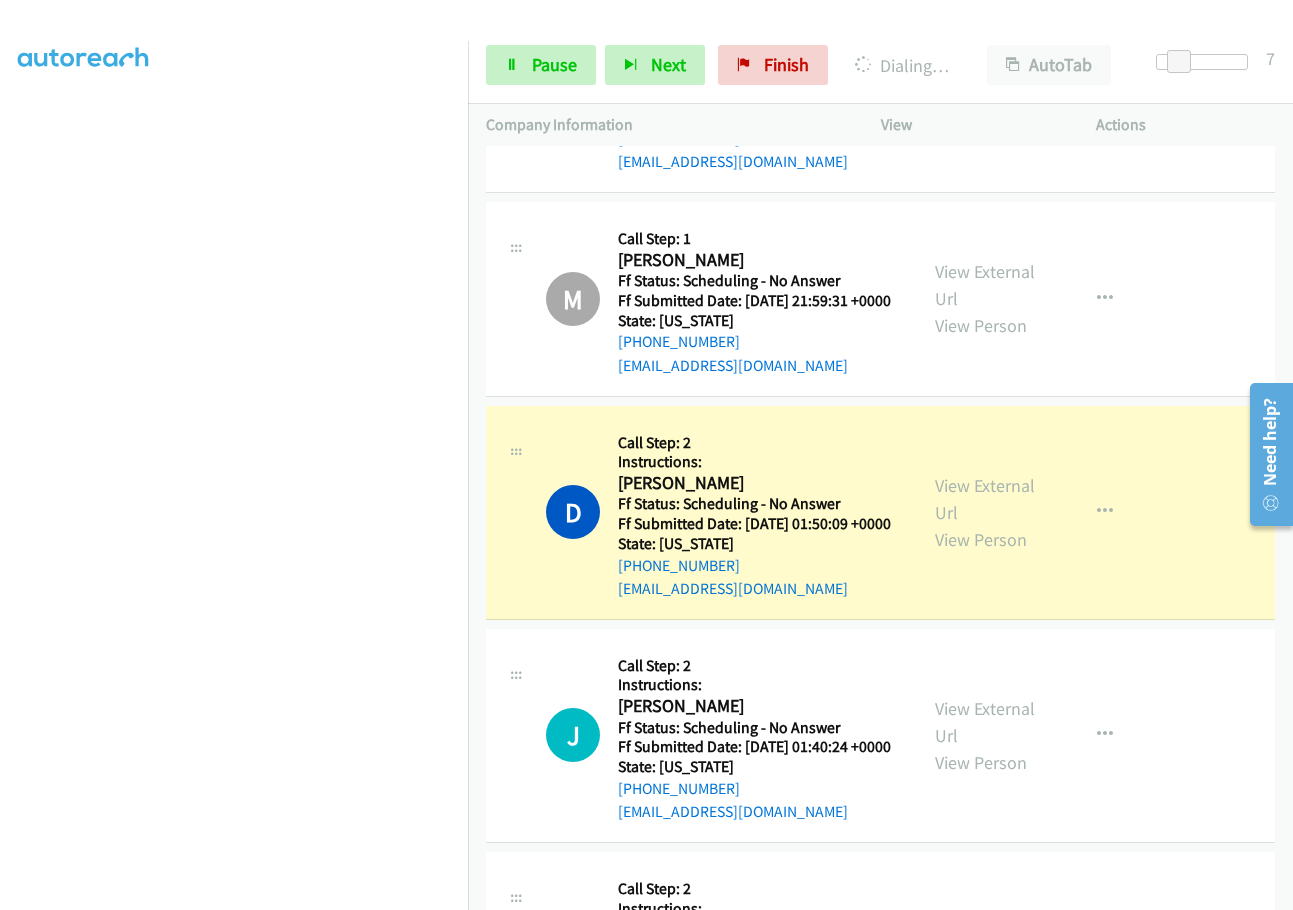scroll, scrollTop: 5100, scrollLeft: 0, axis: vertical 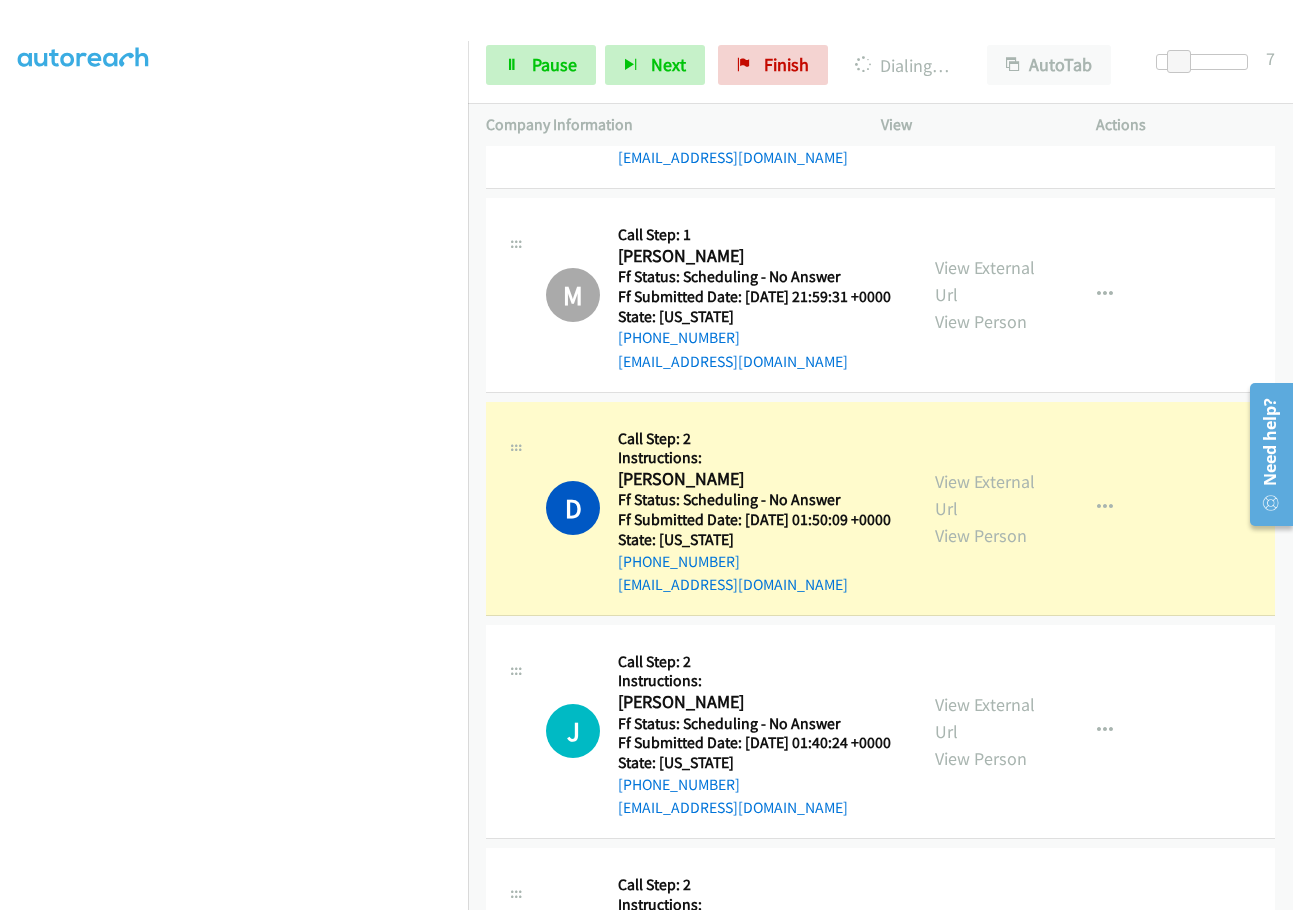 click on "View External Url" at bounding box center (985, -126) 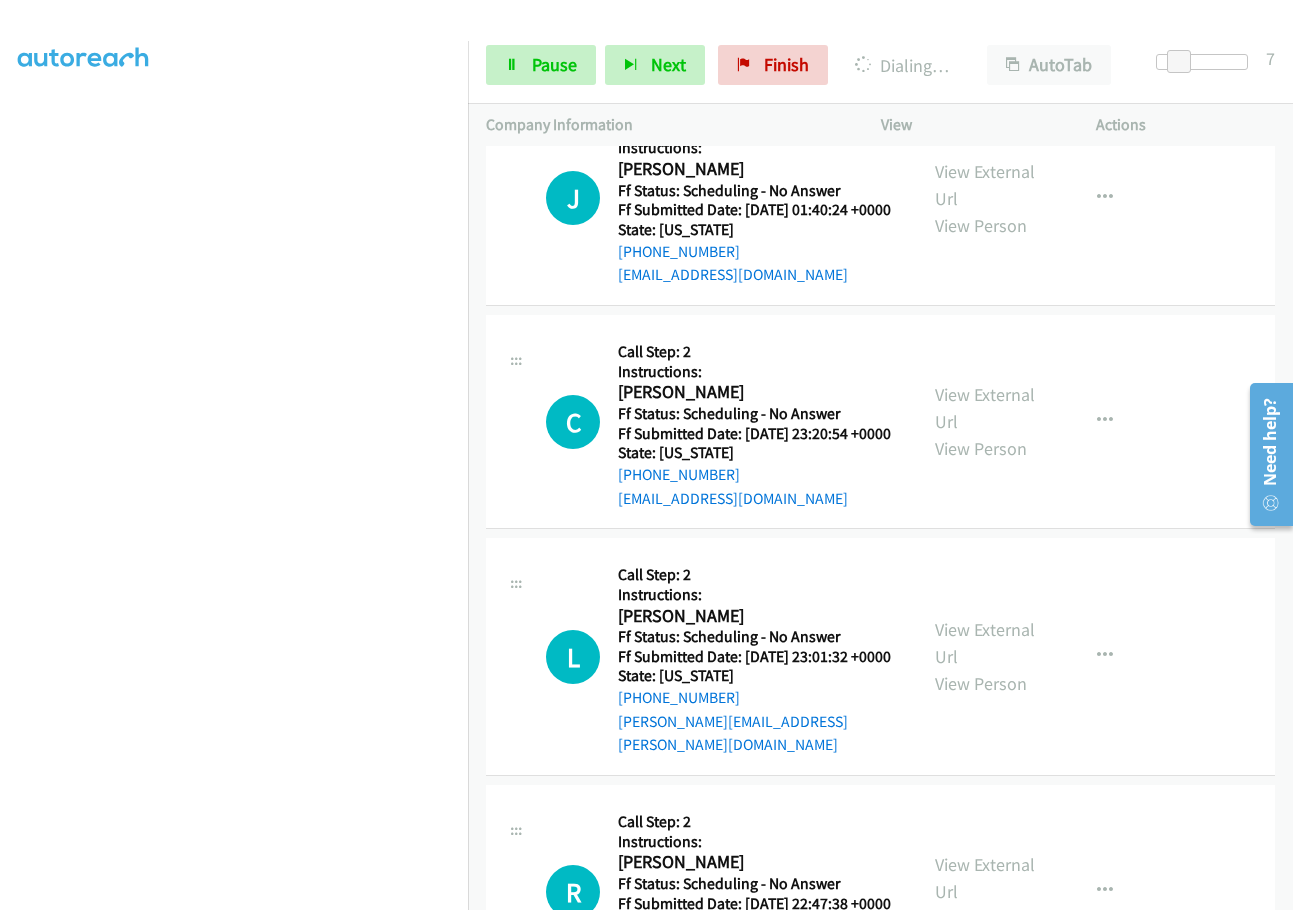 scroll, scrollTop: 5700, scrollLeft: 0, axis: vertical 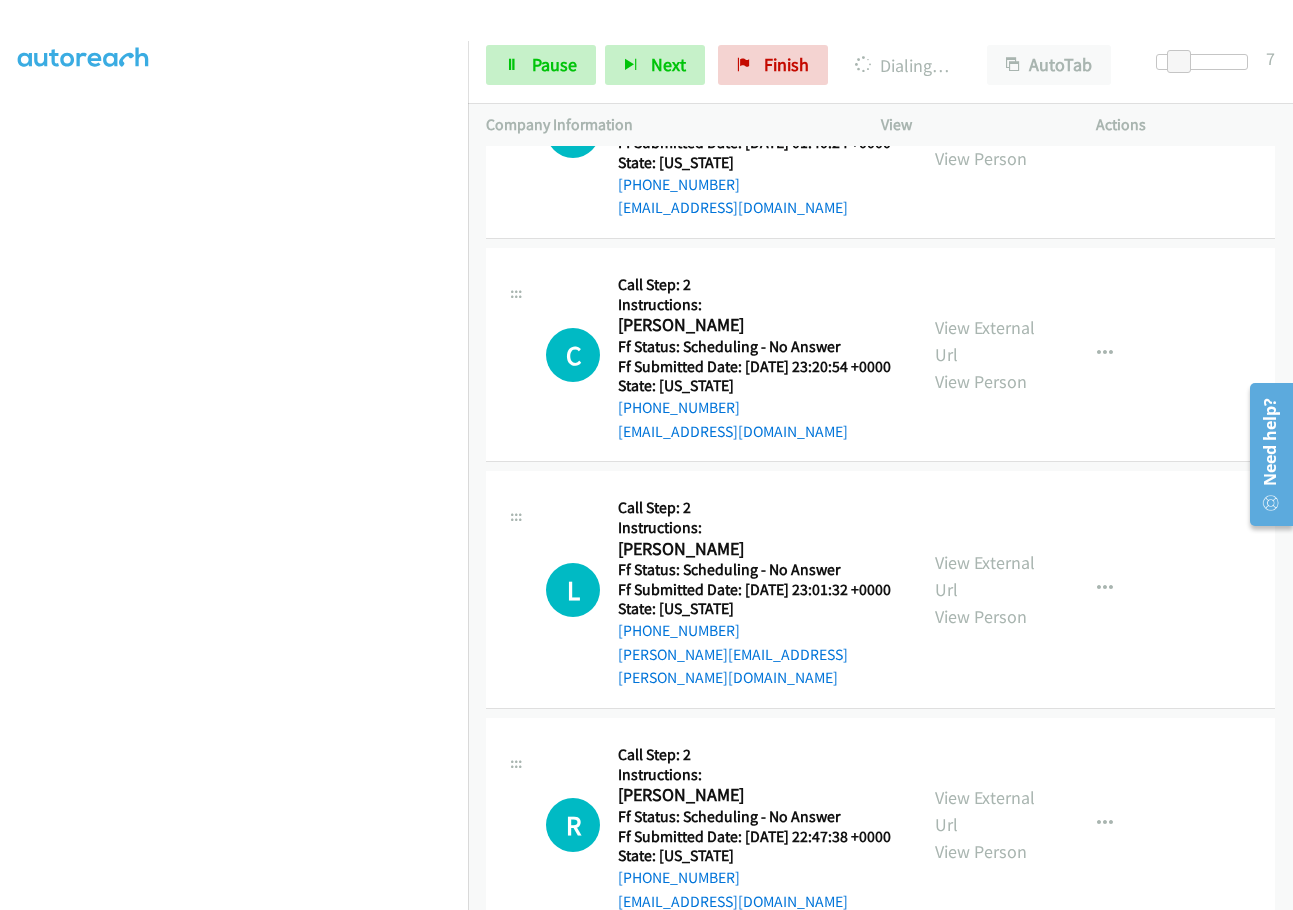 click on "View External Url" at bounding box center [985, -105] 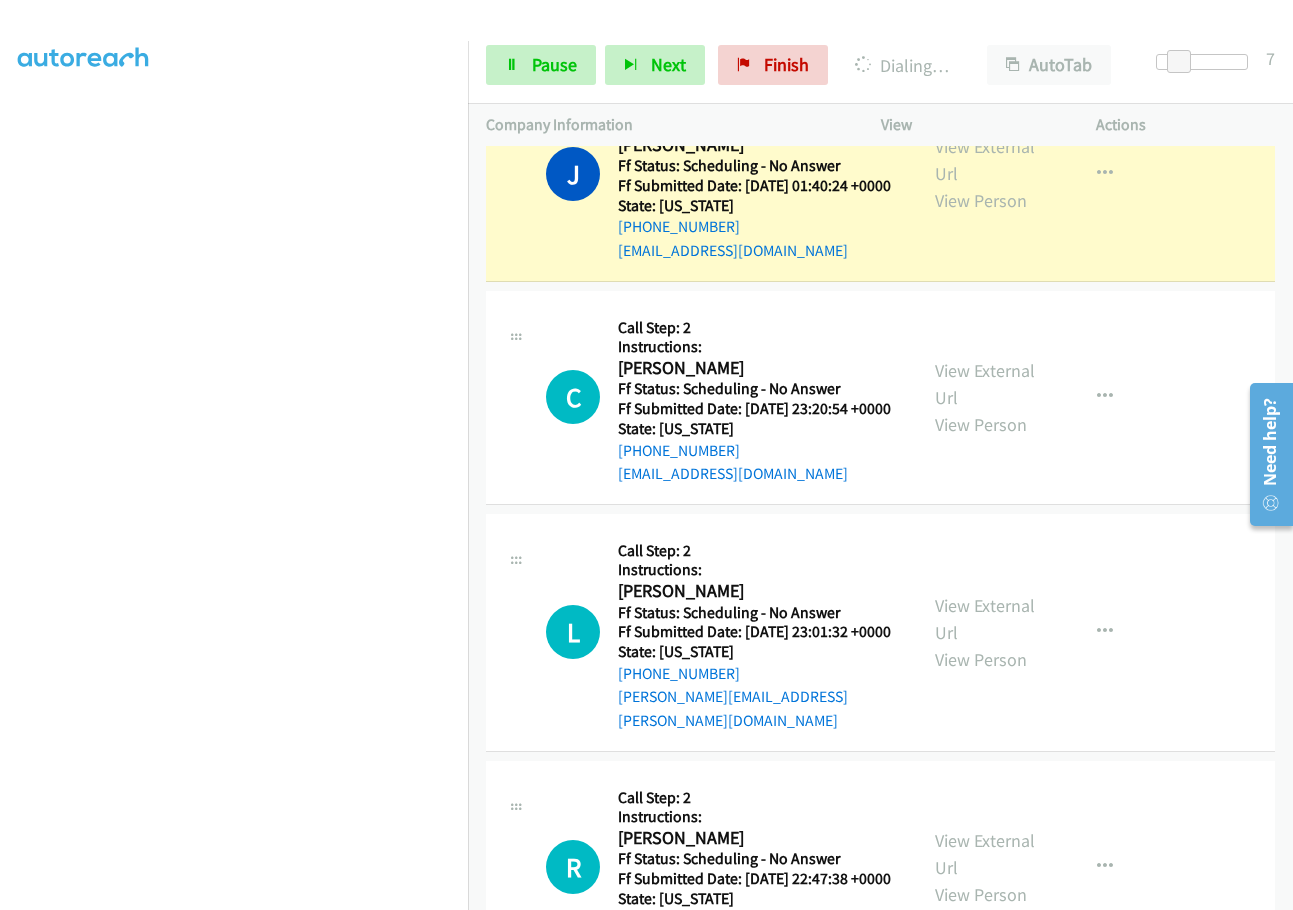 click on "Call was successful?" at bounding box center (685, 27) 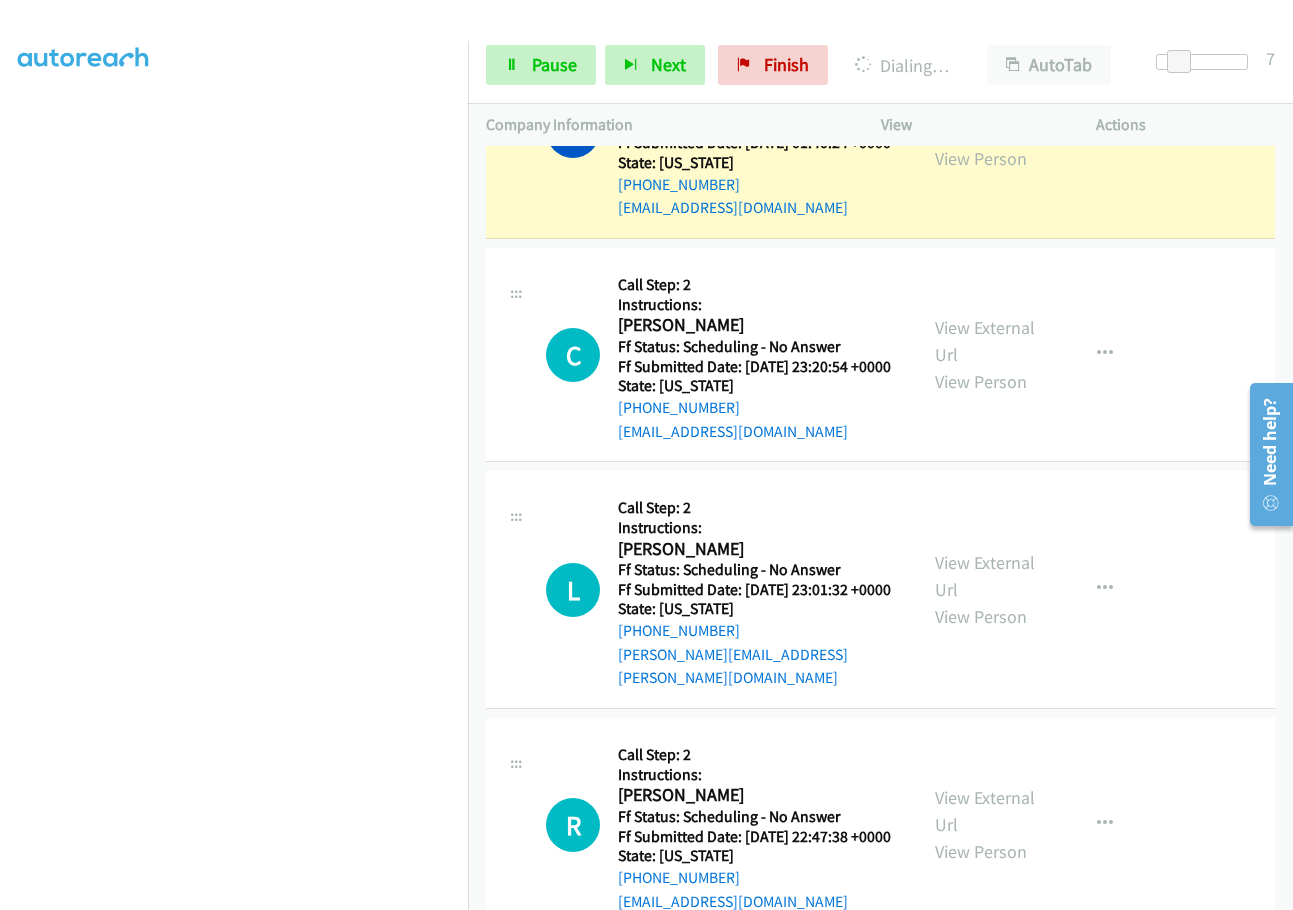 click on "View External Url" at bounding box center (985, 118) 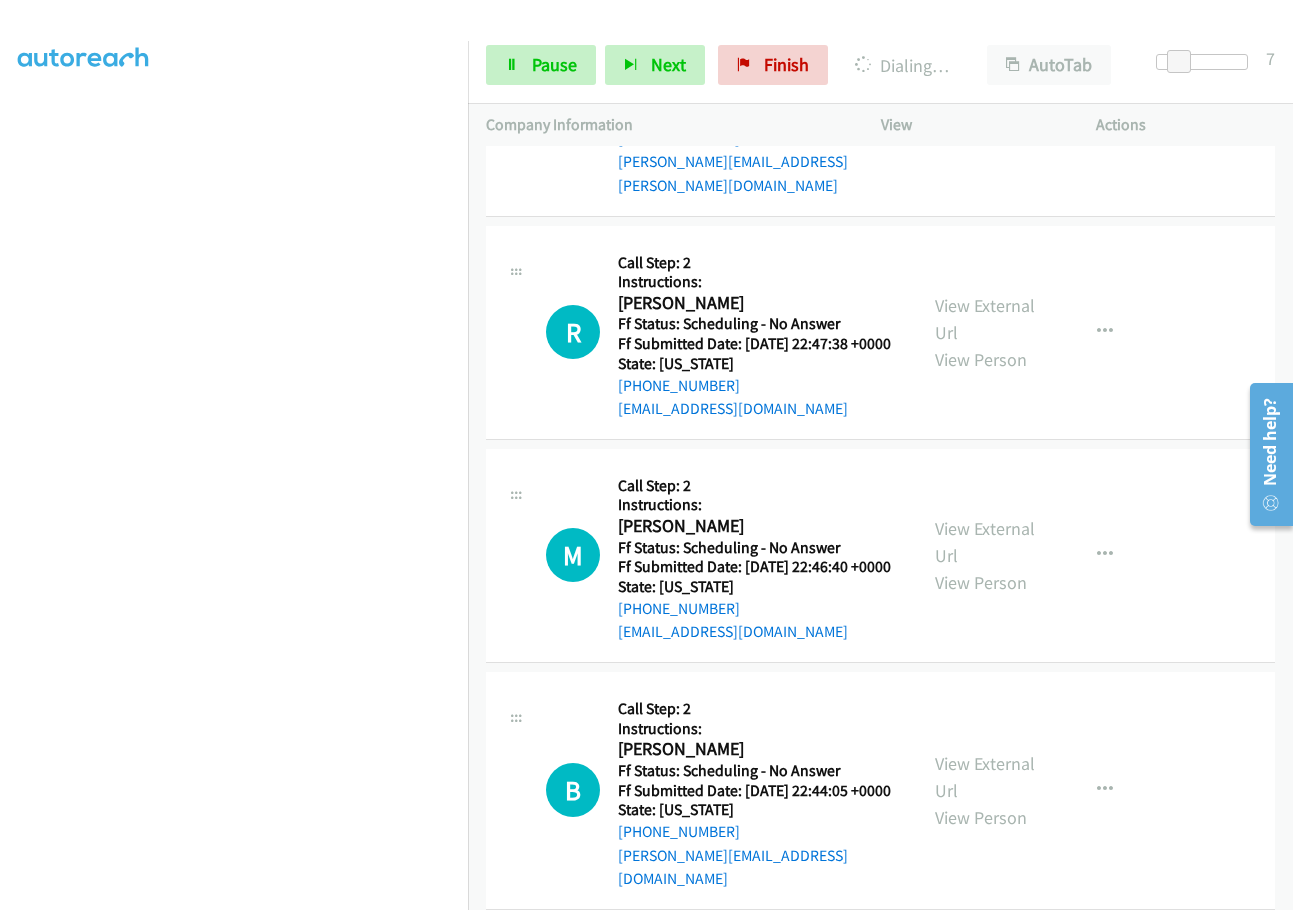 scroll, scrollTop: 6200, scrollLeft: 0, axis: vertical 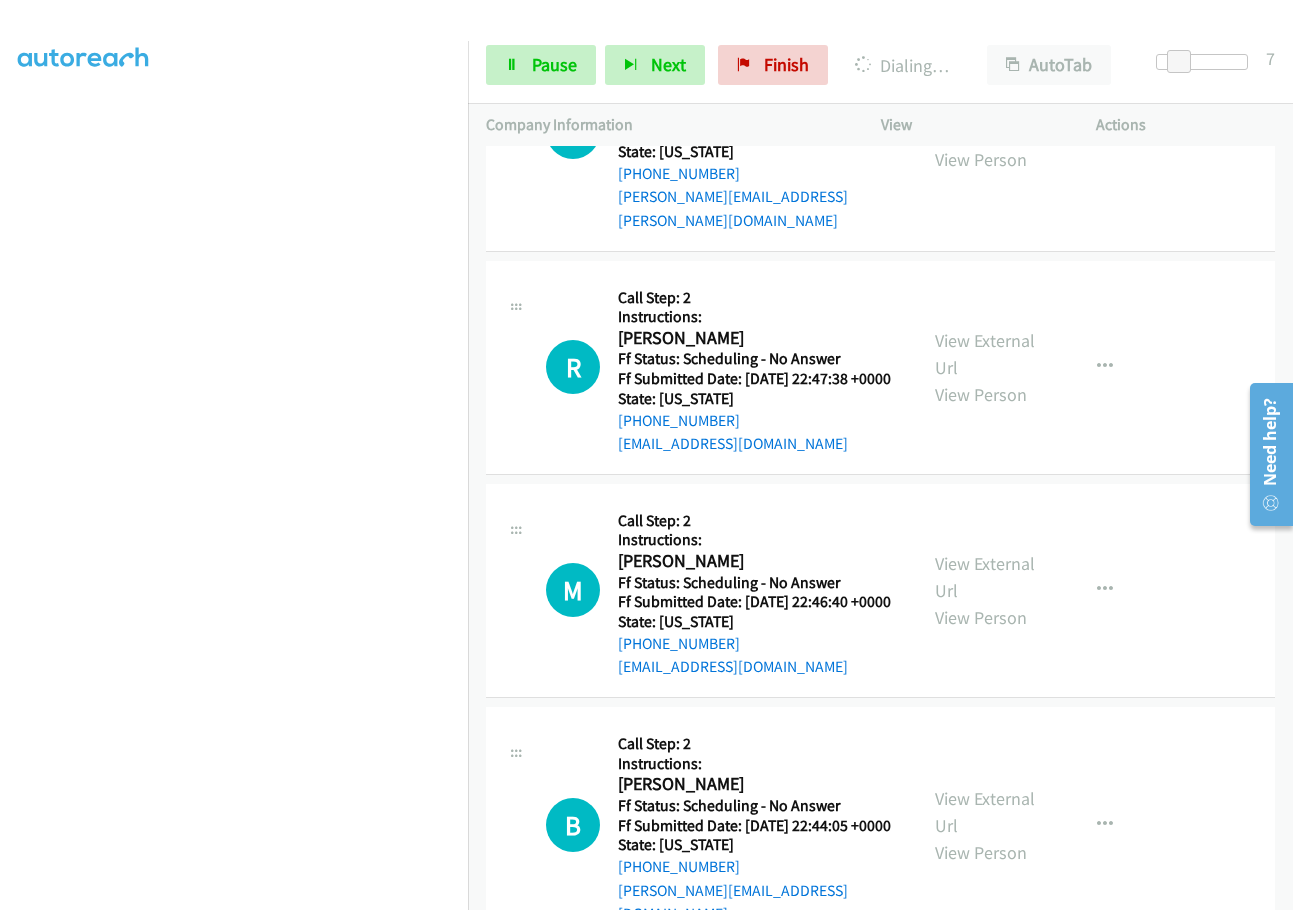 click on "View External Url" at bounding box center (985, -116) 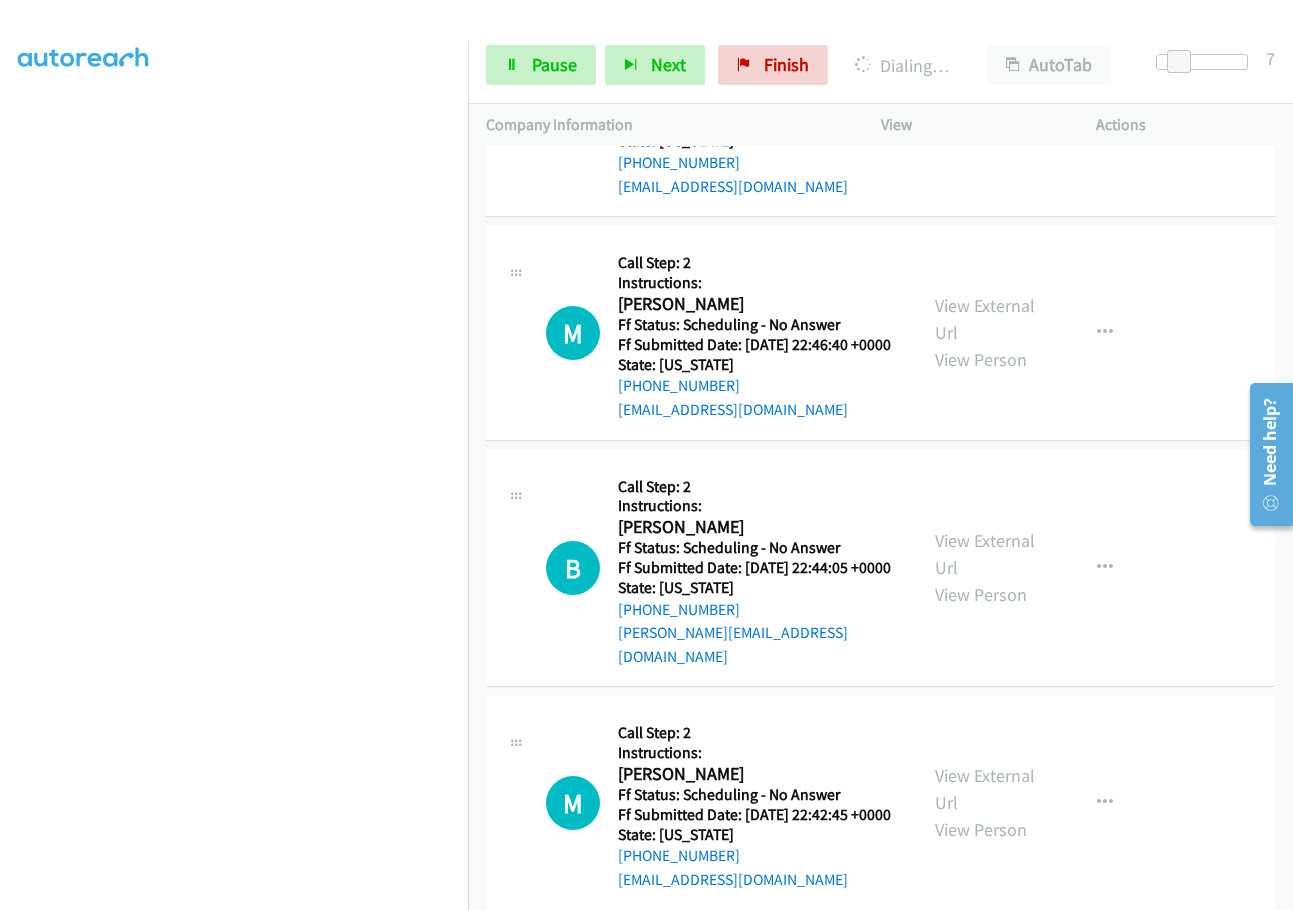 click on "Call was successful?" at bounding box center (685, -284) 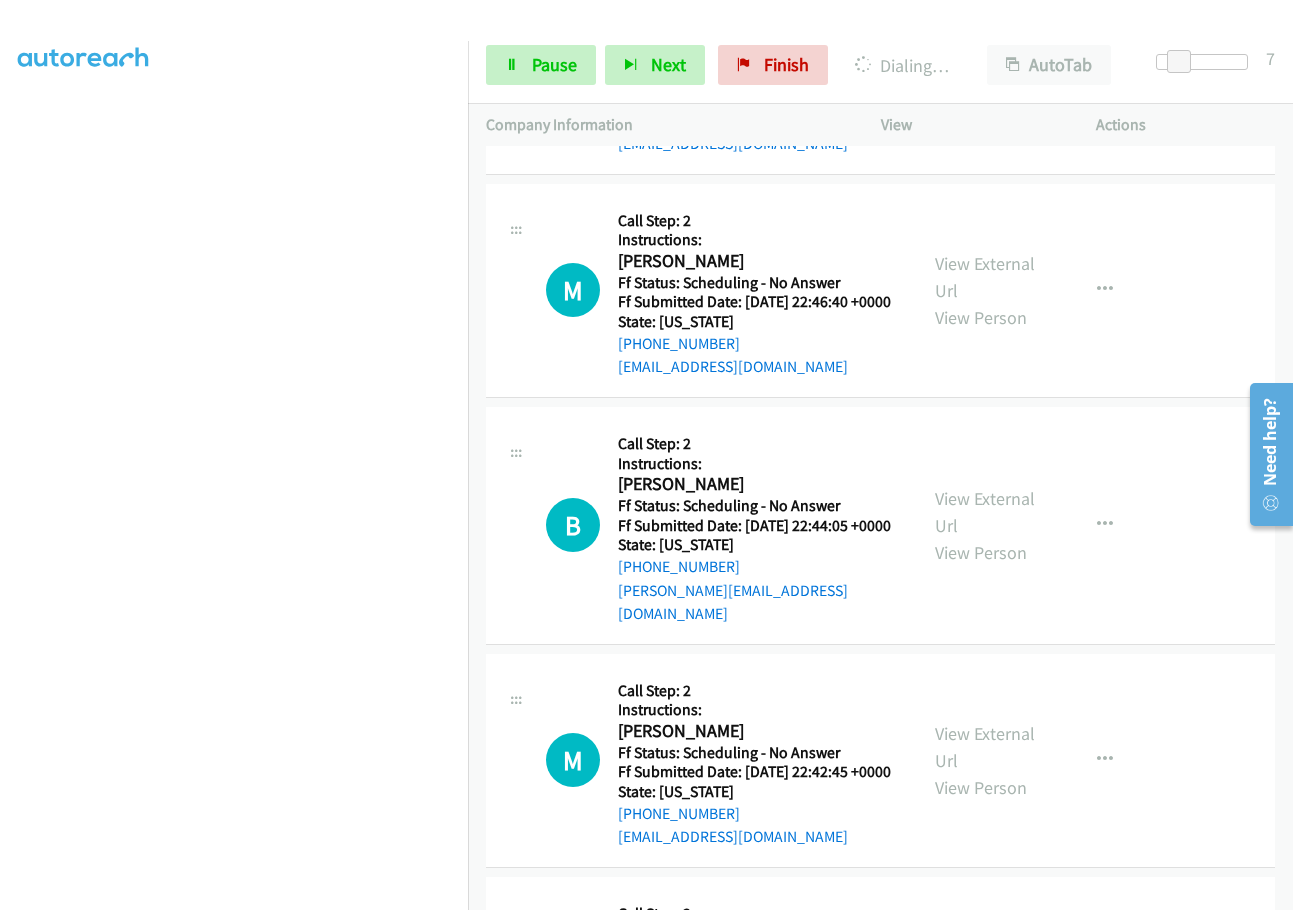 scroll, scrollTop: 6479, scrollLeft: 0, axis: vertical 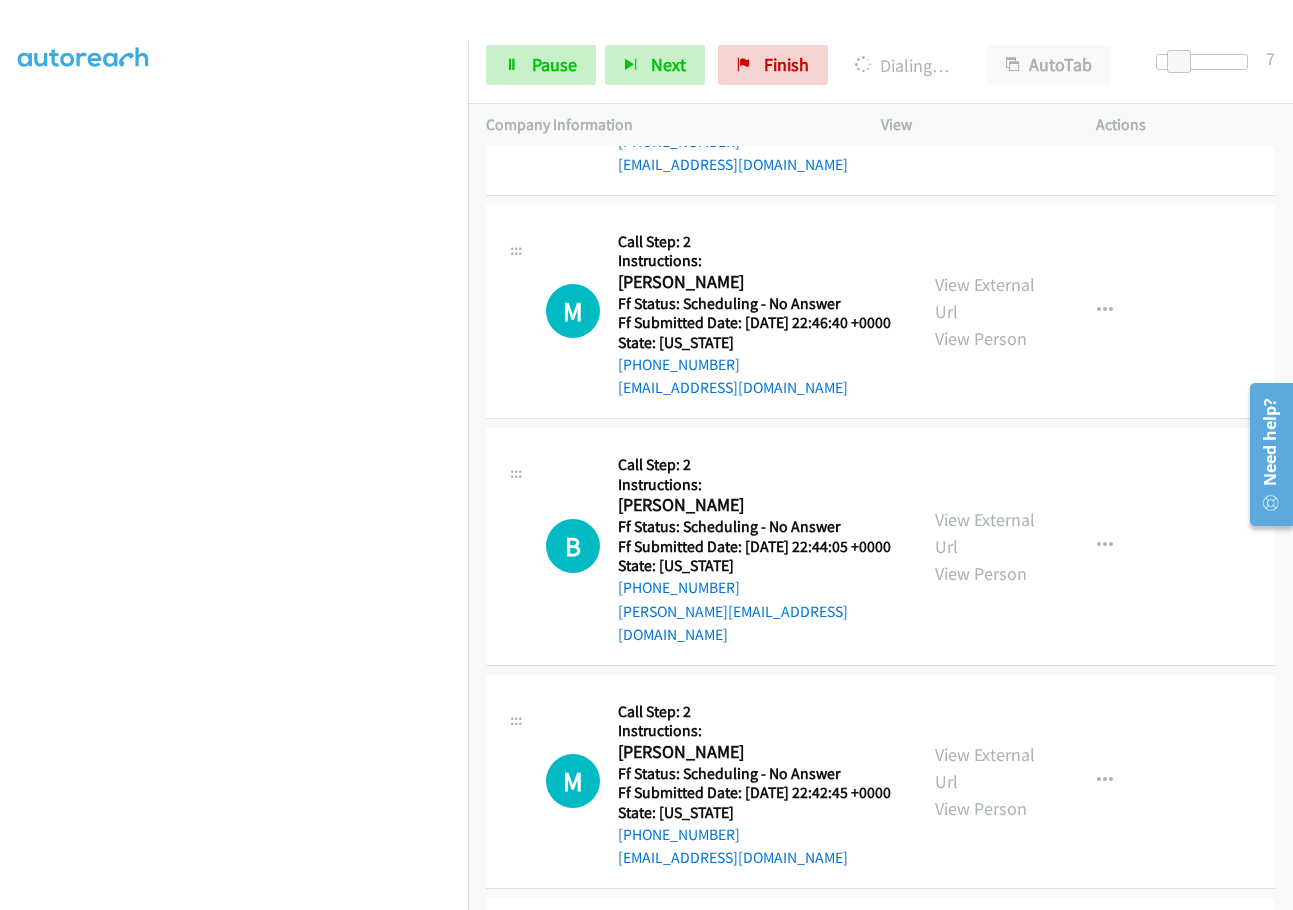 click on "View External Url" at bounding box center (985, -160) 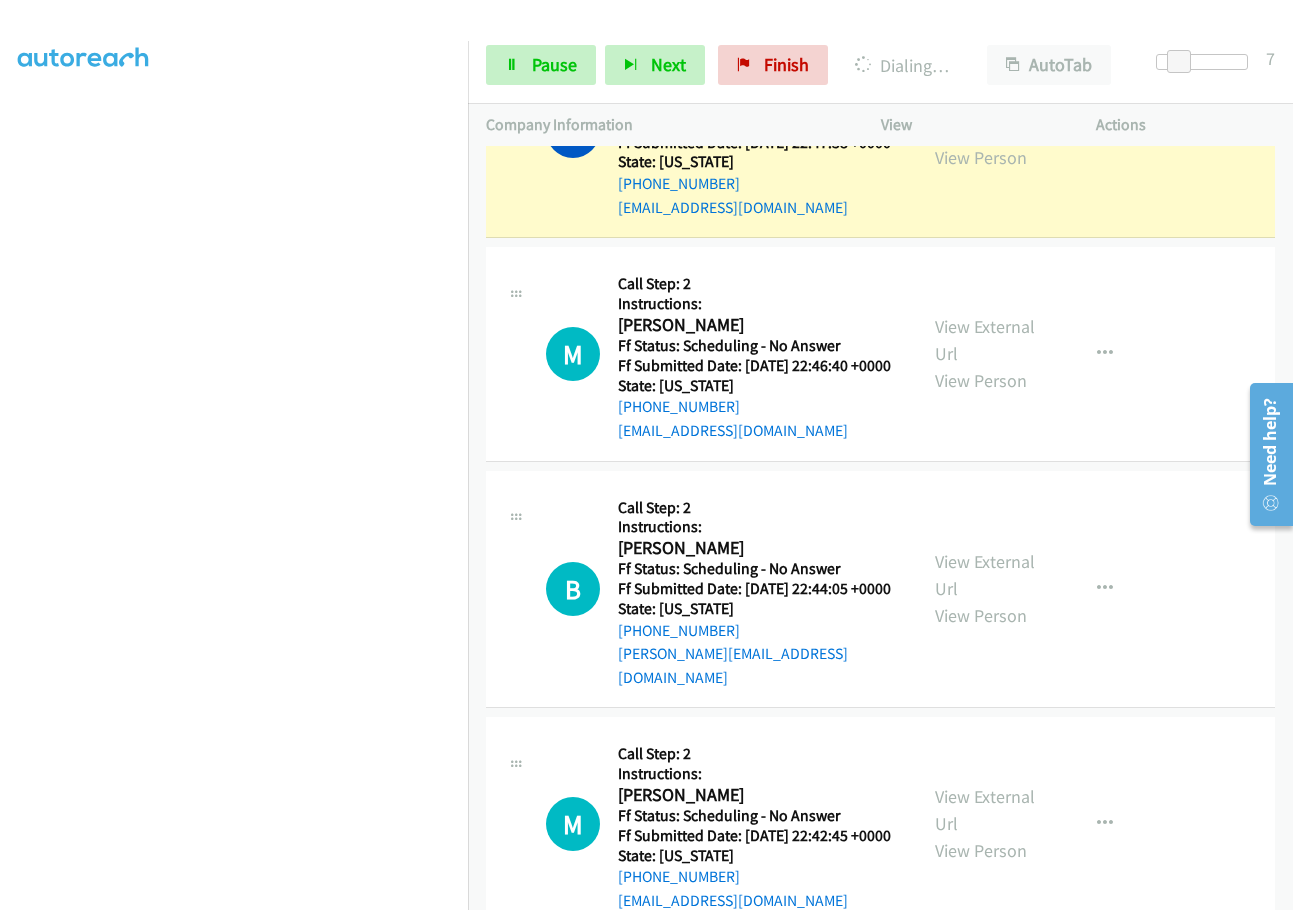 click on "Call was successful?" at bounding box center [685, -16] 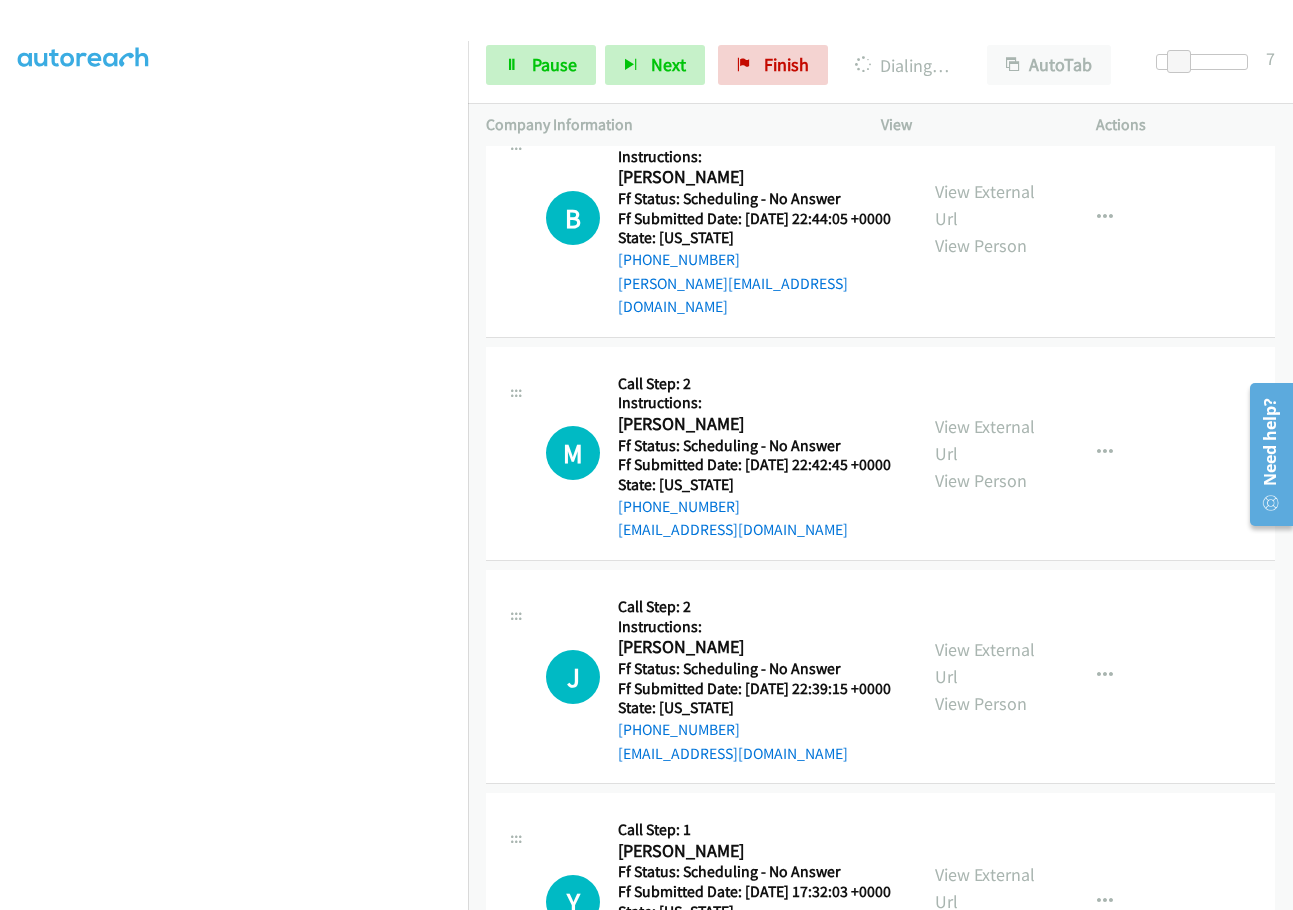 scroll, scrollTop: 6879, scrollLeft: 0, axis: vertical 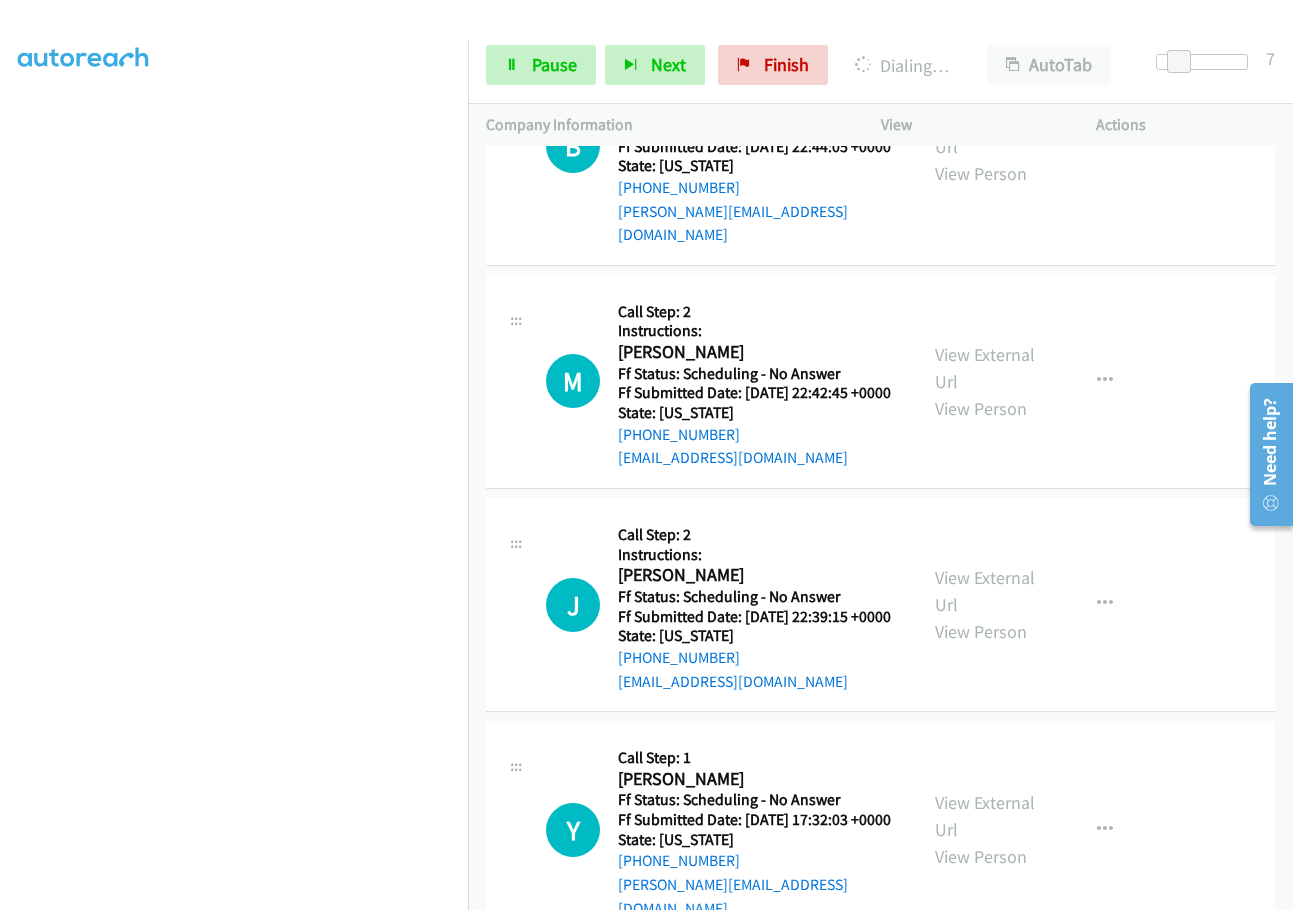 click on "View External Url" at bounding box center [985, -325] 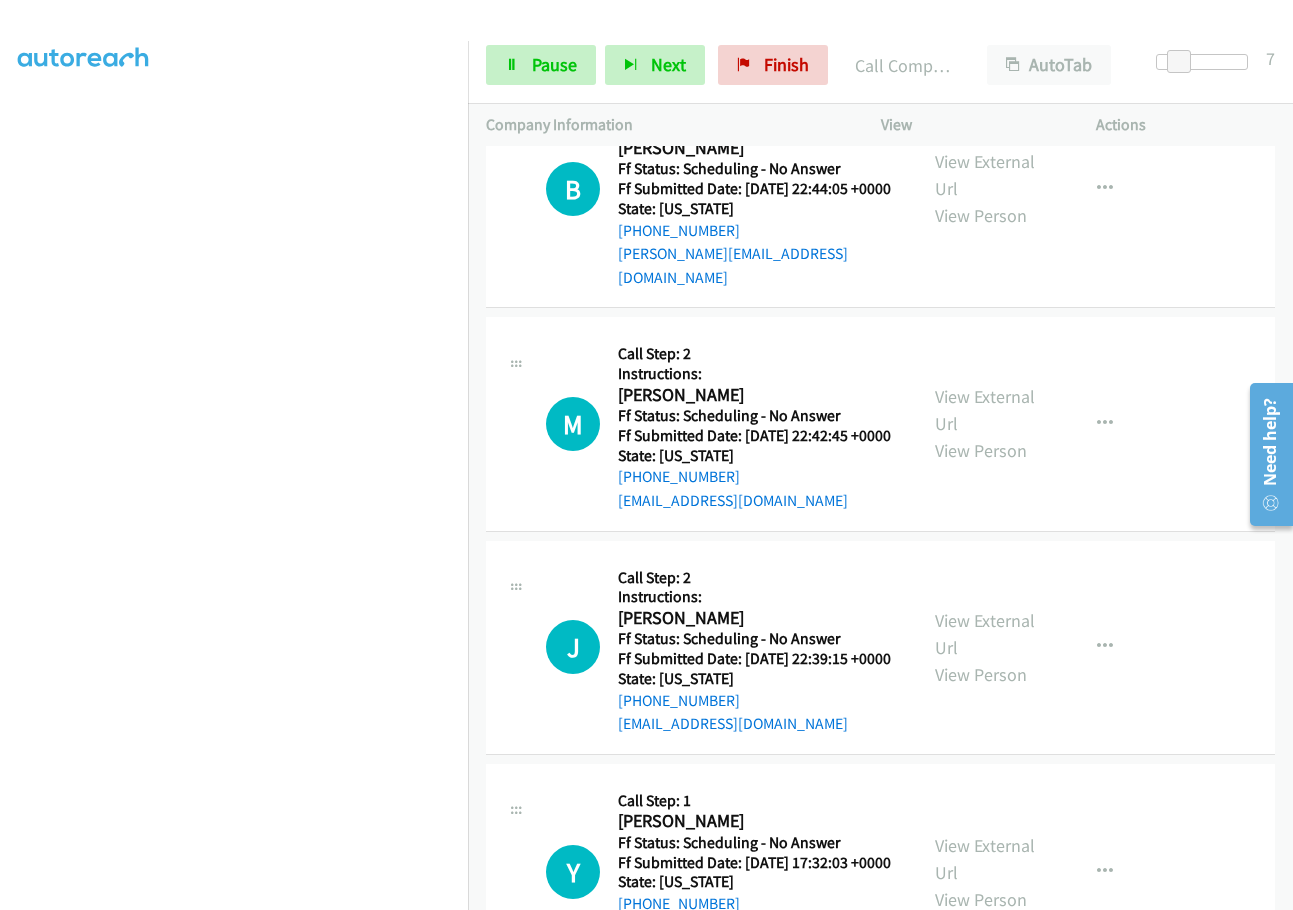 click on "Call was successful?" at bounding box center (685, -193) 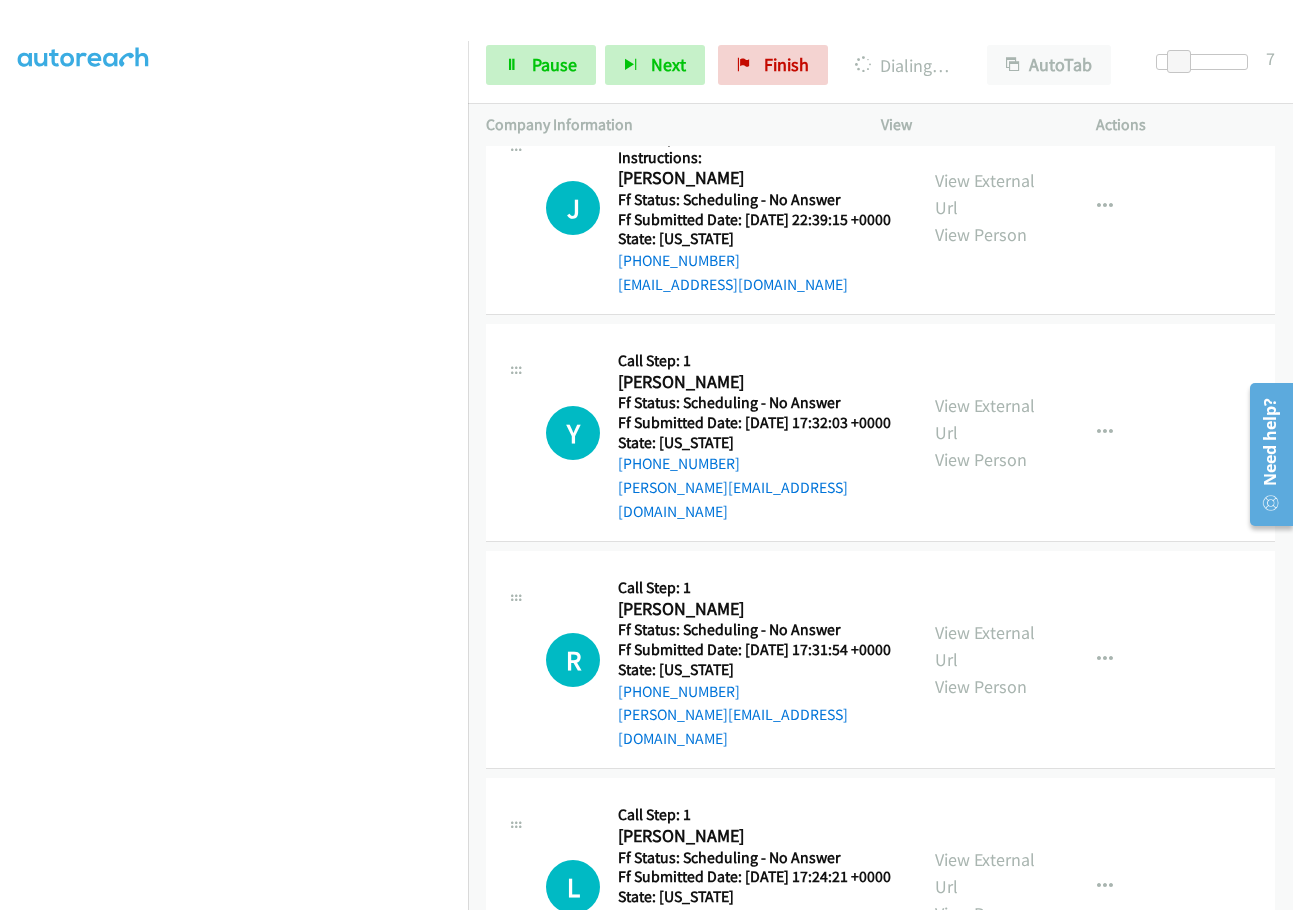 scroll, scrollTop: 7079, scrollLeft: 0, axis: vertical 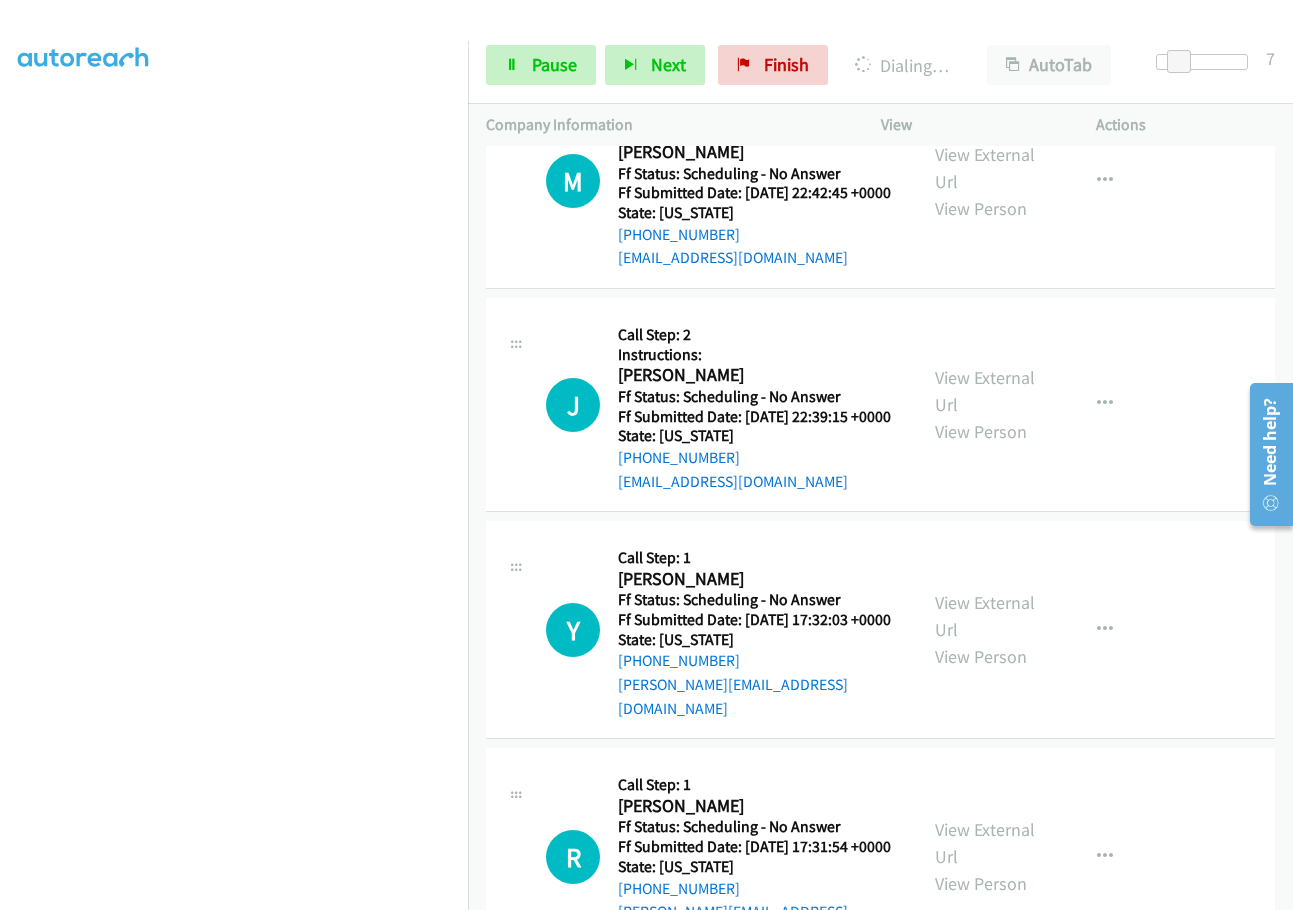 click on "View External Url" at bounding box center [985, -302] 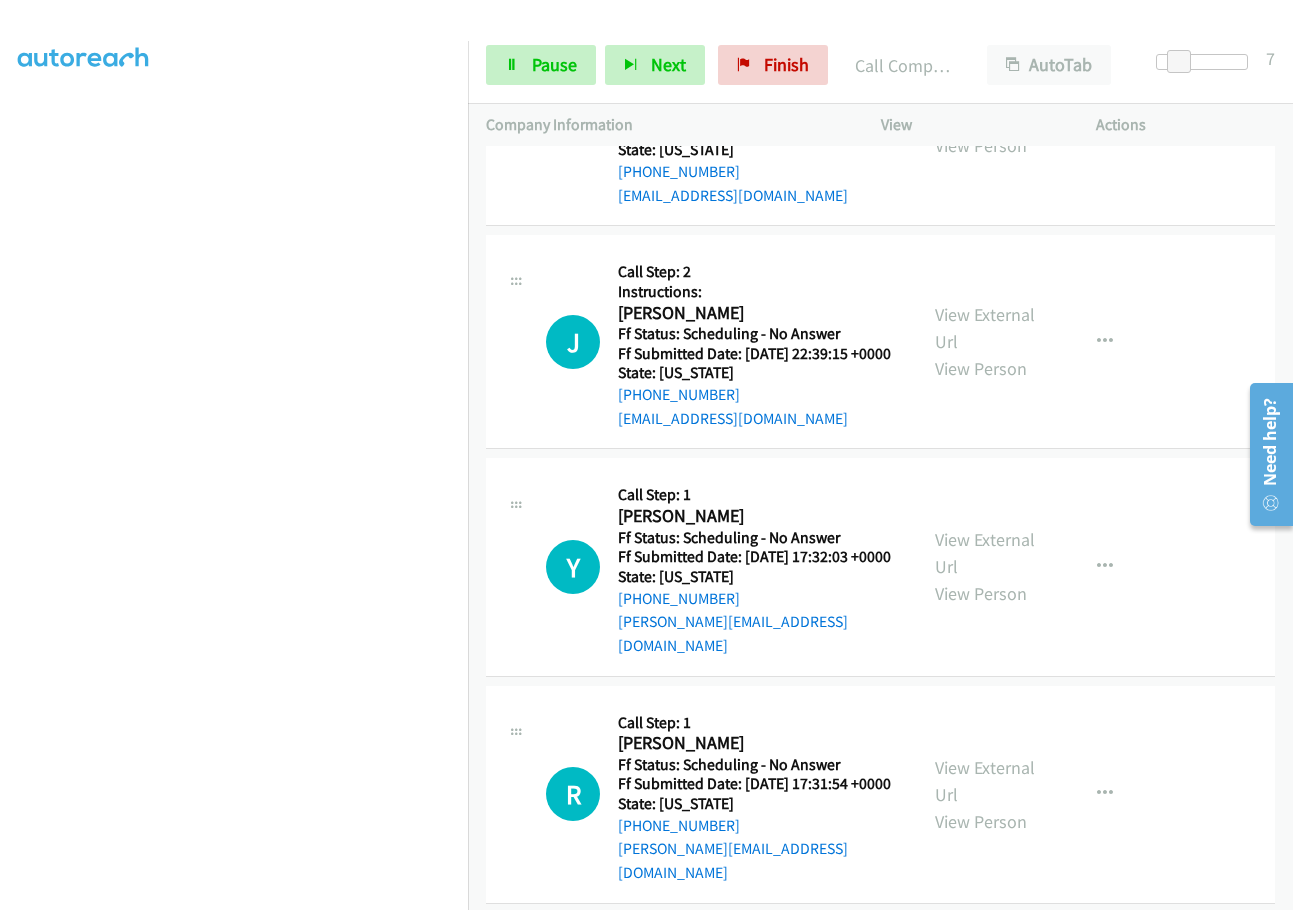scroll, scrollTop: 7179, scrollLeft: 0, axis: vertical 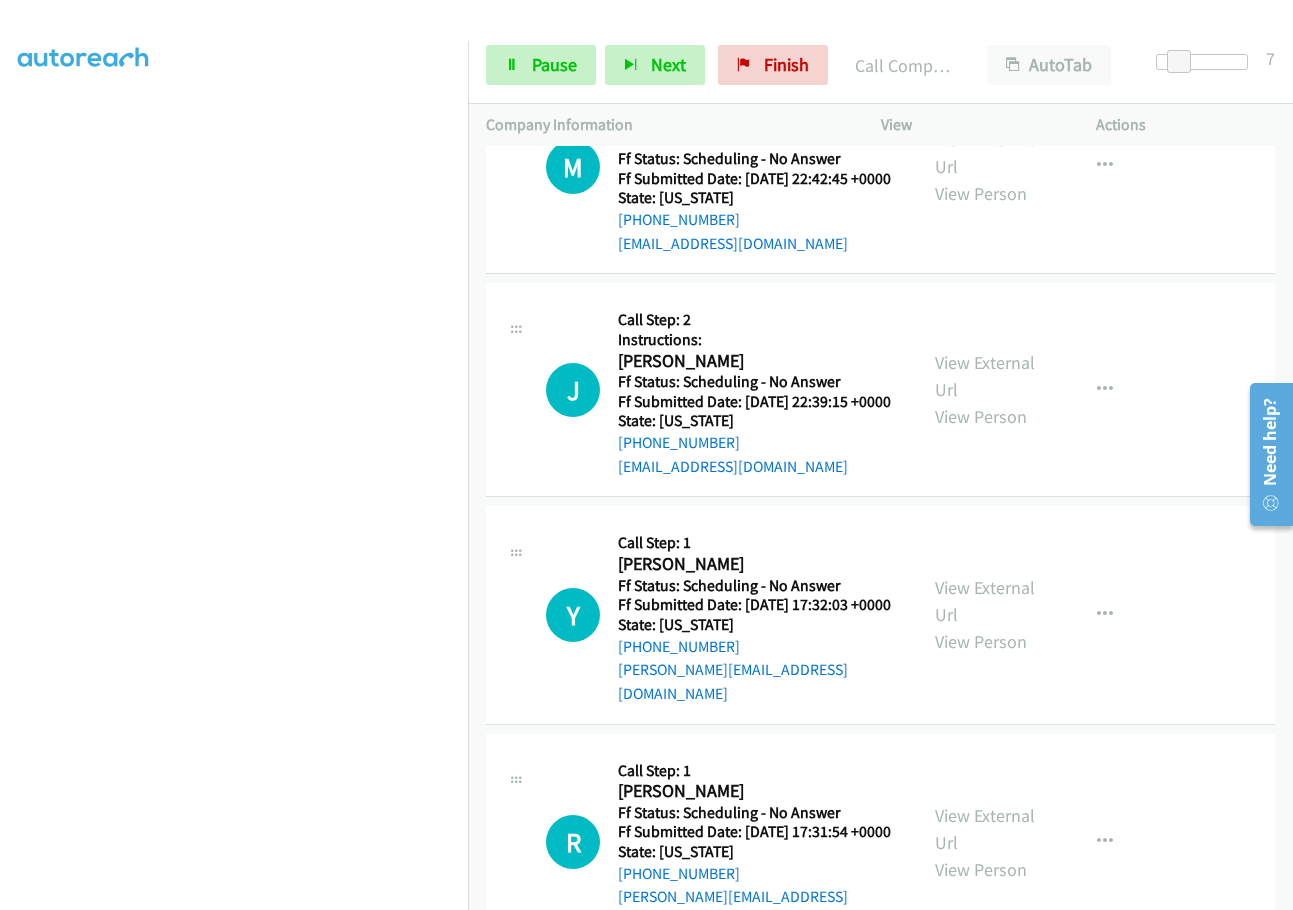 click at bounding box center [1105, -367] 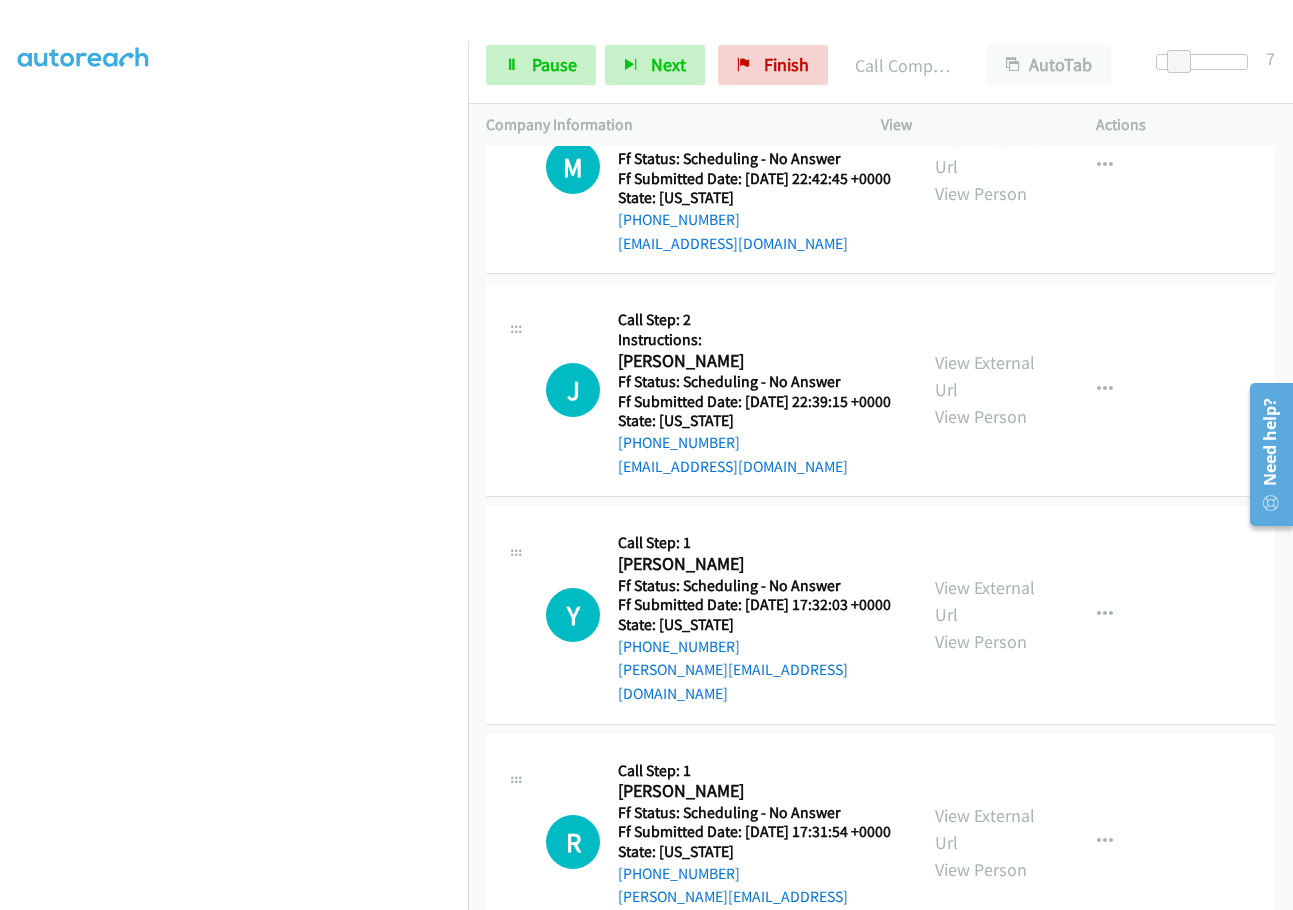 click on "Add to do not call list" at bounding box center [998, -196] 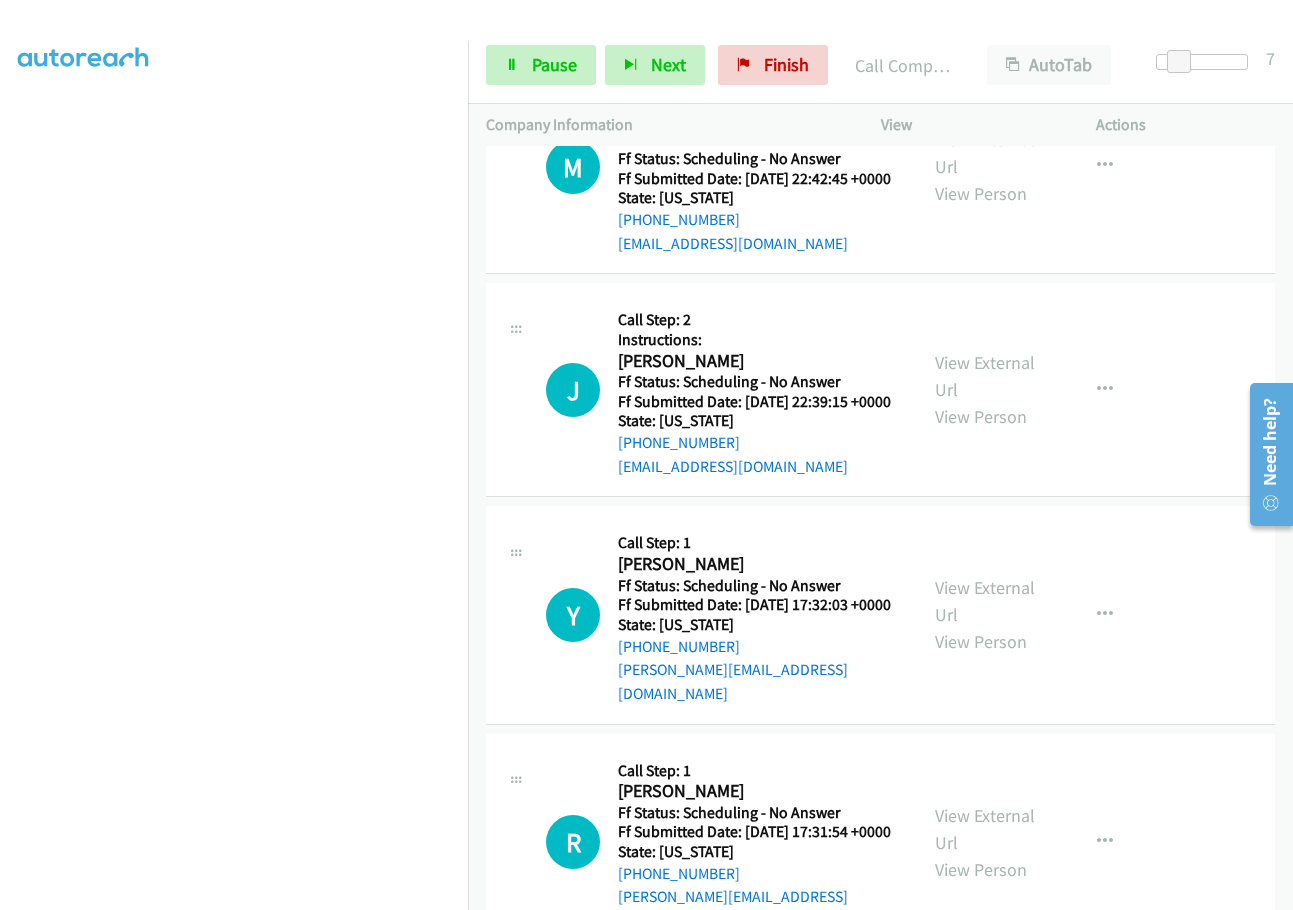 click on "View External Url" at bounding box center [985, -103] 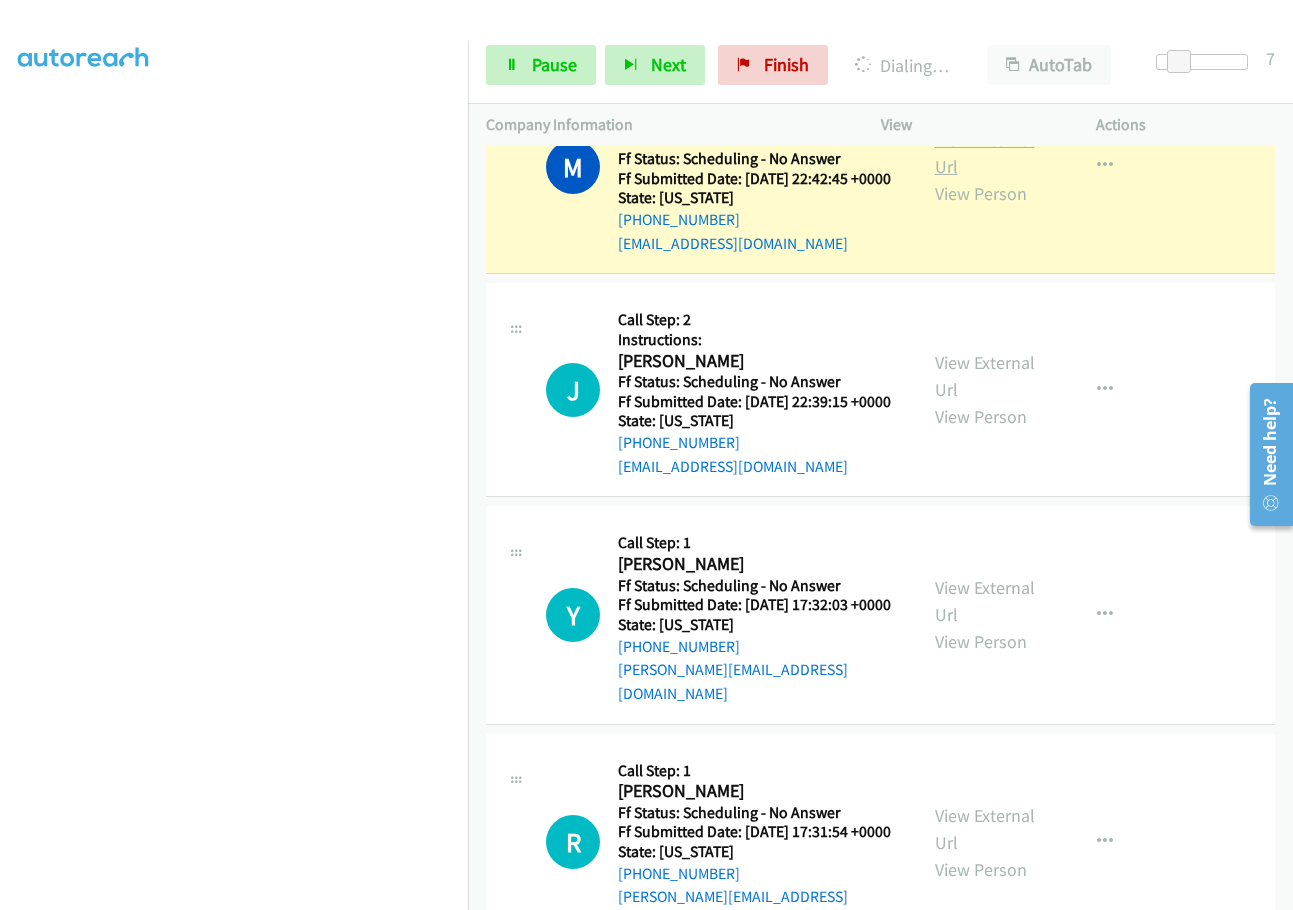 click on "View External Url" at bounding box center (985, 153) 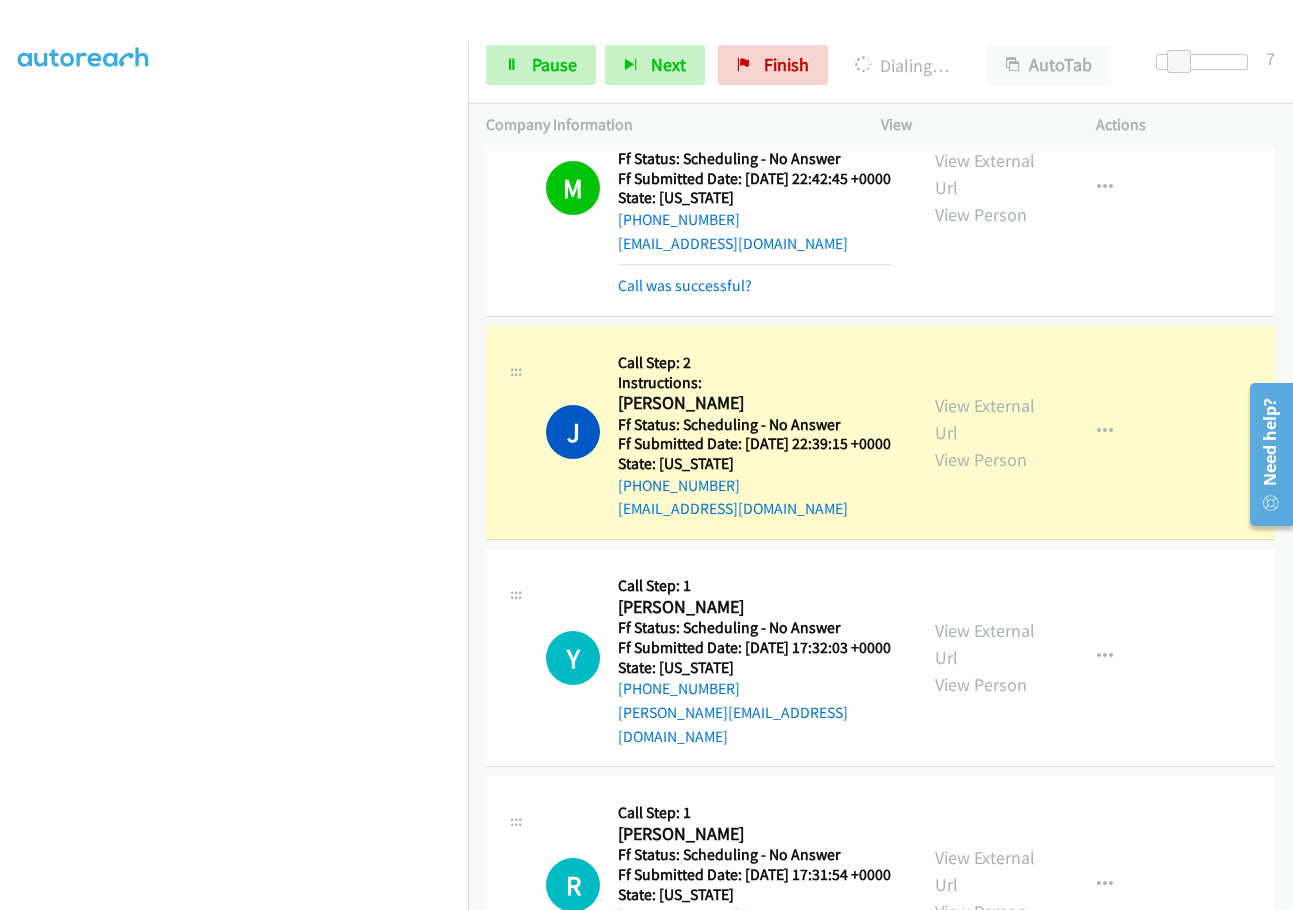 click on "Call was successful?" at bounding box center (685, -270) 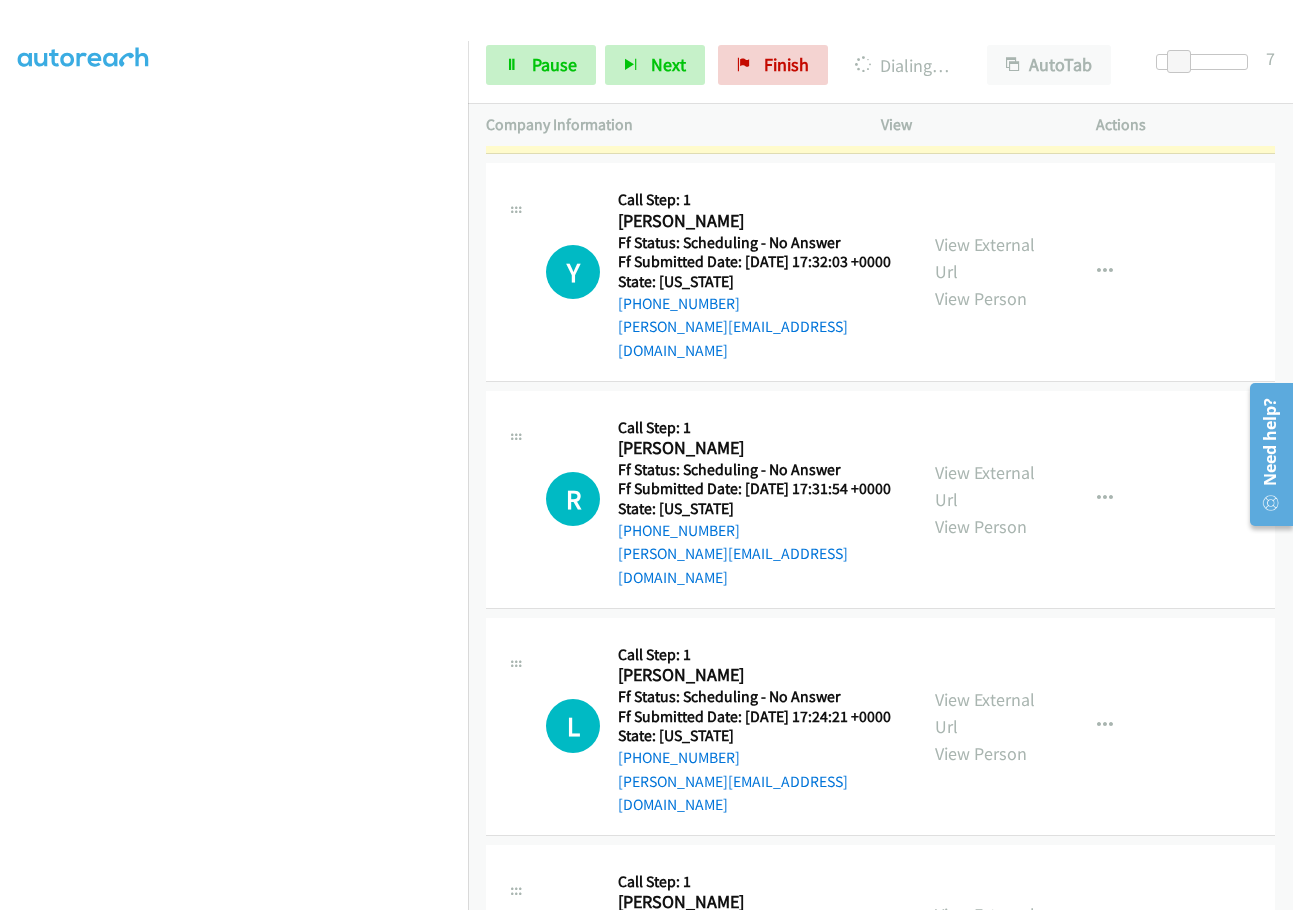 scroll, scrollTop: 7558, scrollLeft: 0, axis: vertical 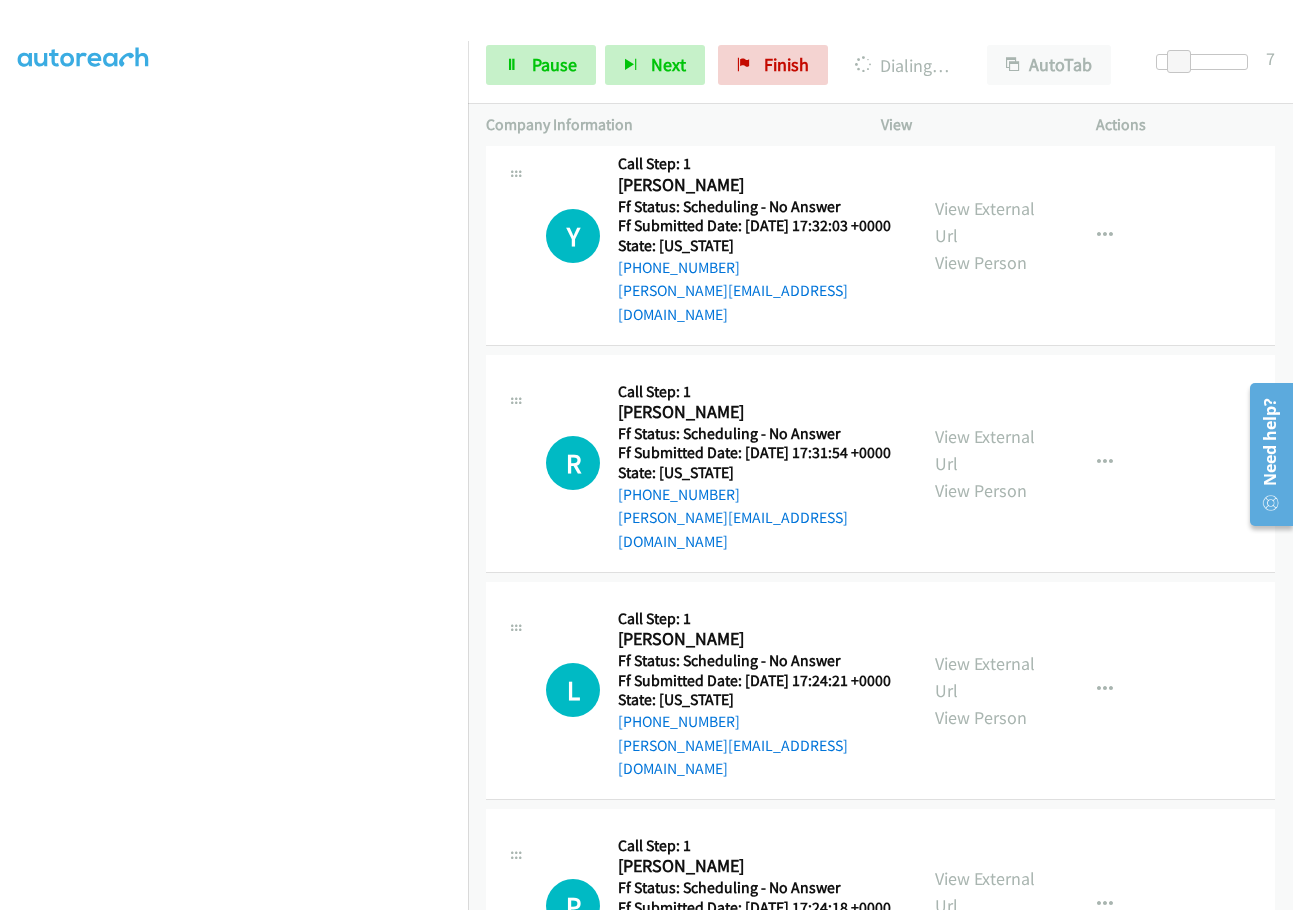 click on "Call was successful?" at bounding box center (685, -136) 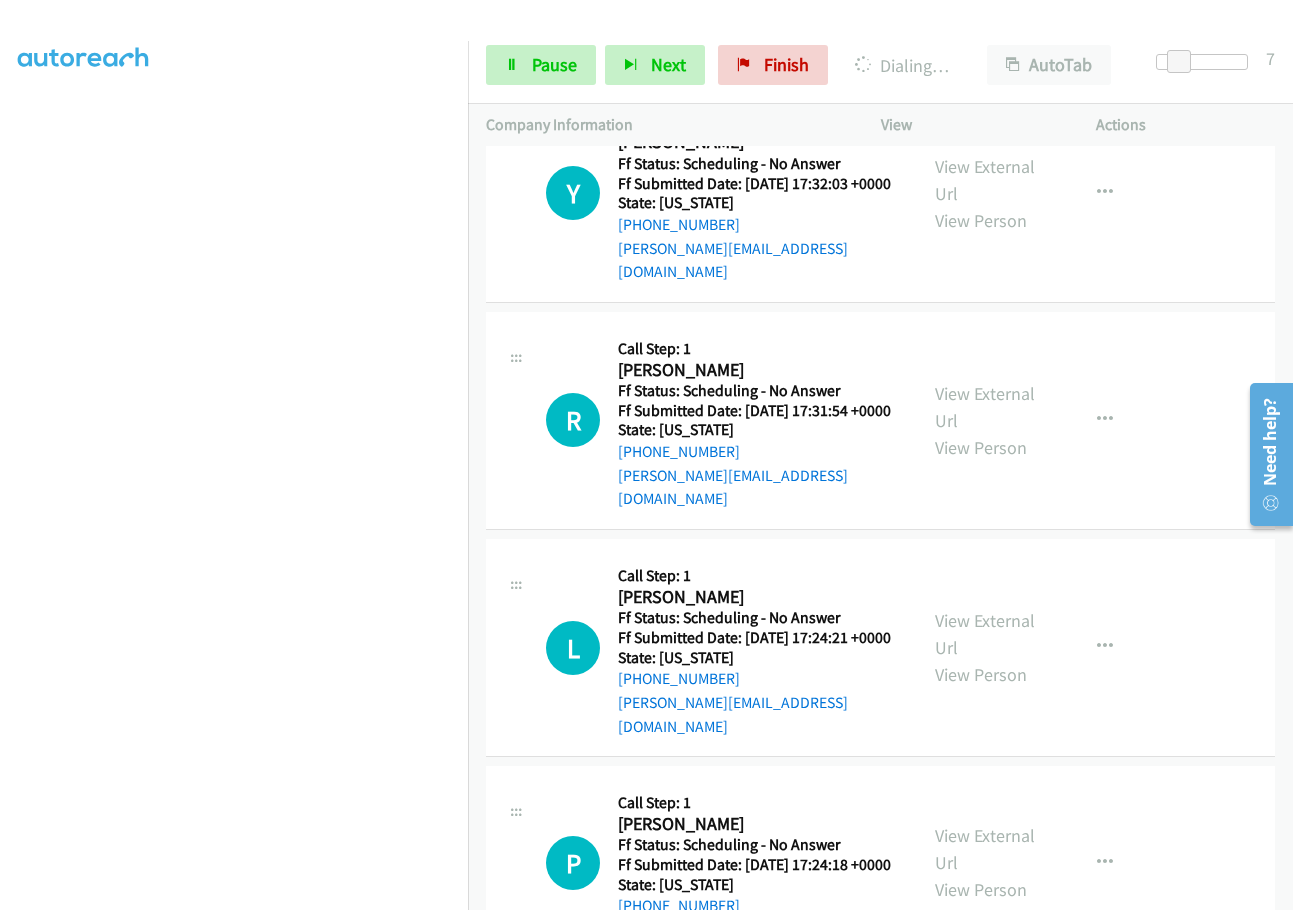 scroll, scrollTop: 7358, scrollLeft: 0, axis: vertical 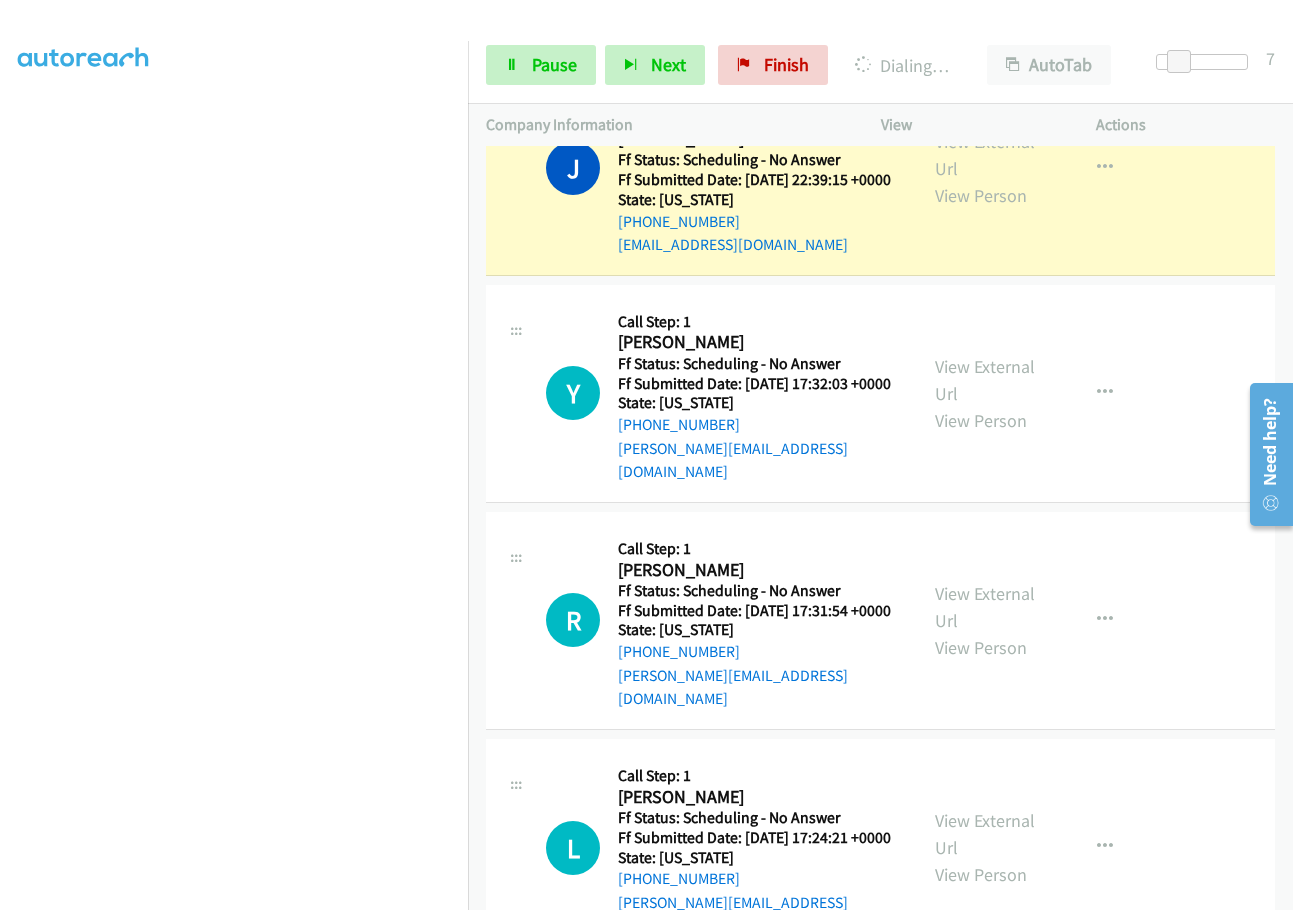 click on "Call was successful?" at bounding box center (685, -202) 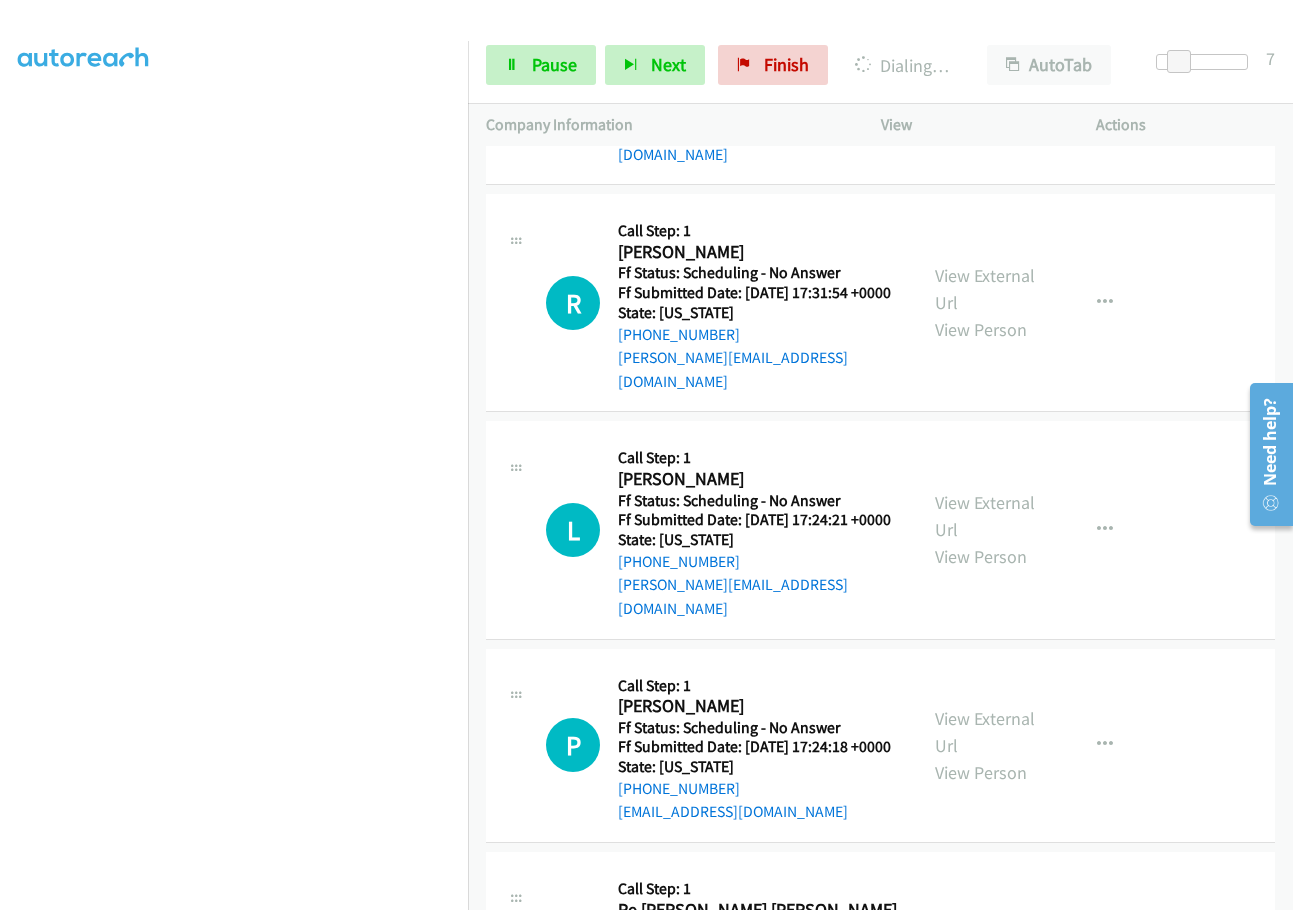 scroll, scrollTop: 7658, scrollLeft: 0, axis: vertical 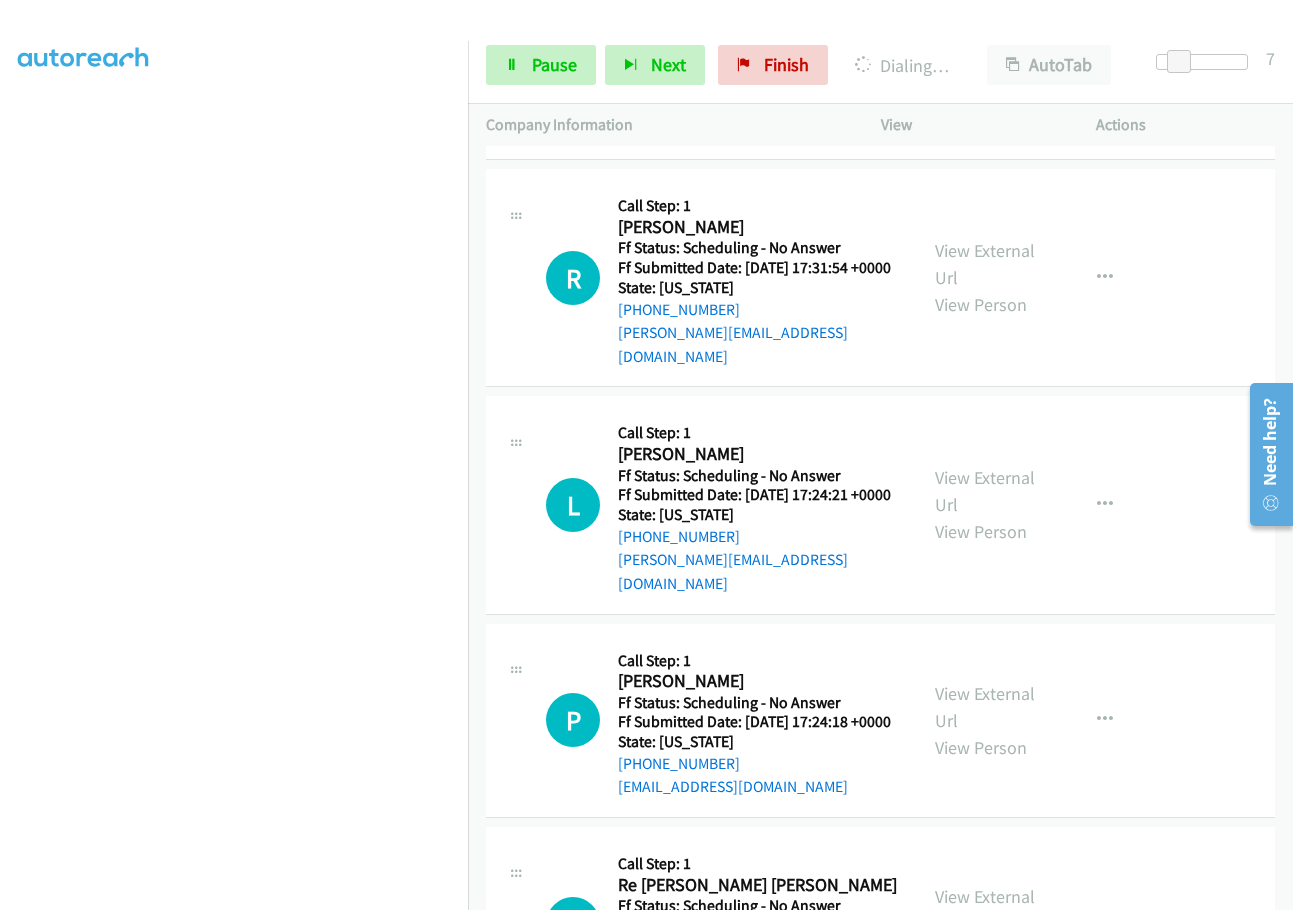 click on "View External Url" at bounding box center (985, -188) 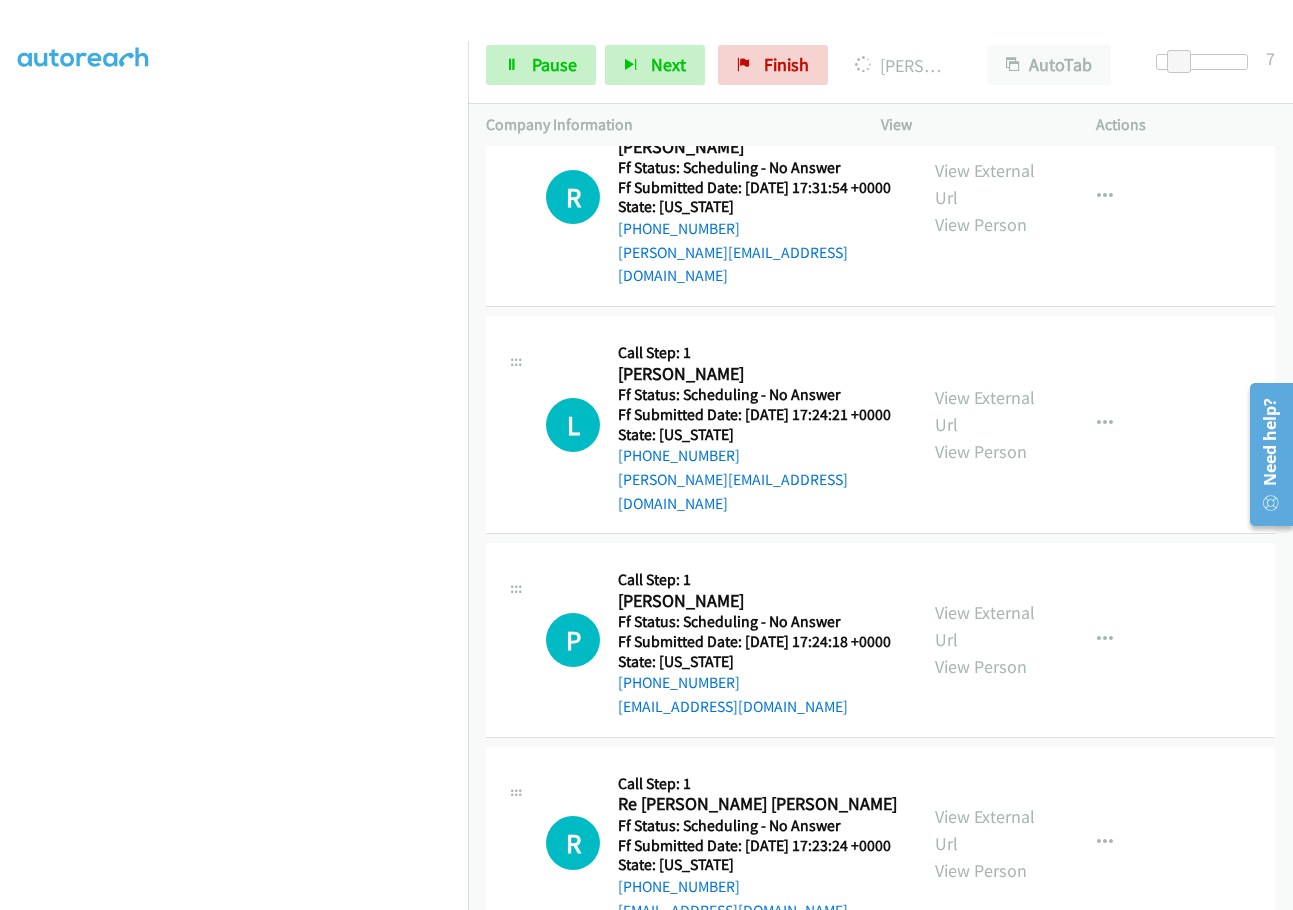 scroll, scrollTop: 7858, scrollLeft: 0, axis: vertical 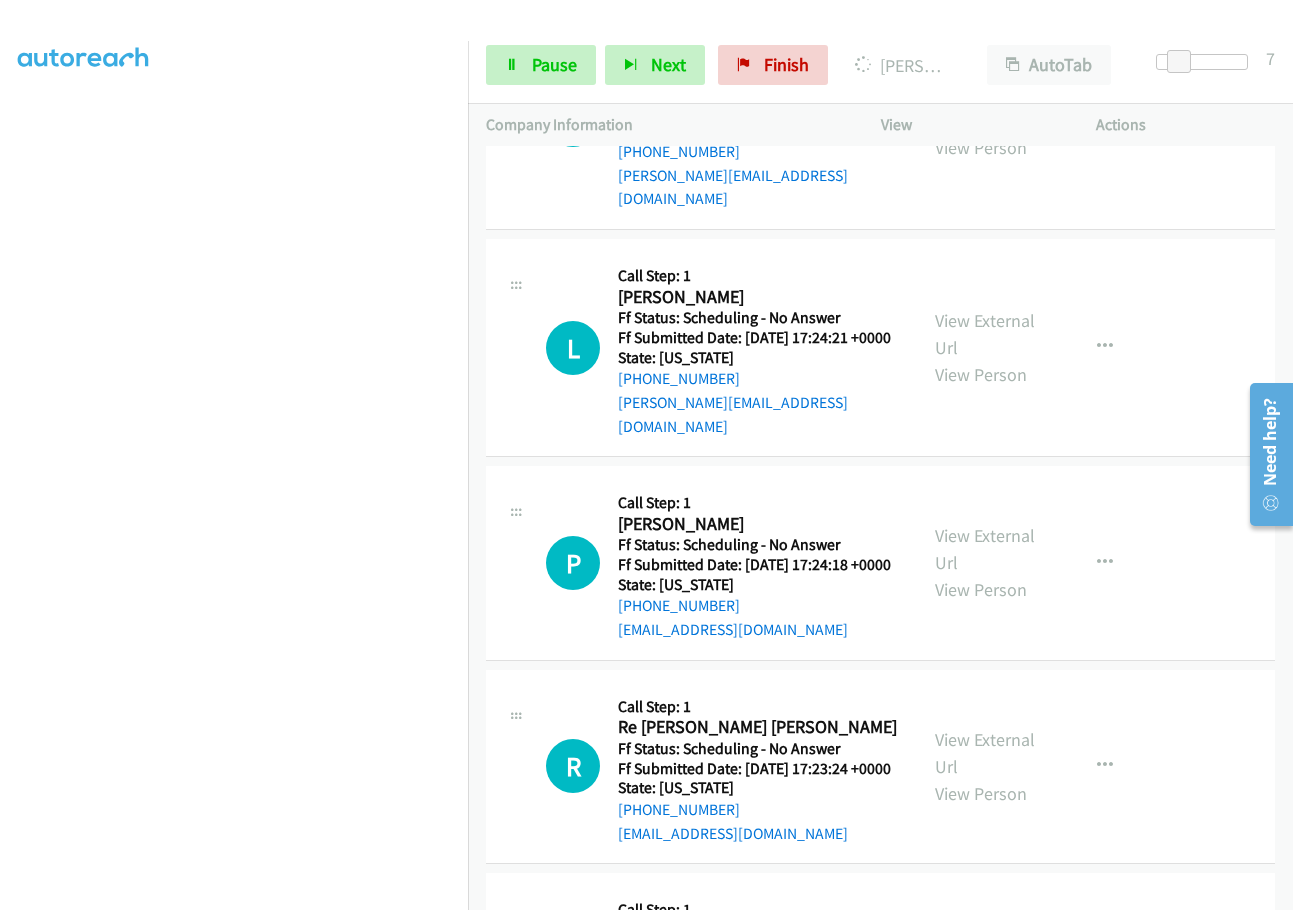 click on "Call was successful?" at bounding box center (685, -256) 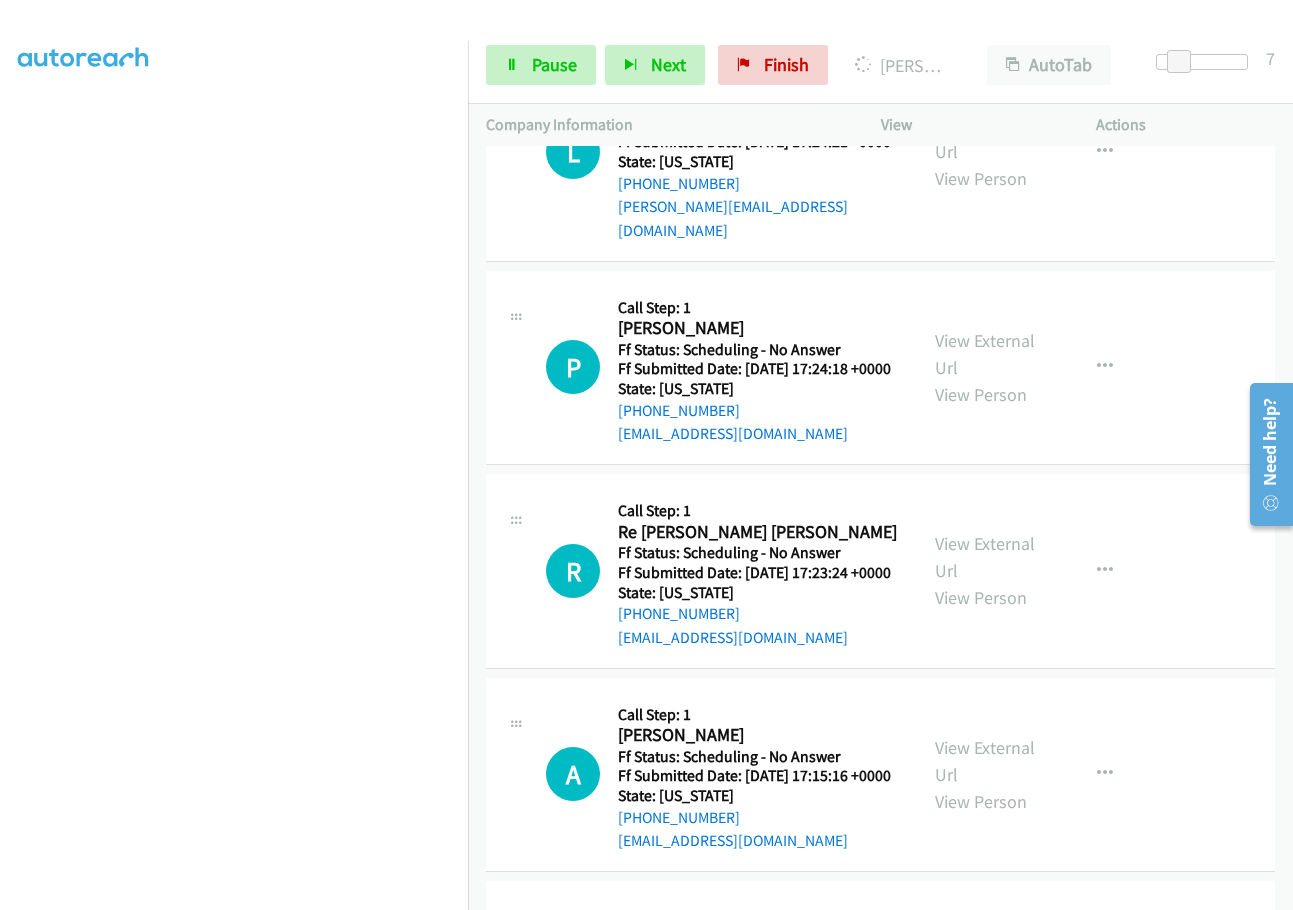 scroll, scrollTop: 8058, scrollLeft: 0, axis: vertical 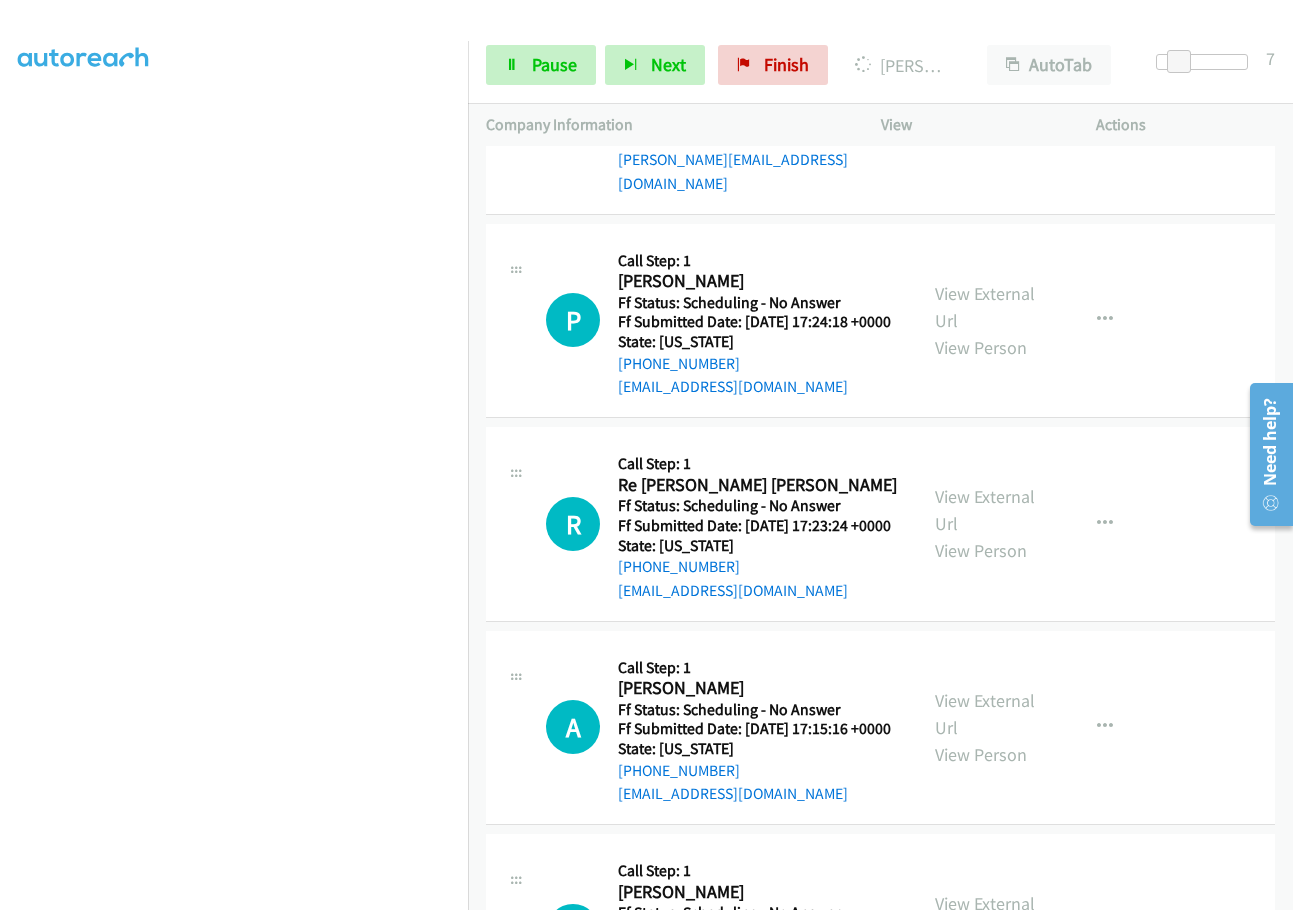 click on "View External Url" at bounding box center [985, -363] 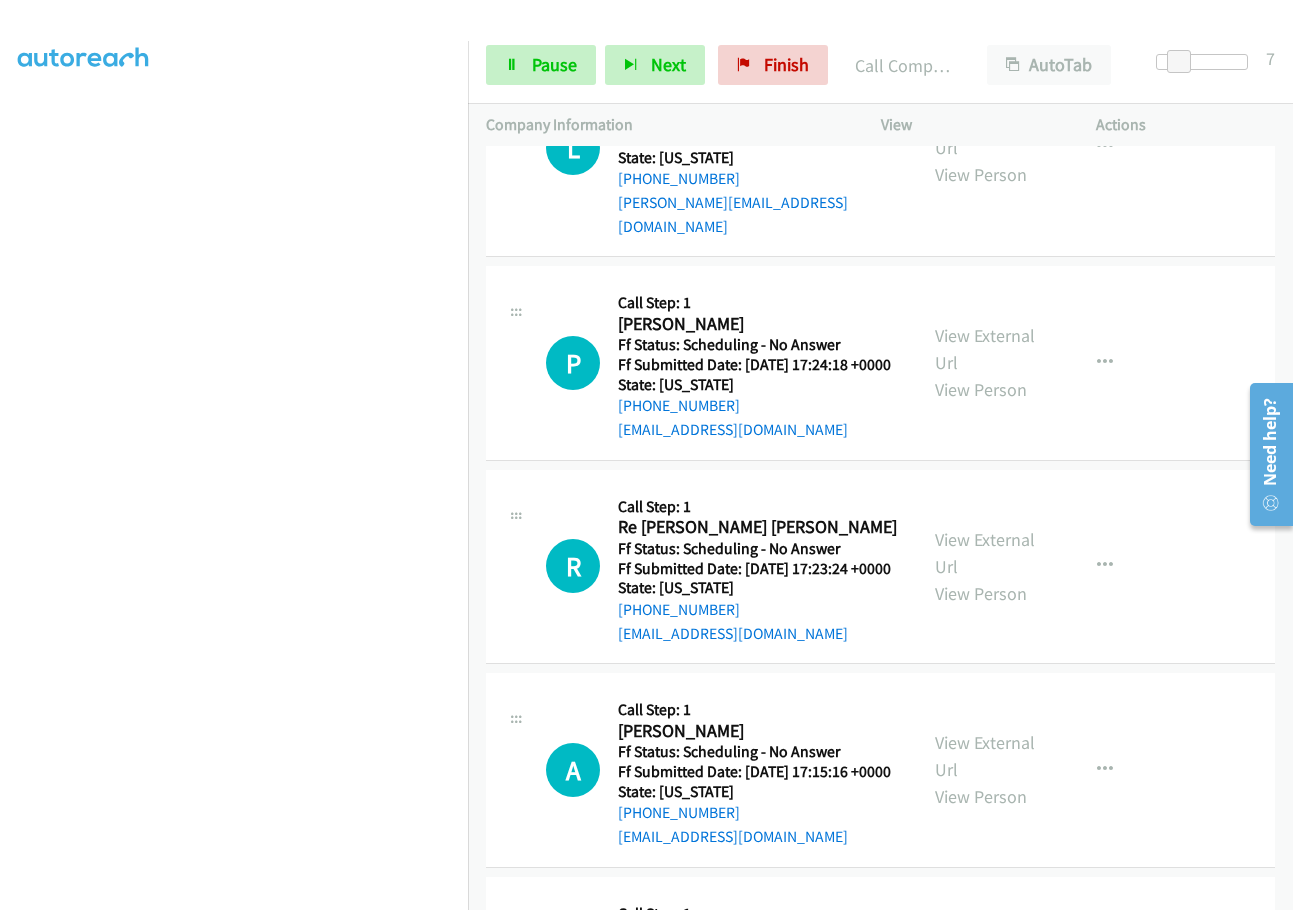 click on "Call was successful?" at bounding box center [685, -229] 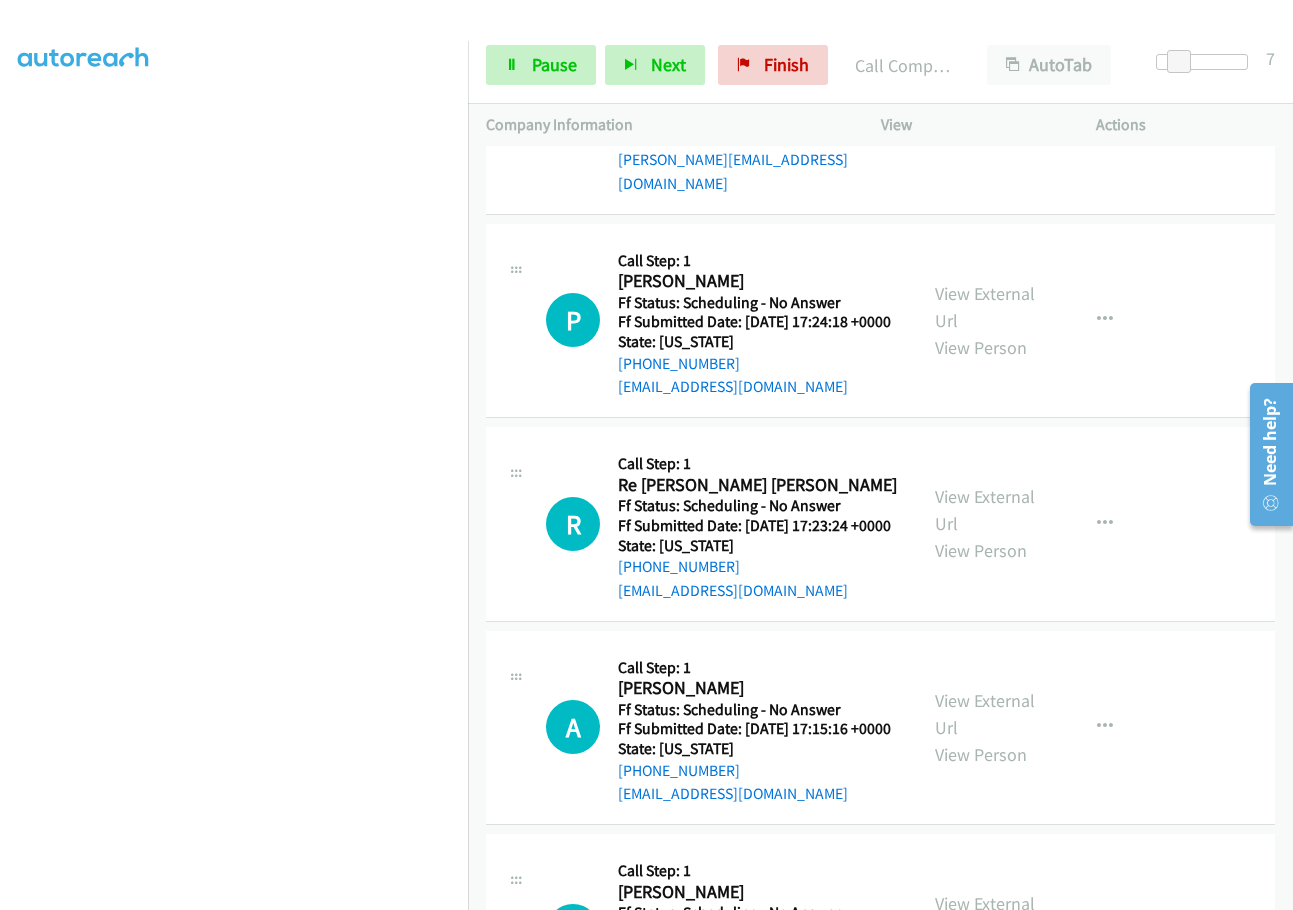 click on "View External Url" at bounding box center (985, -136) 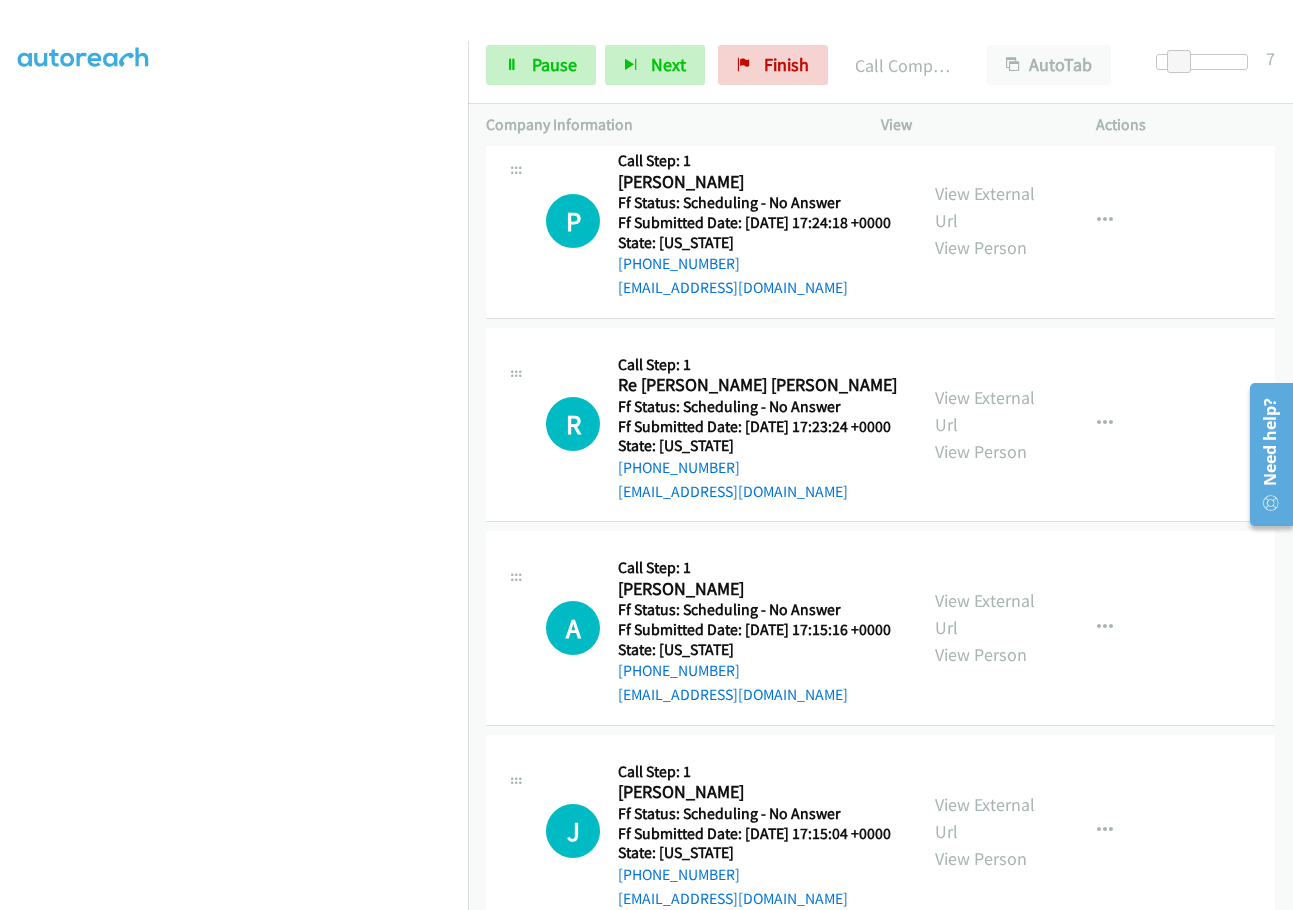 scroll, scrollTop: 8358, scrollLeft: 0, axis: vertical 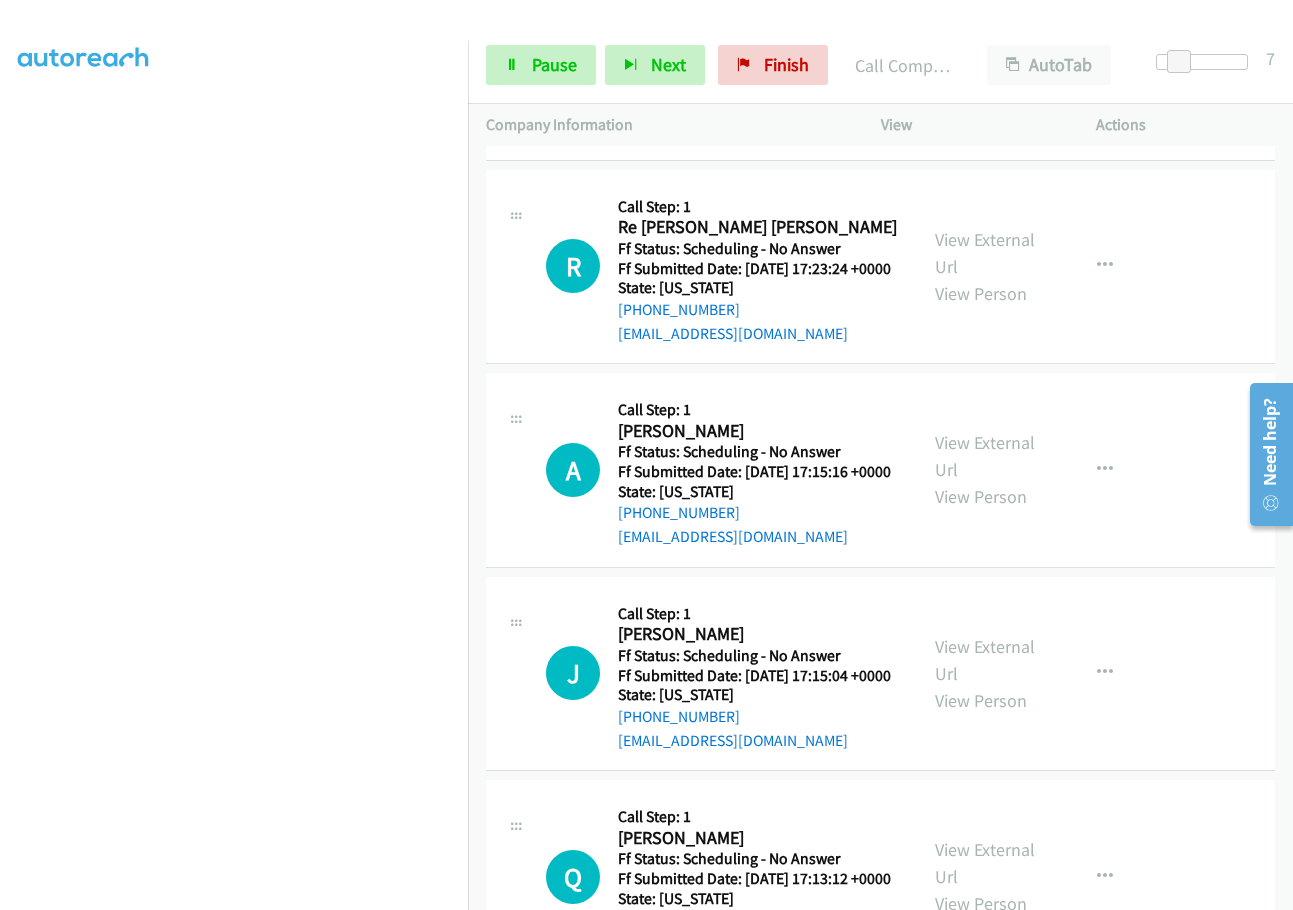 click on "Call was successful?" at bounding box center [685, -302] 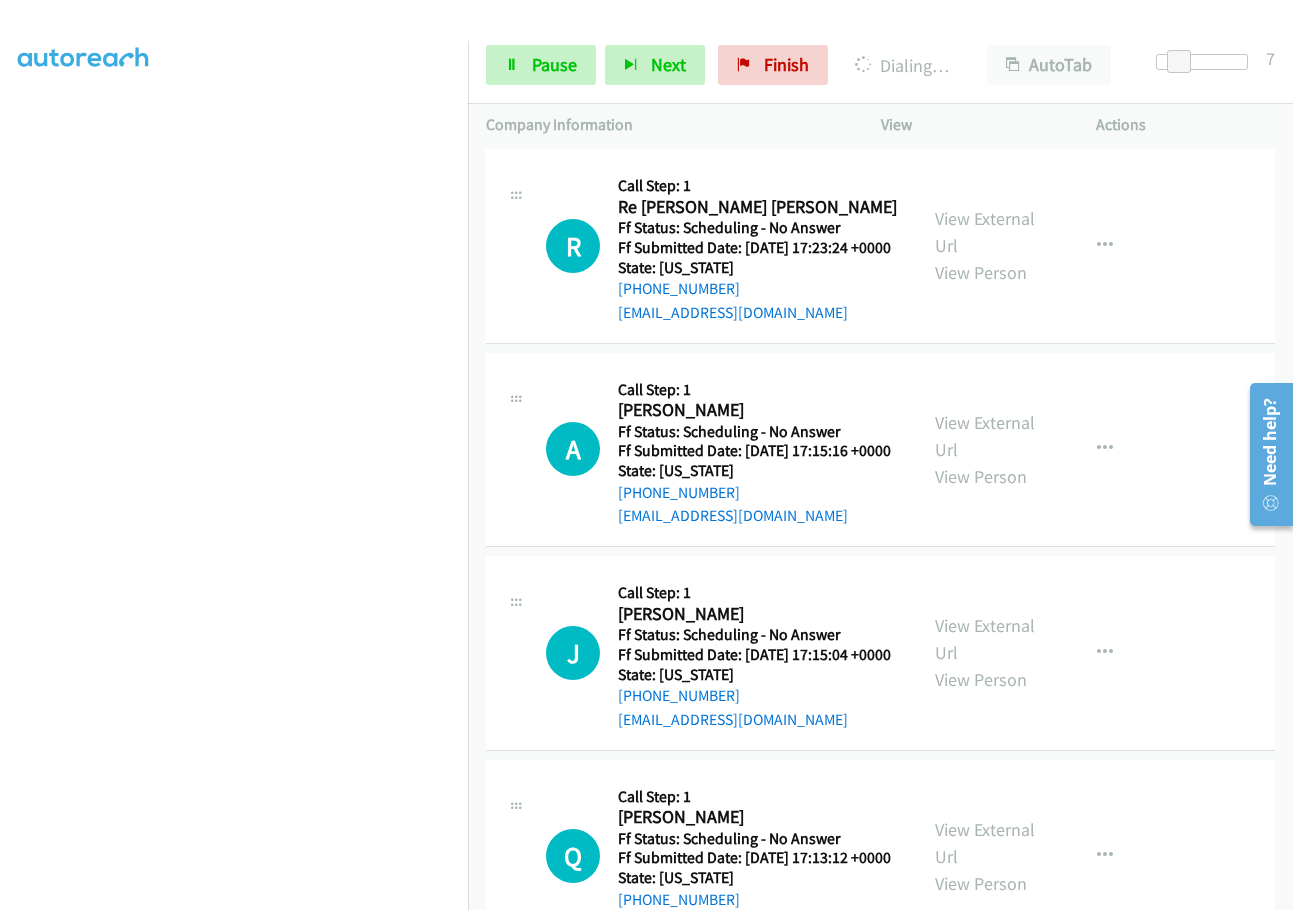click on "View External Url" at bounding box center (985, -187) 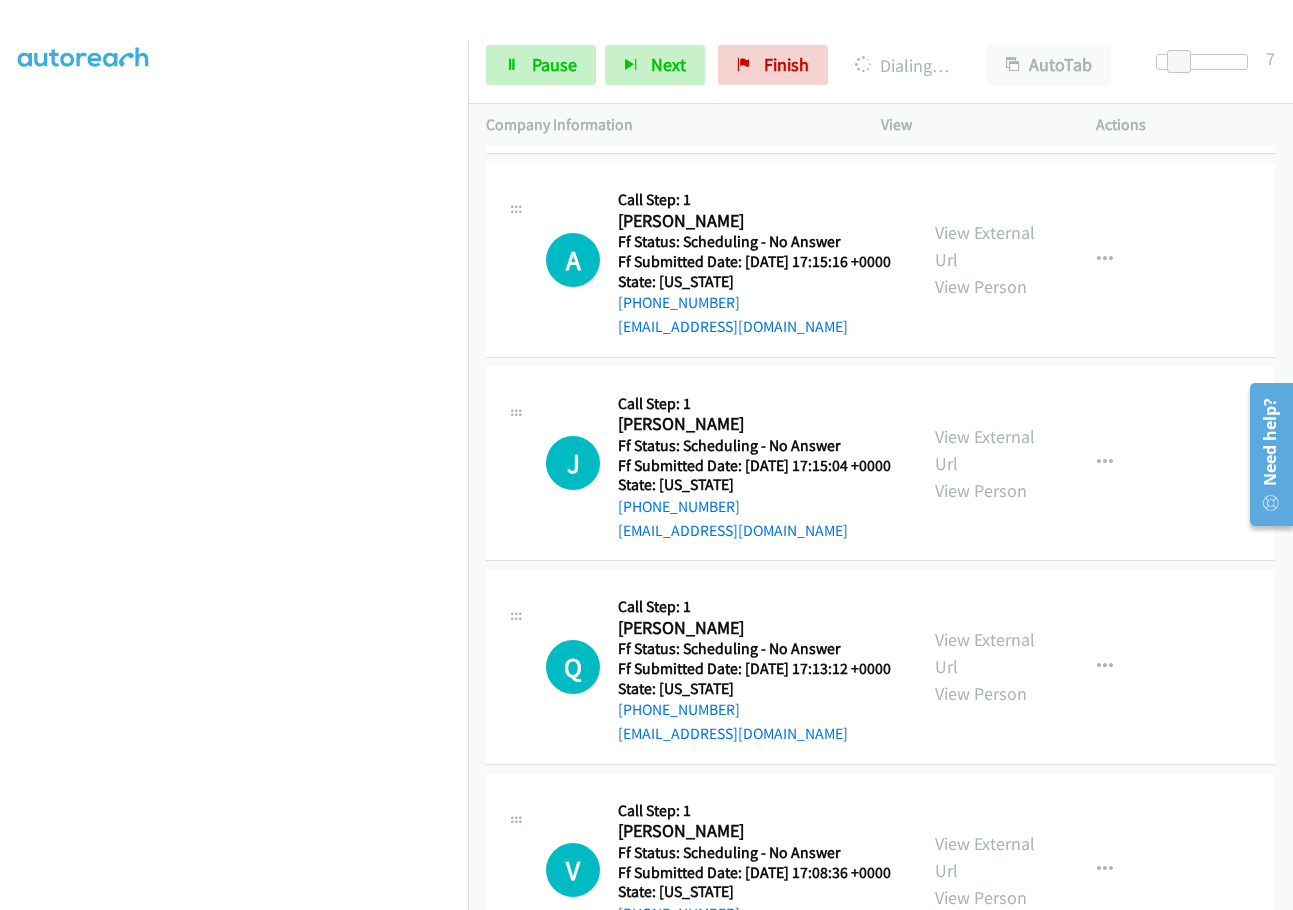 scroll, scrollTop: 8636, scrollLeft: 0, axis: vertical 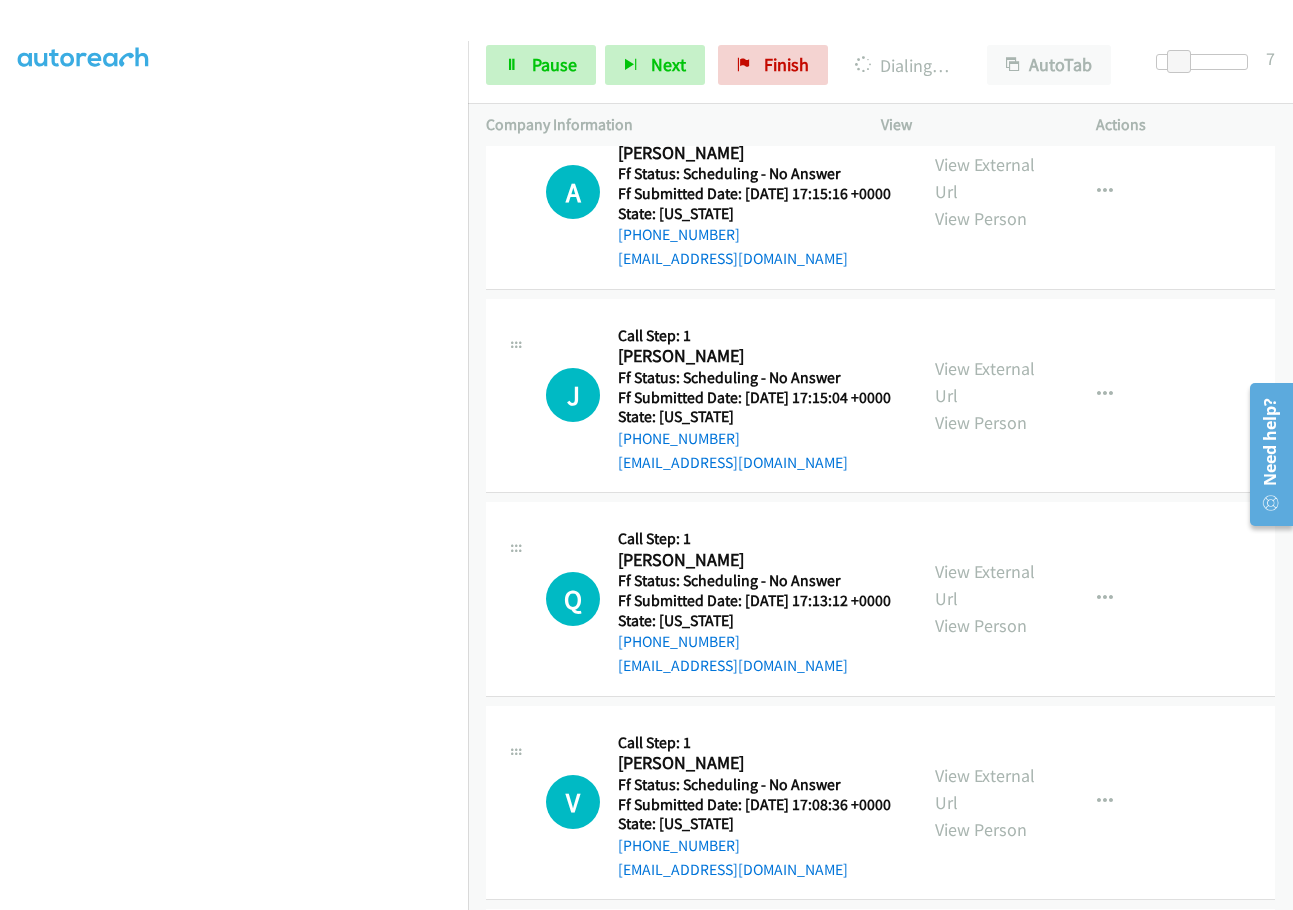 click on "Call was successful?" at bounding box center [685, -352] 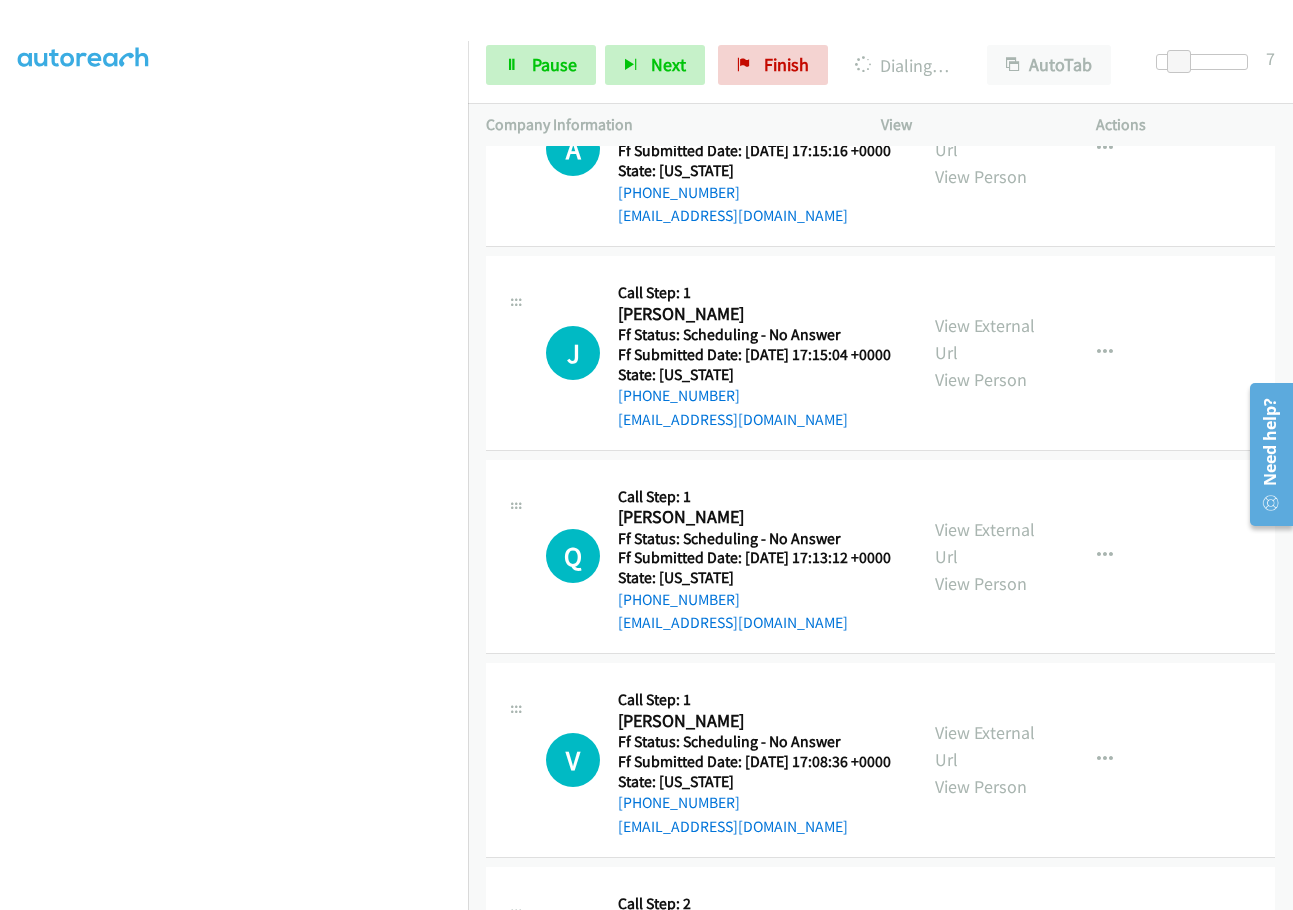 scroll, scrollTop: 8615, scrollLeft: 0, axis: vertical 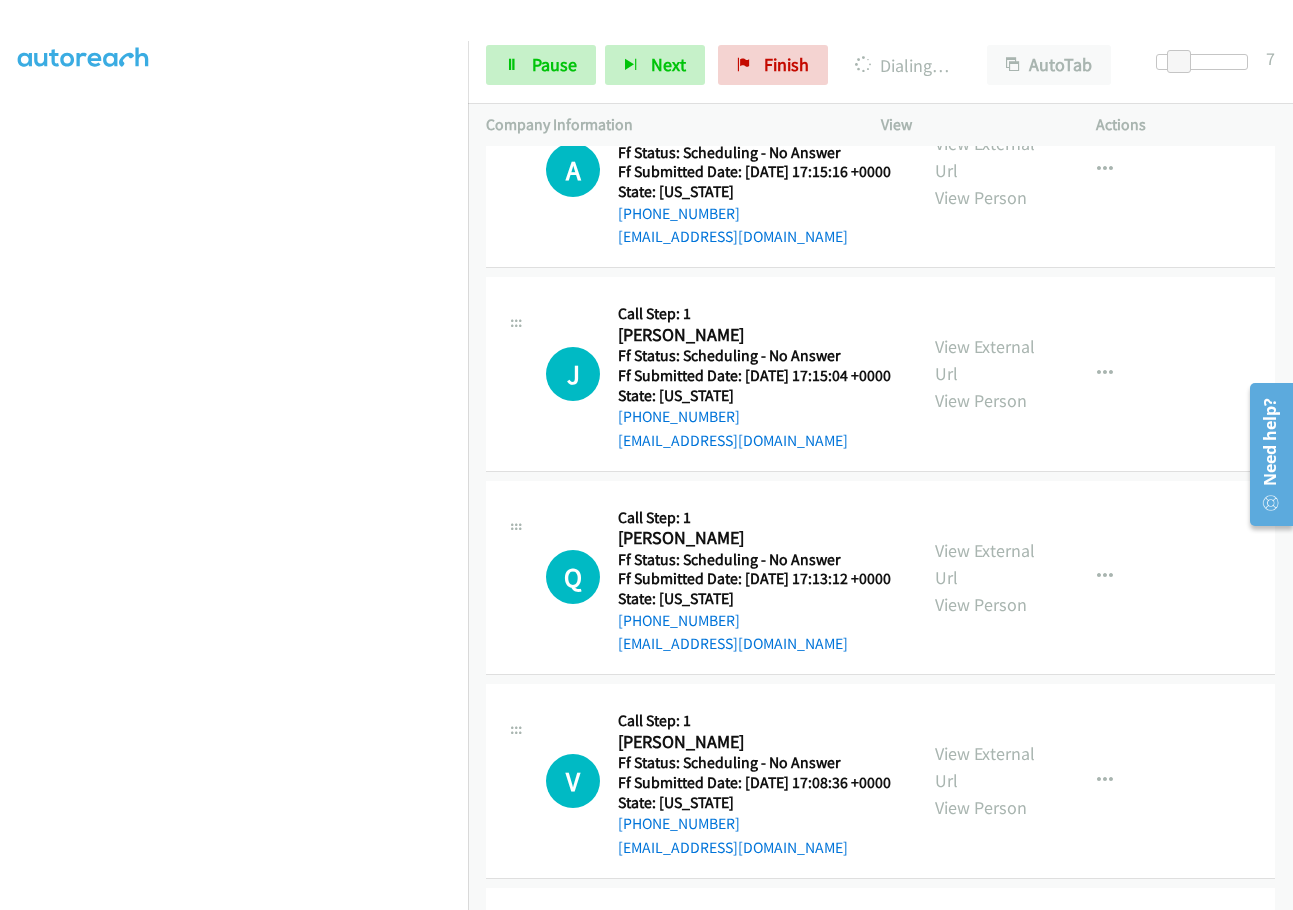 click on "View External Url" at bounding box center [985, -250] 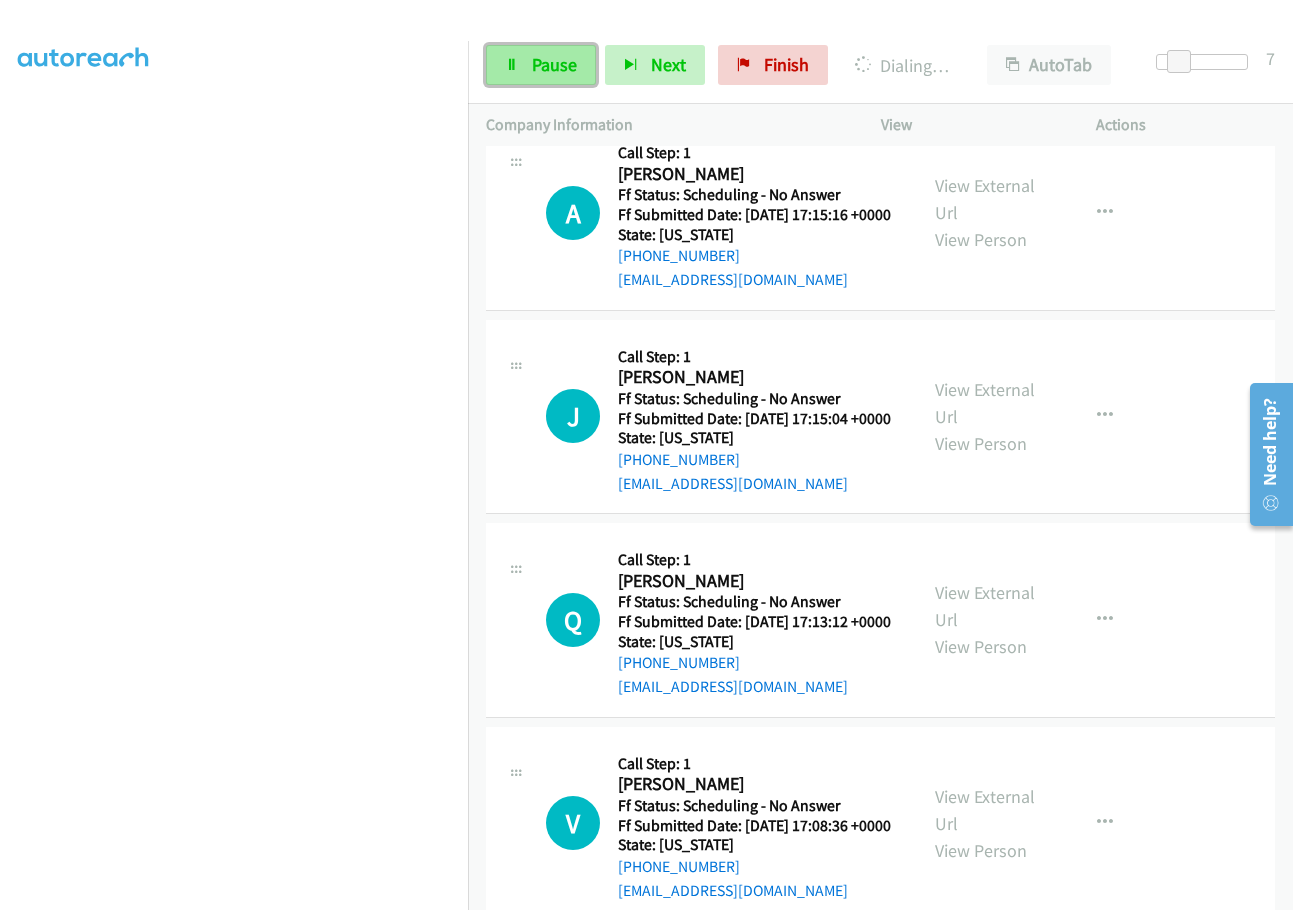 click on "Pause" at bounding box center (554, 64) 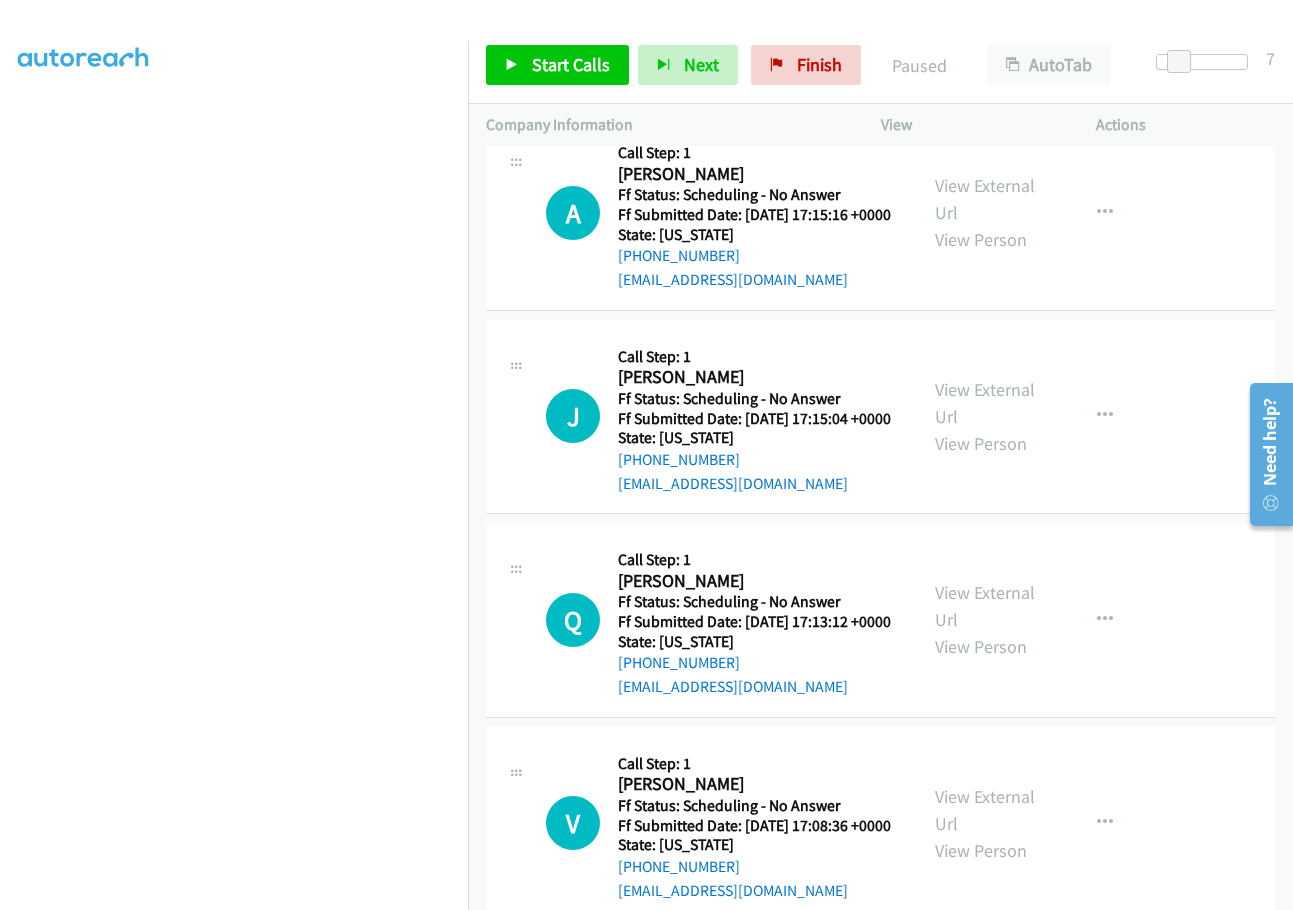 click on "View External Url" at bounding box center [985, -4] 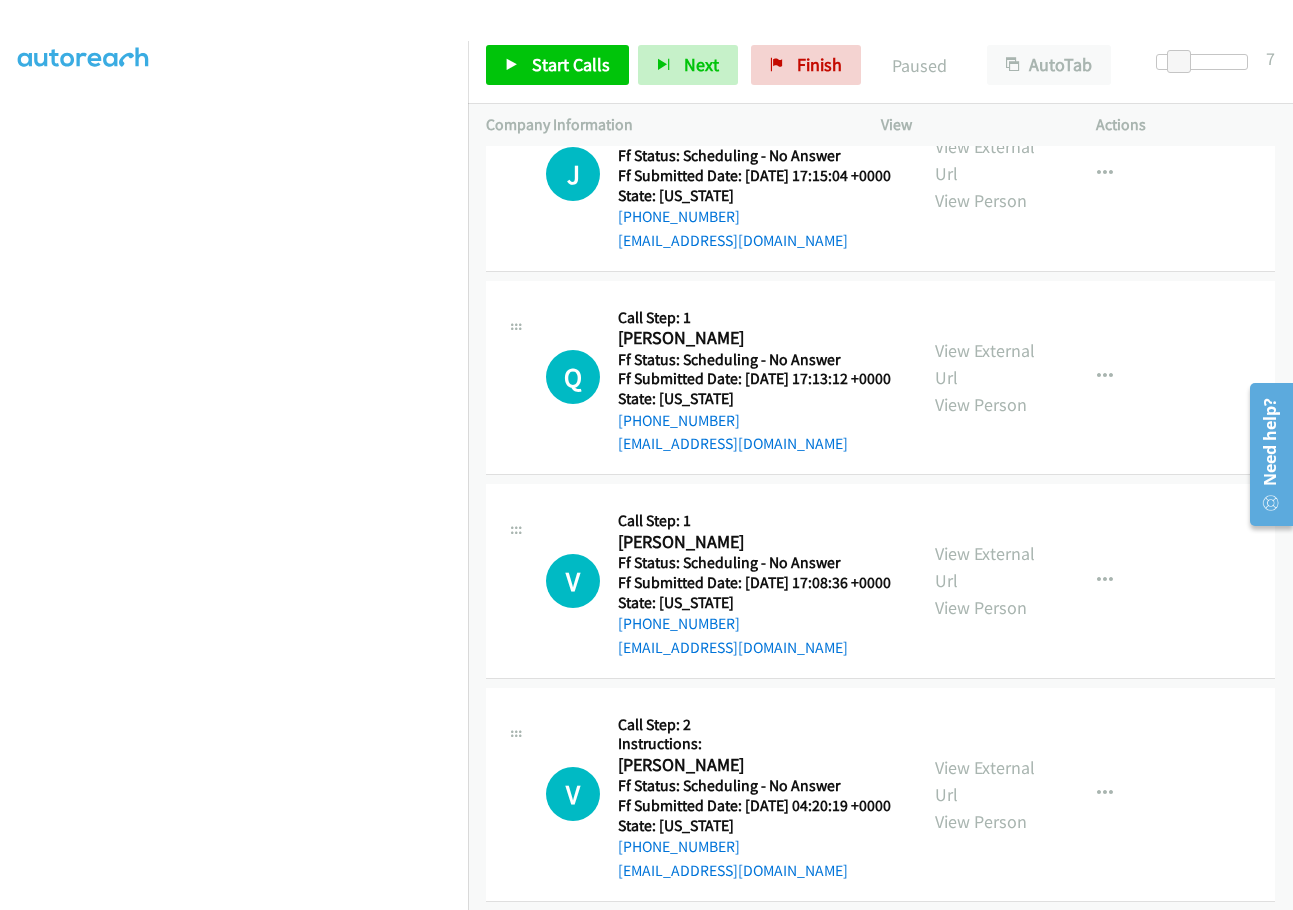 scroll, scrollTop: 8915, scrollLeft: 0, axis: vertical 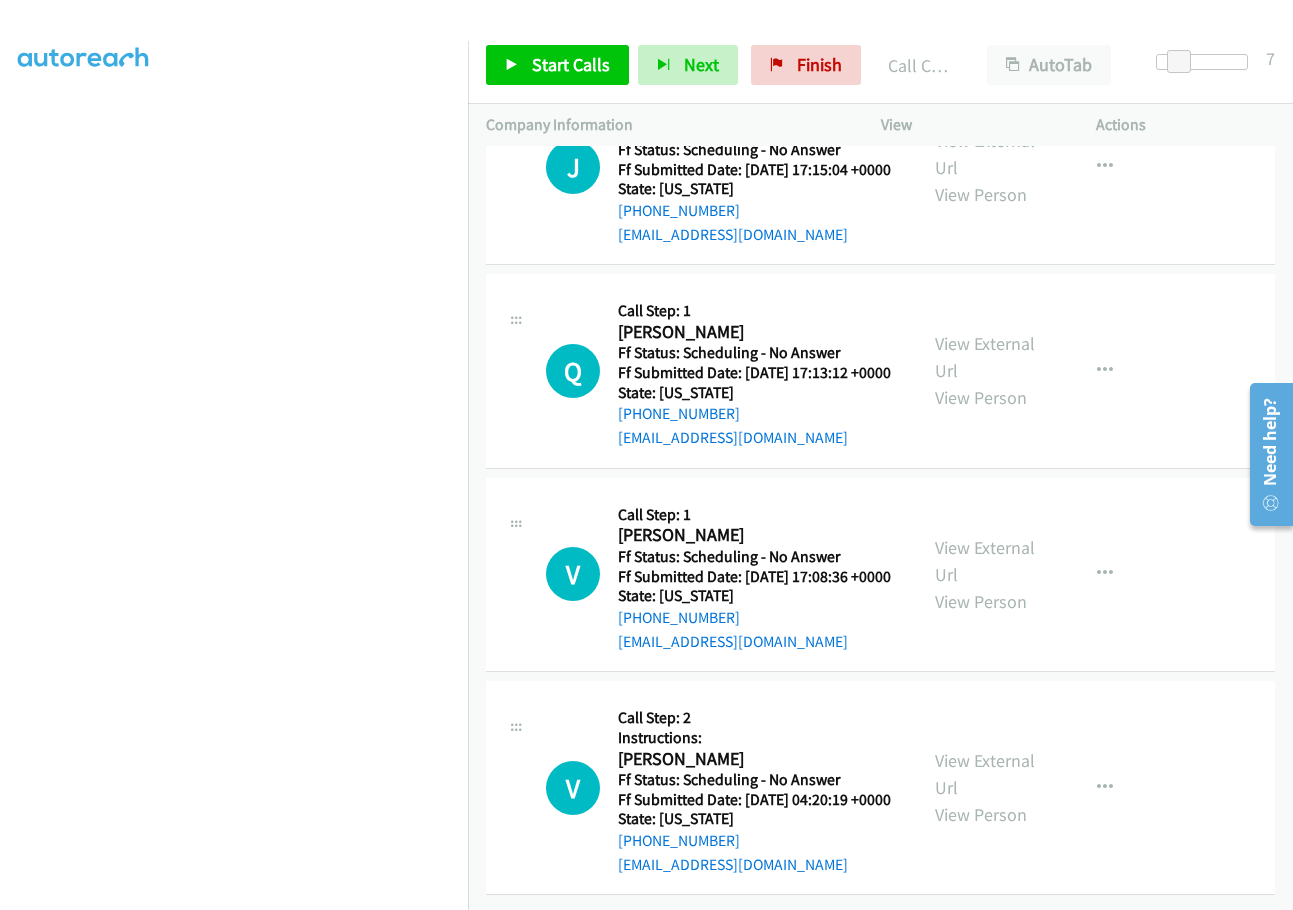 click on "Call was successful?" at bounding box center [685, -173] 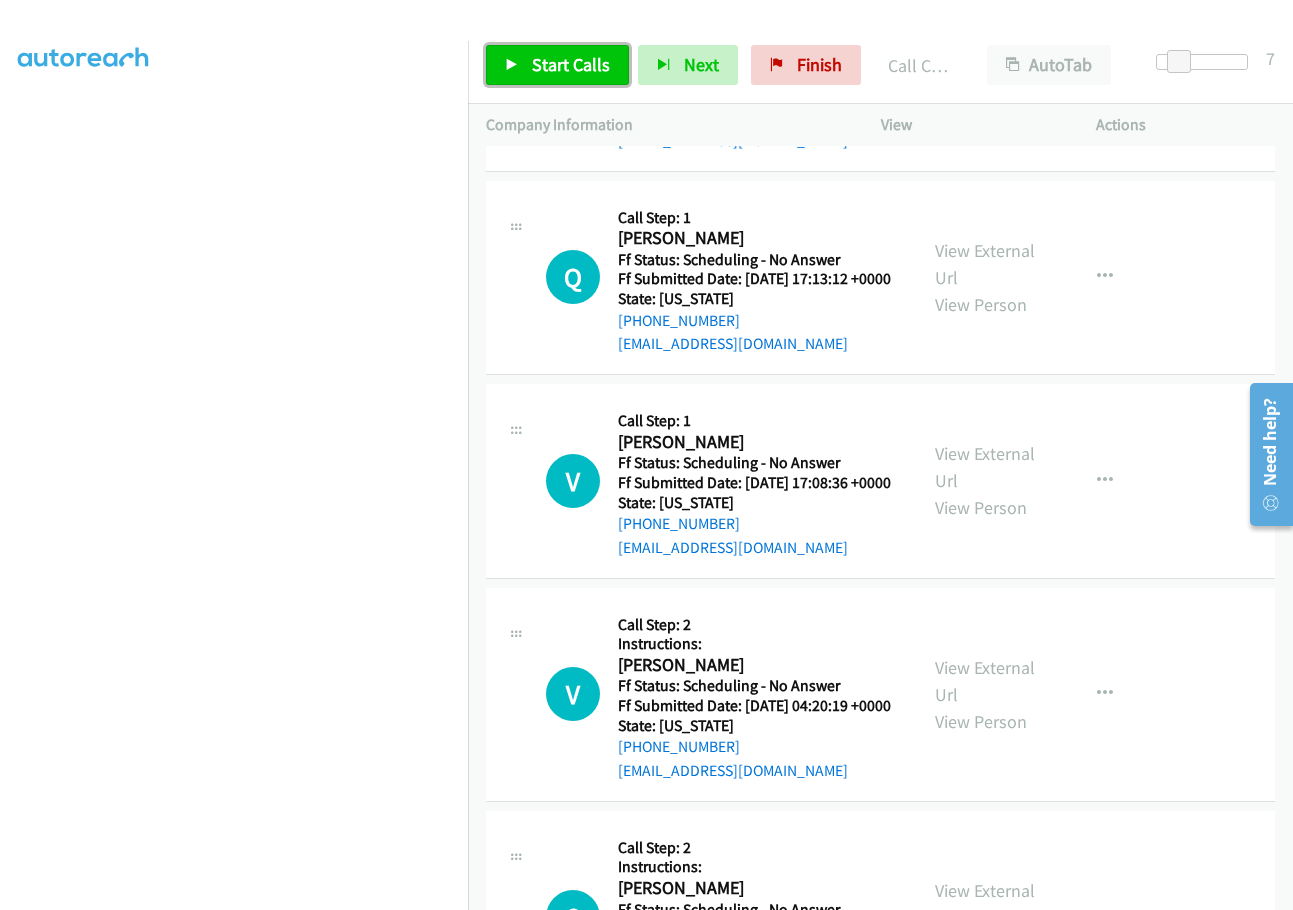 click on "Start Calls" at bounding box center [571, 64] 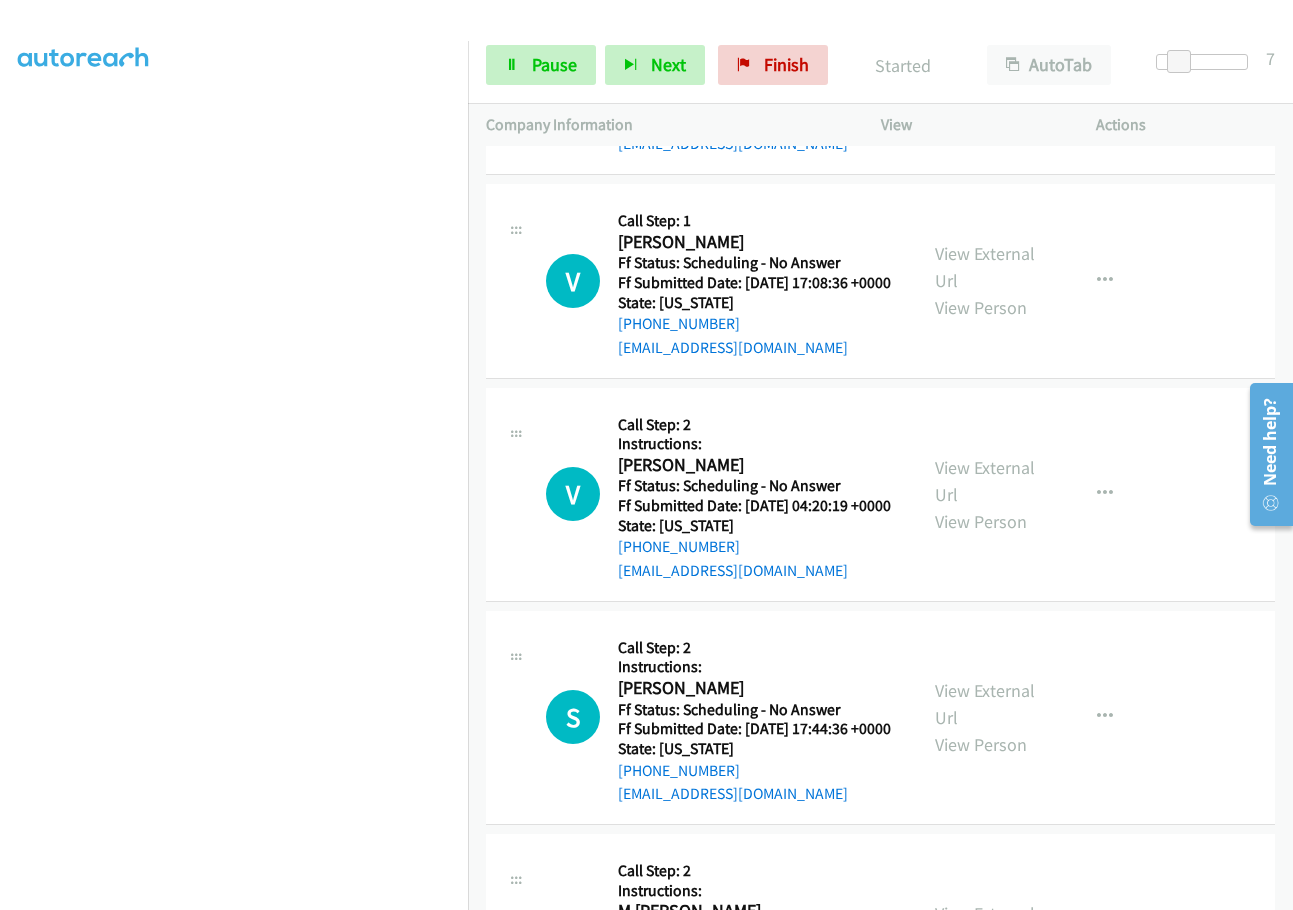 scroll, scrollTop: 9215, scrollLeft: 0, axis: vertical 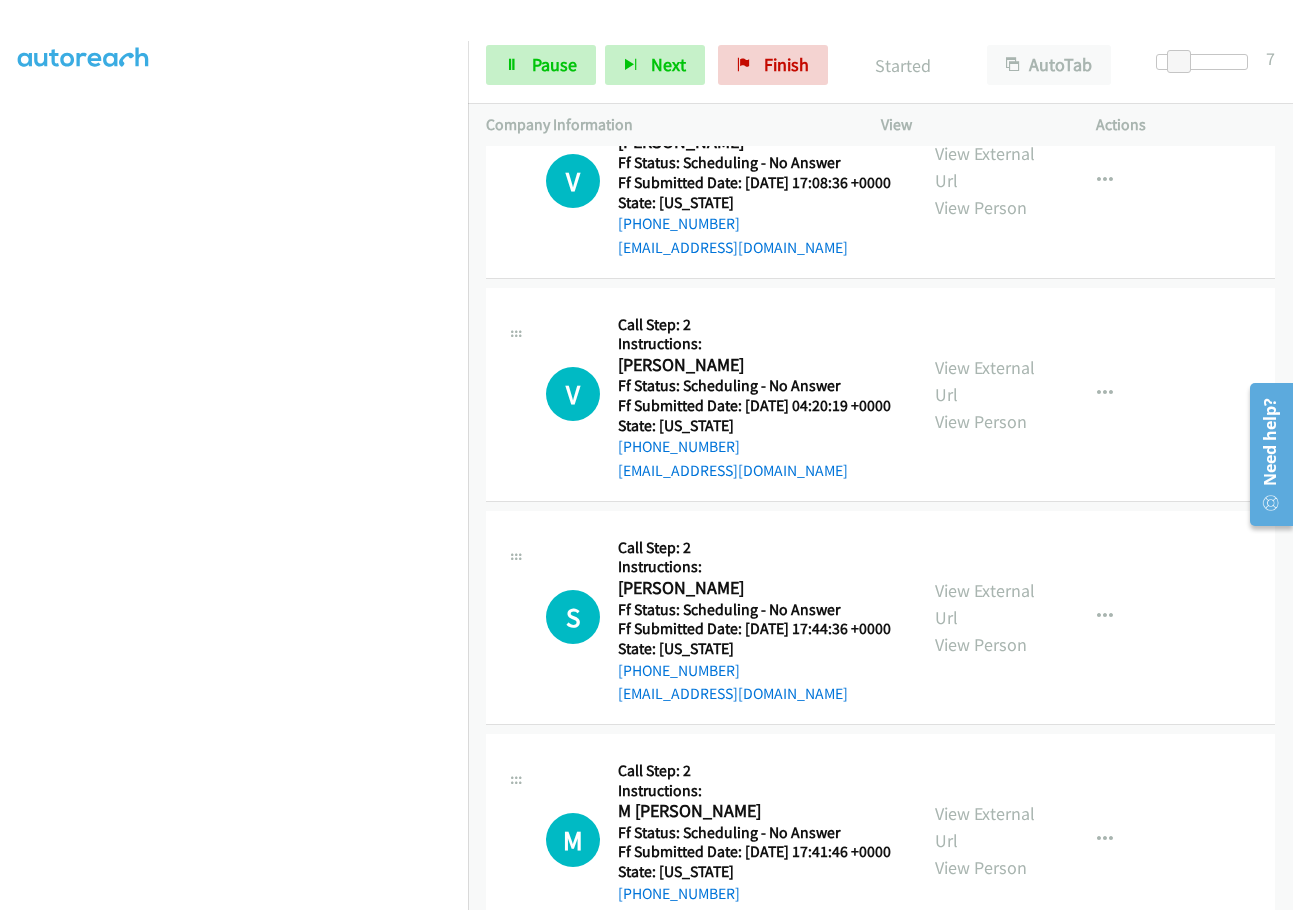 click on "View External Url" at bounding box center [985, -240] 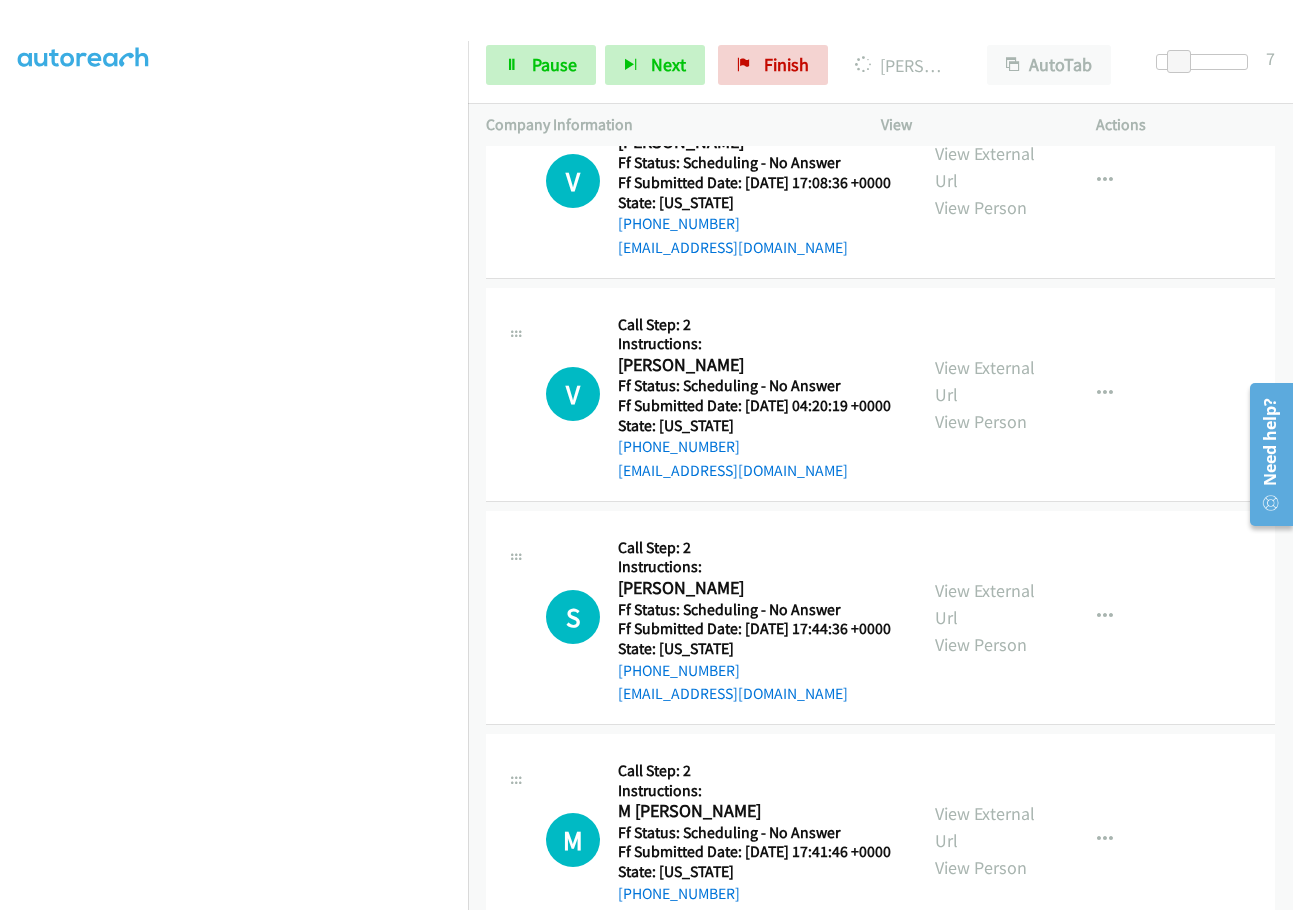 click on "View External Url" at bounding box center (985, -443) 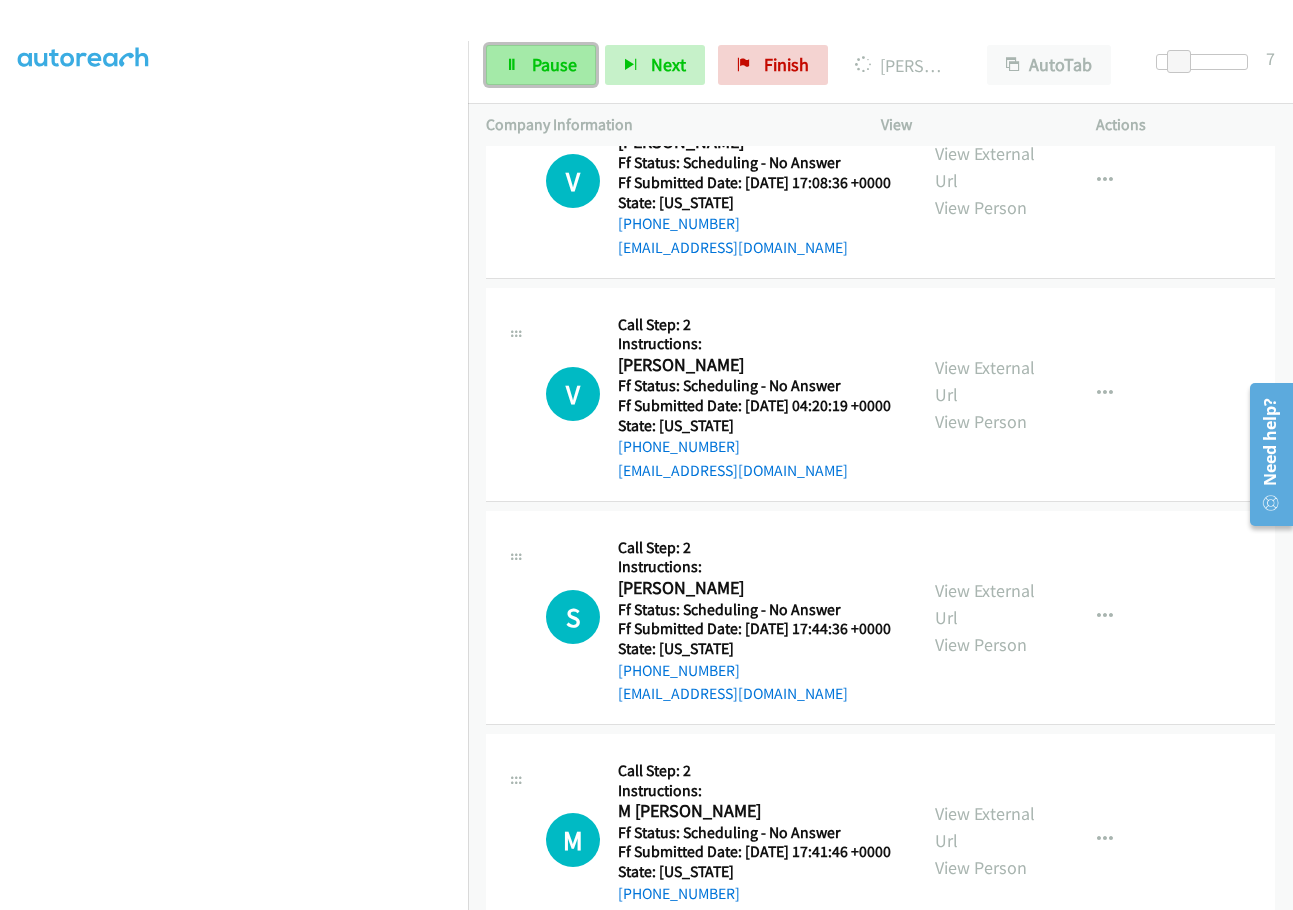 click on "Pause" at bounding box center (541, 65) 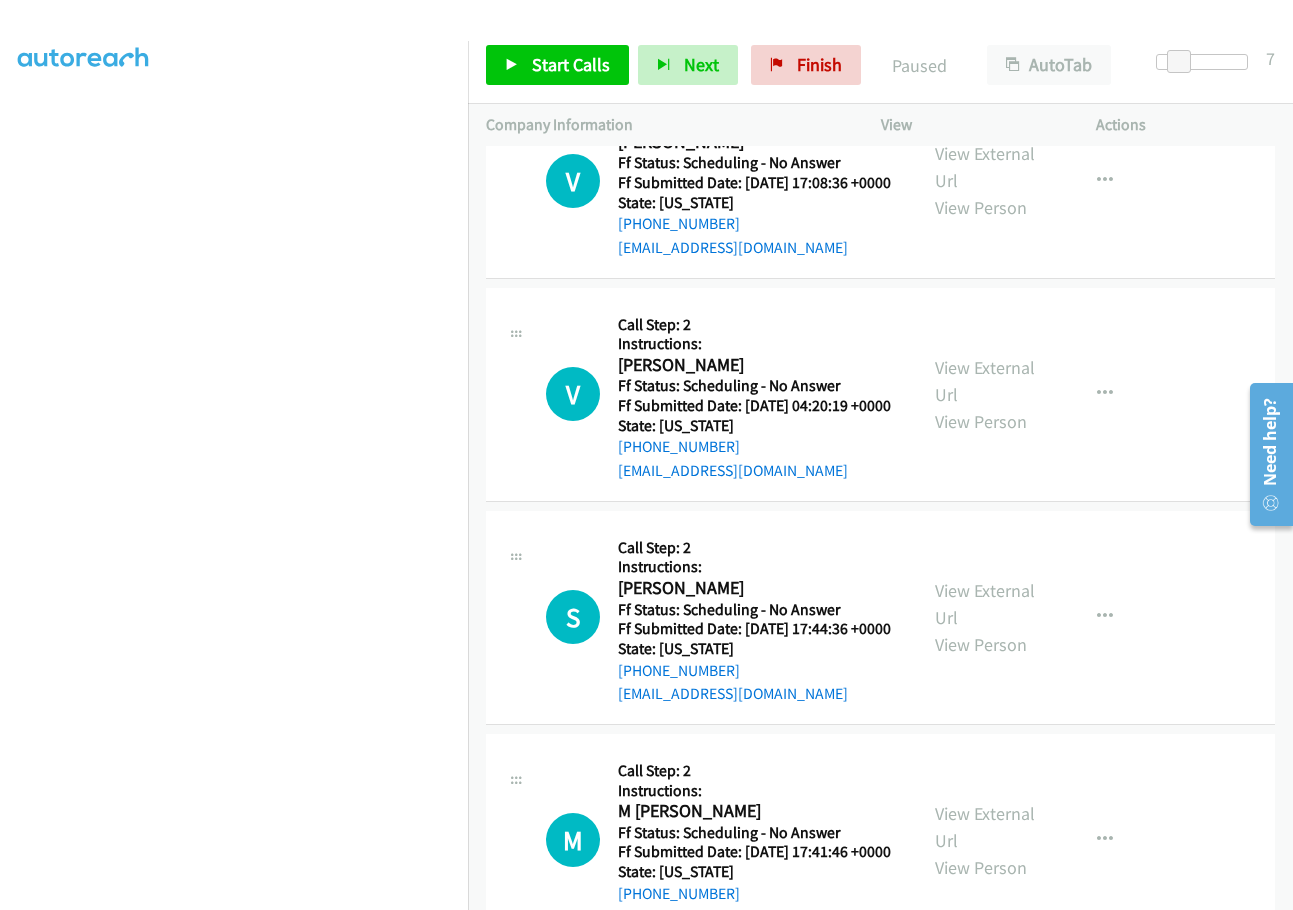 scroll, scrollTop: 8915, scrollLeft: 0, axis: vertical 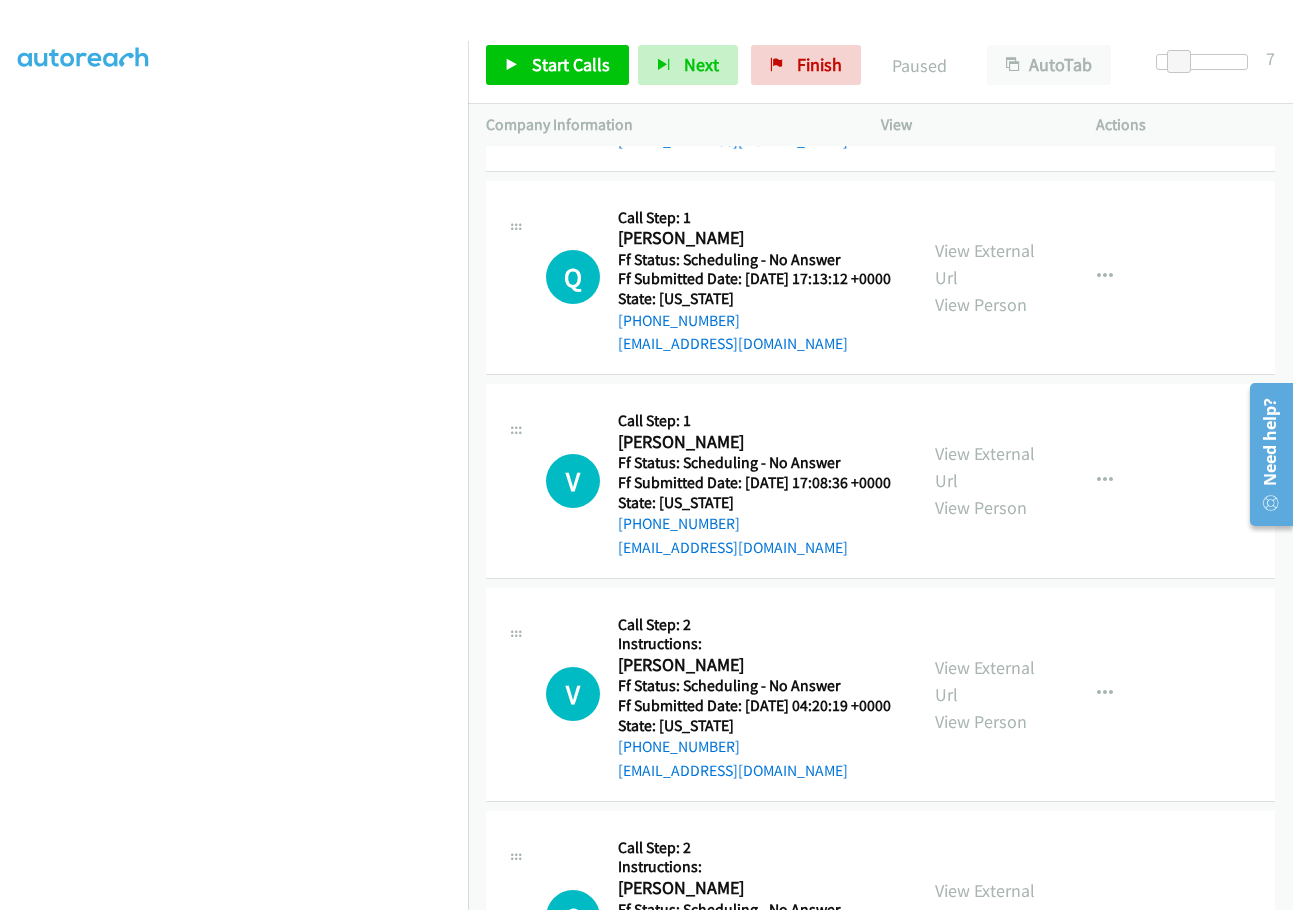 click on "View External Url" at bounding box center (985, -347) 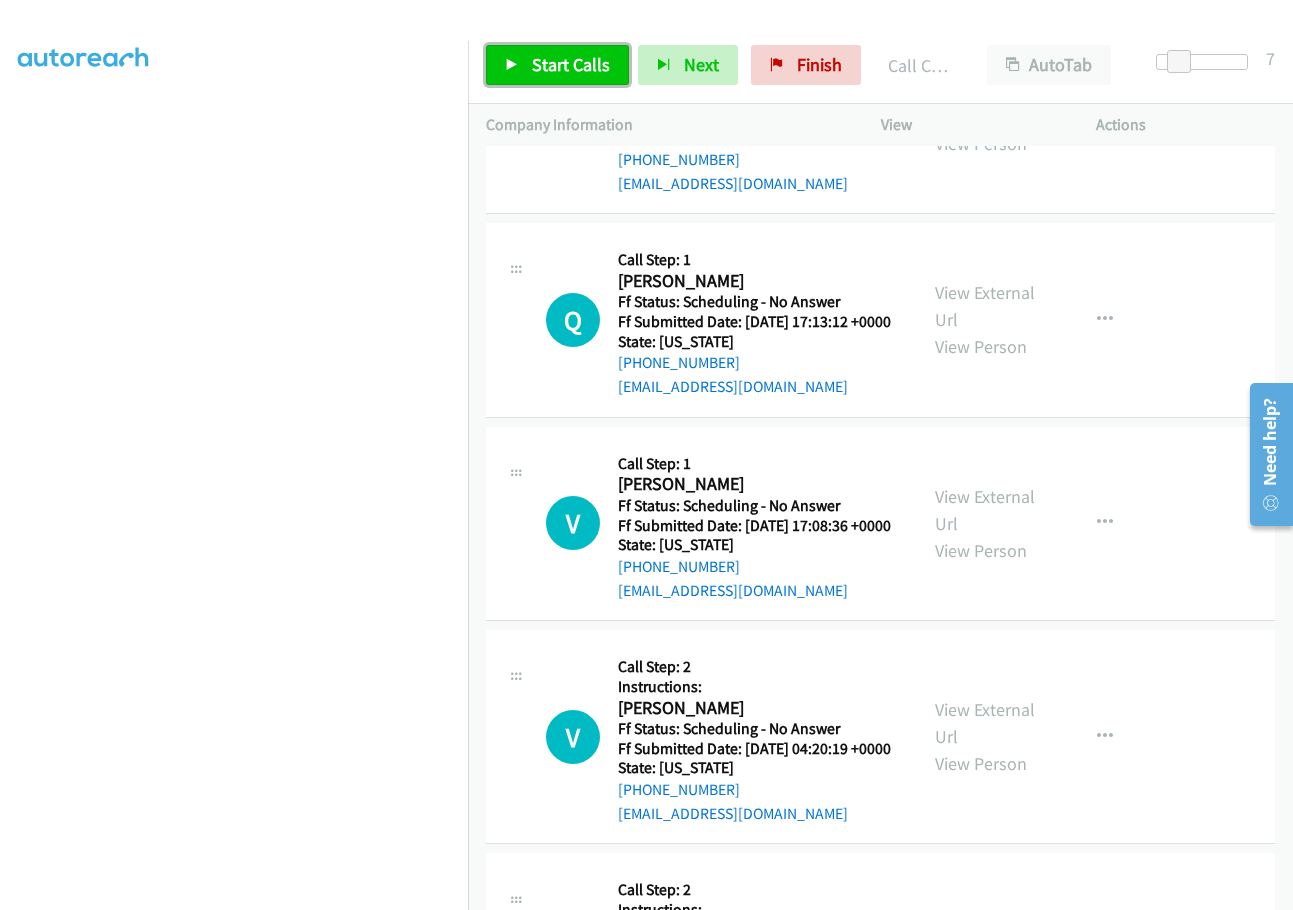 click on "Start Calls" at bounding box center [571, 64] 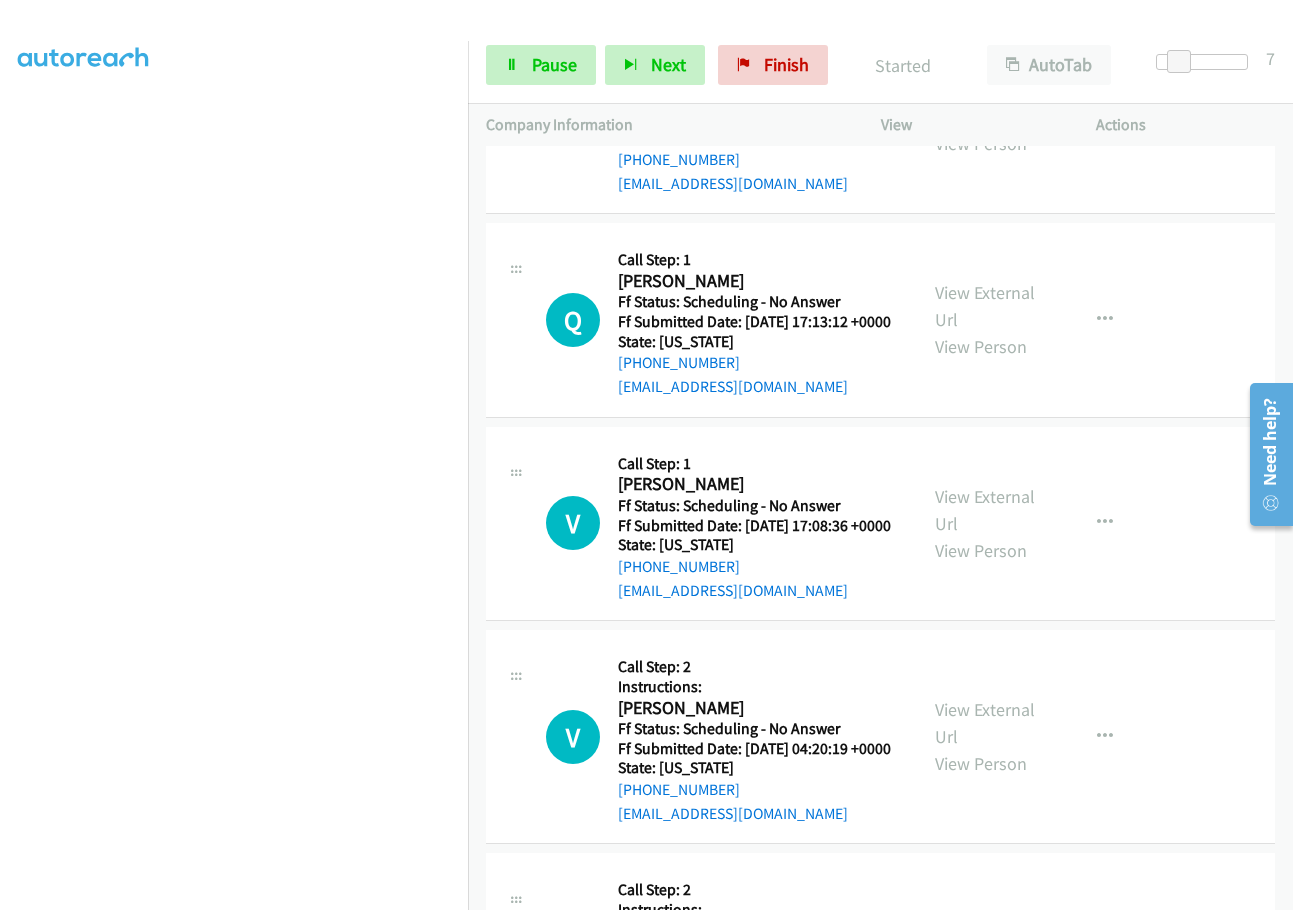 click at bounding box center (1105, -333) 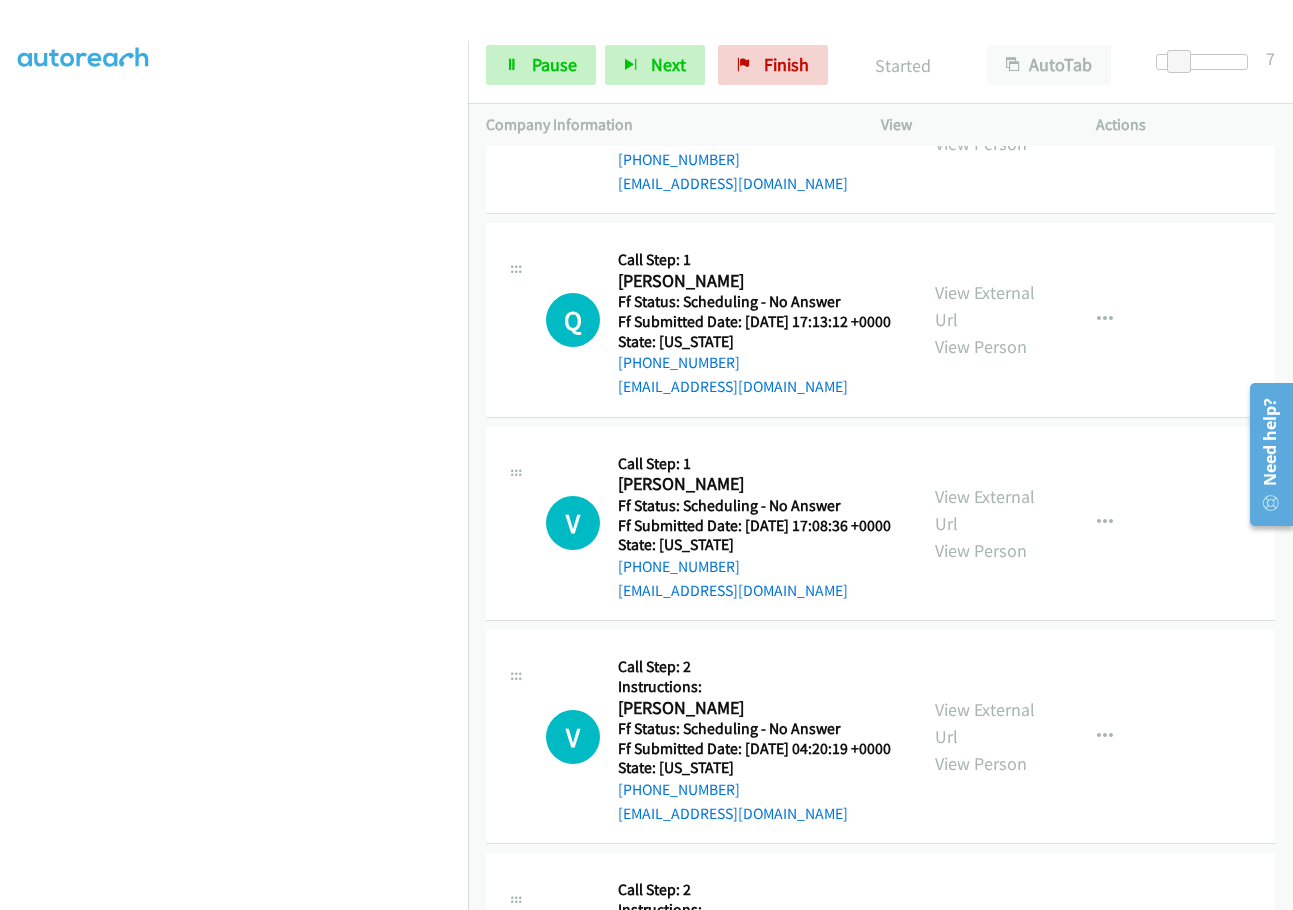 click on "Add to do not call list" at bounding box center [998, -162] 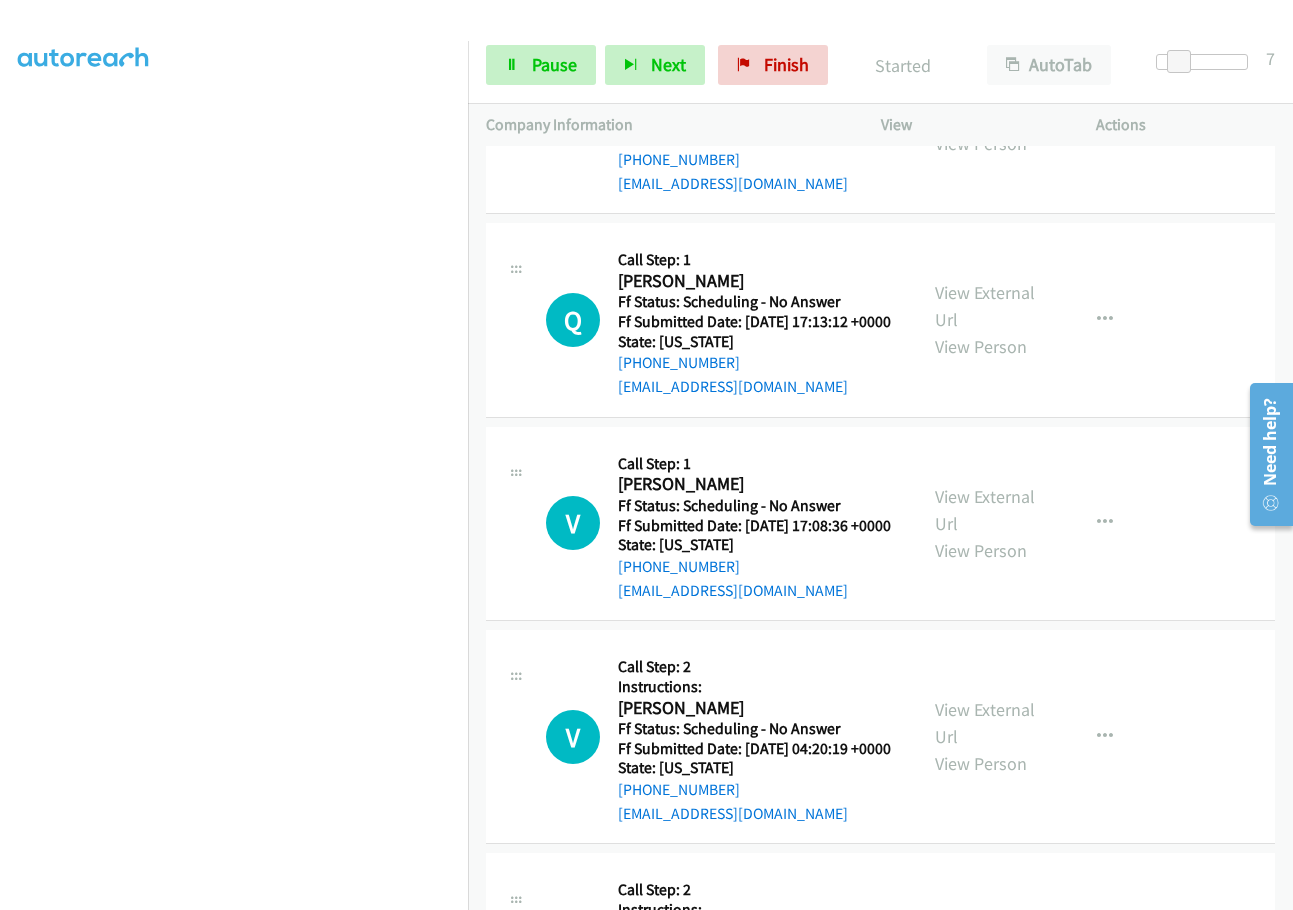 click on "Call was successful?" at bounding box center (685, -21) 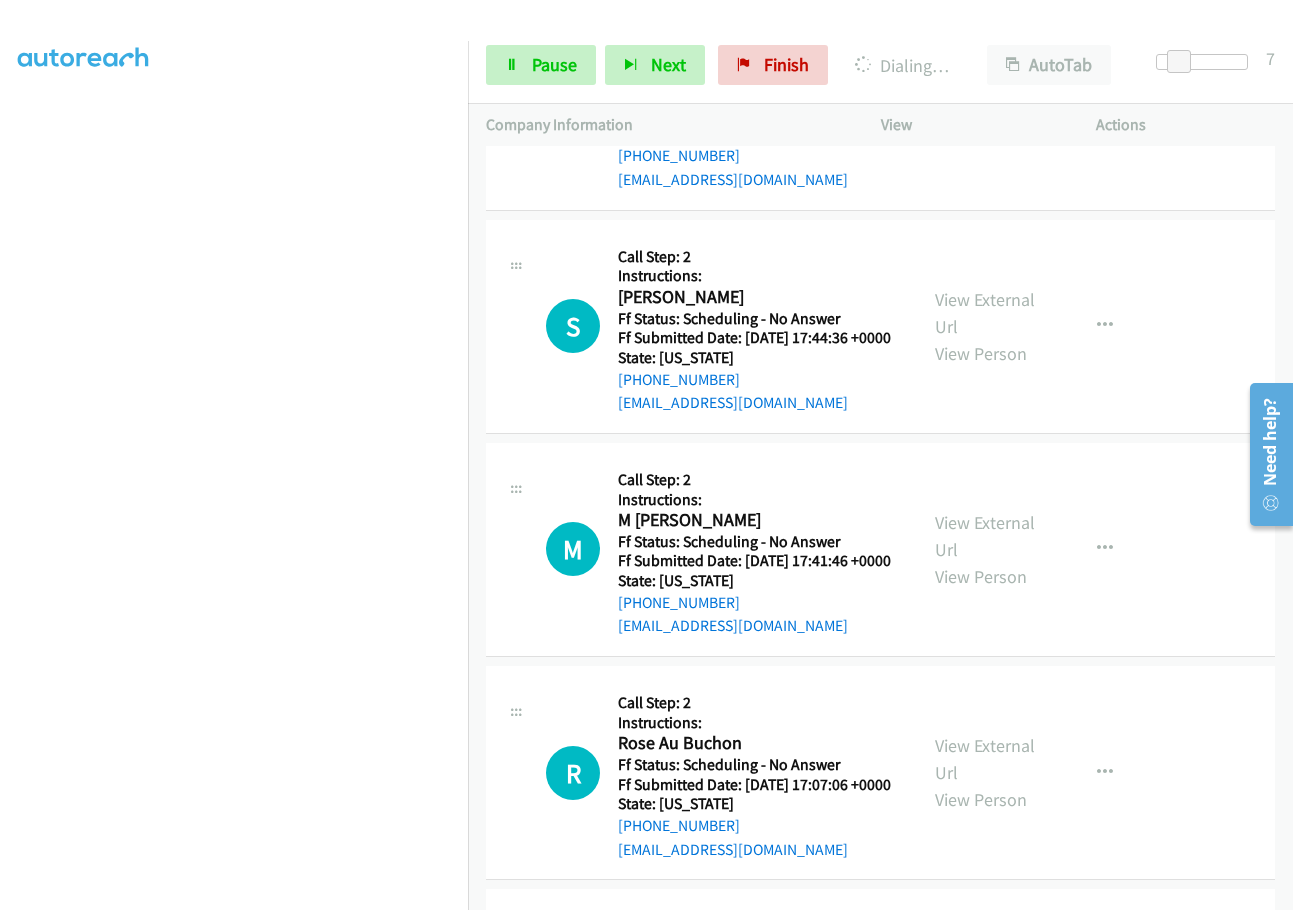 scroll, scrollTop: 9515, scrollLeft: 0, axis: vertical 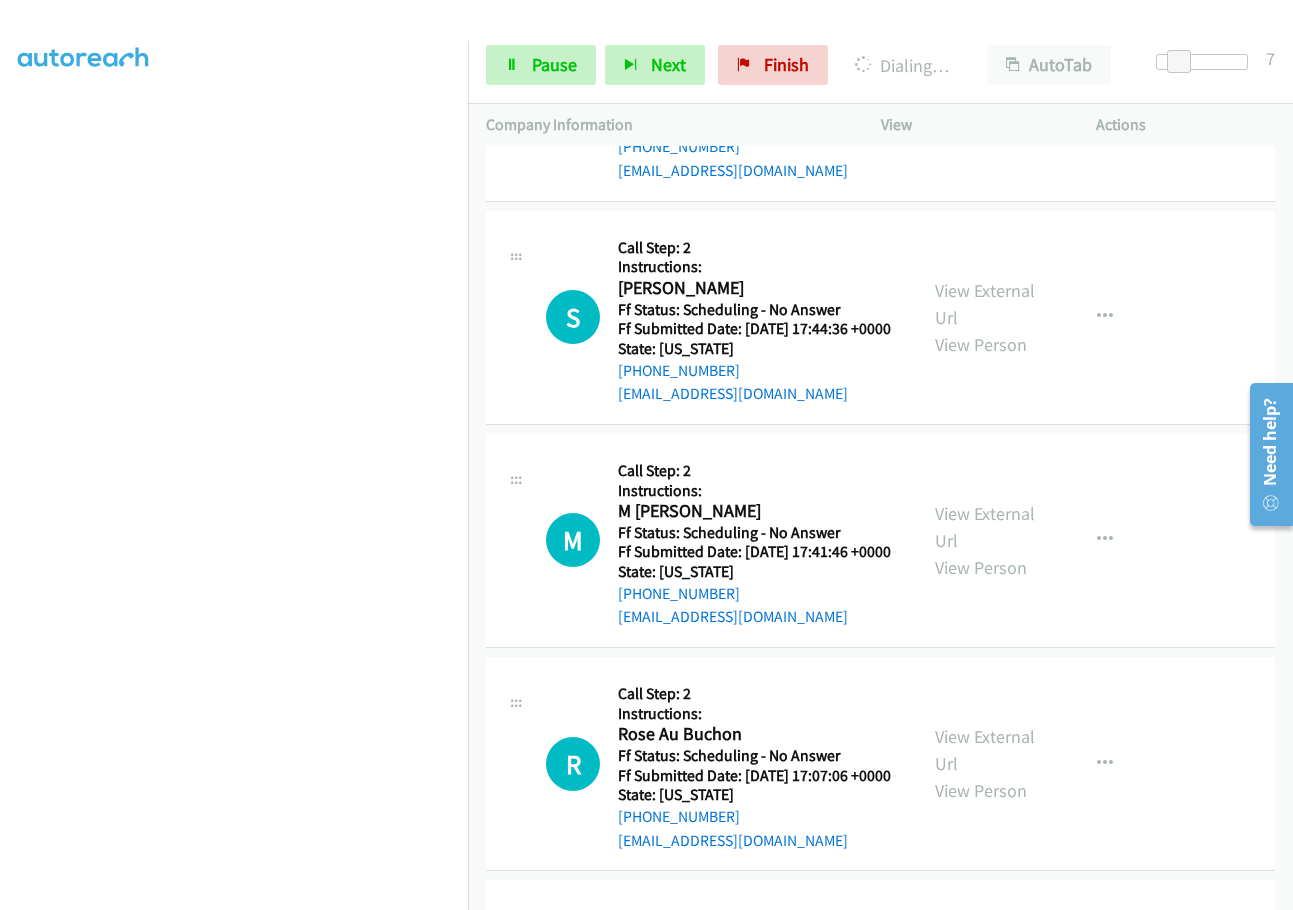 click on "View External Url" at bounding box center [985, -336] 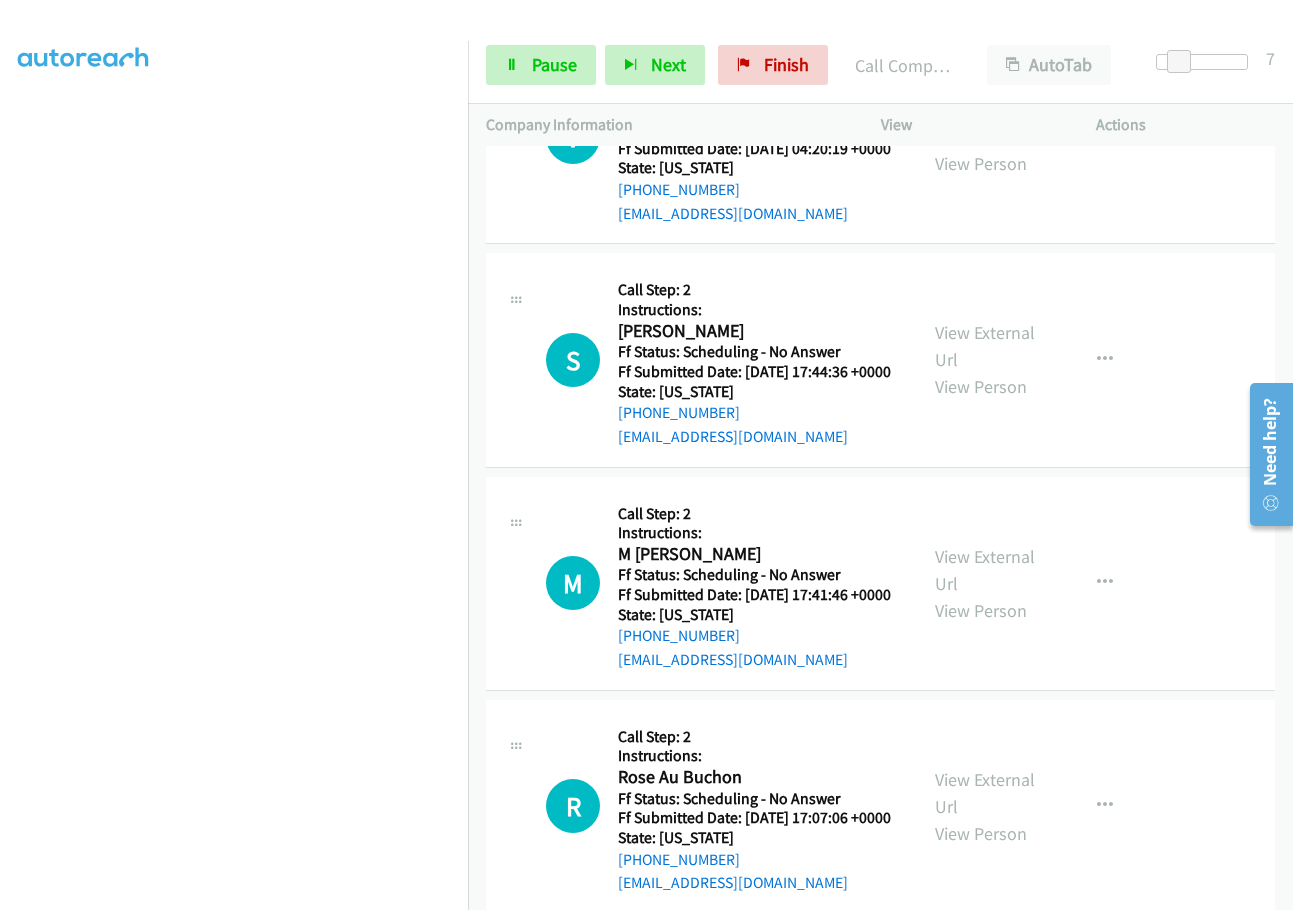 scroll, scrollTop: 9537, scrollLeft: 0, axis: vertical 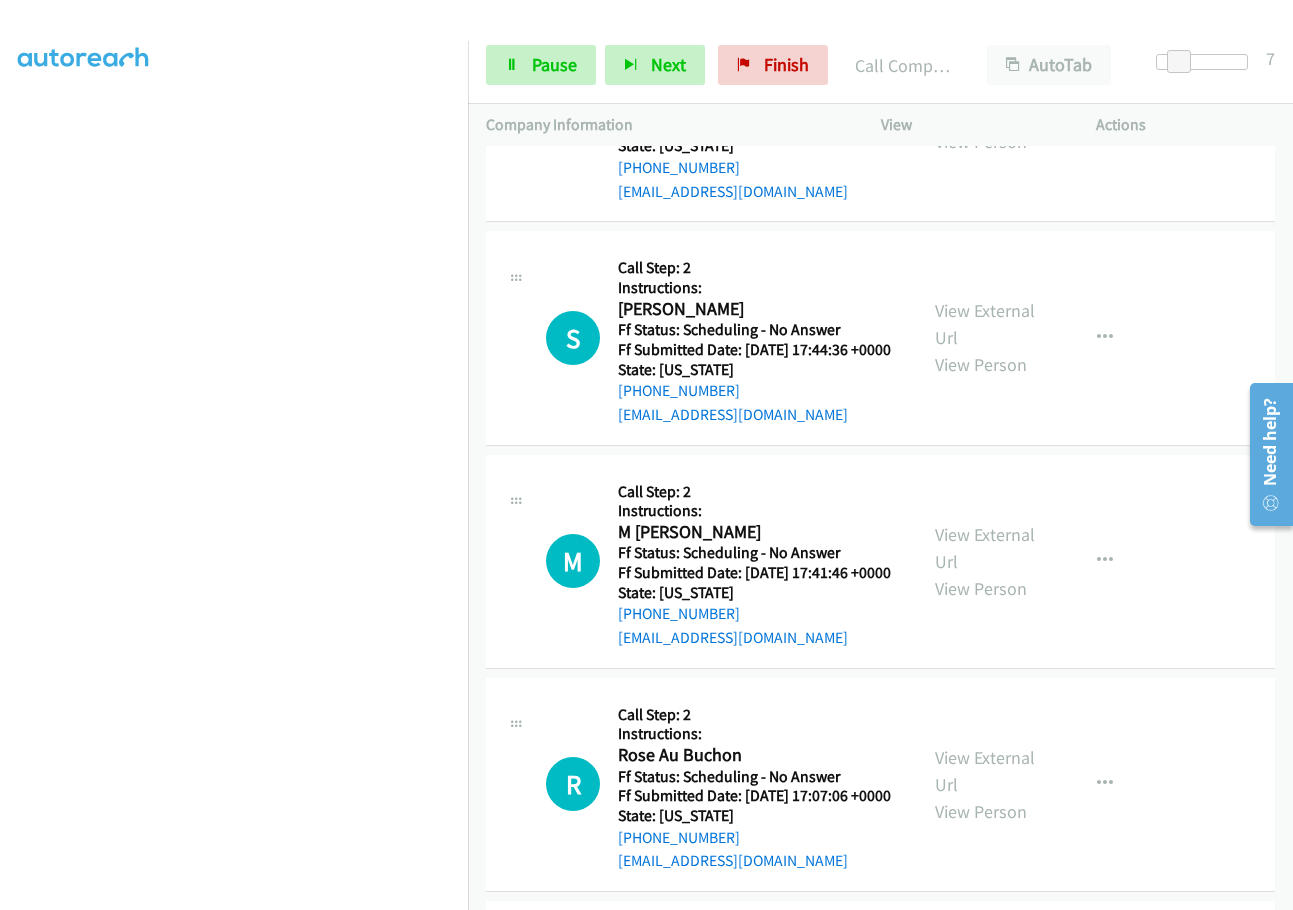 click on "Call was successful?" at bounding box center [685, -439] 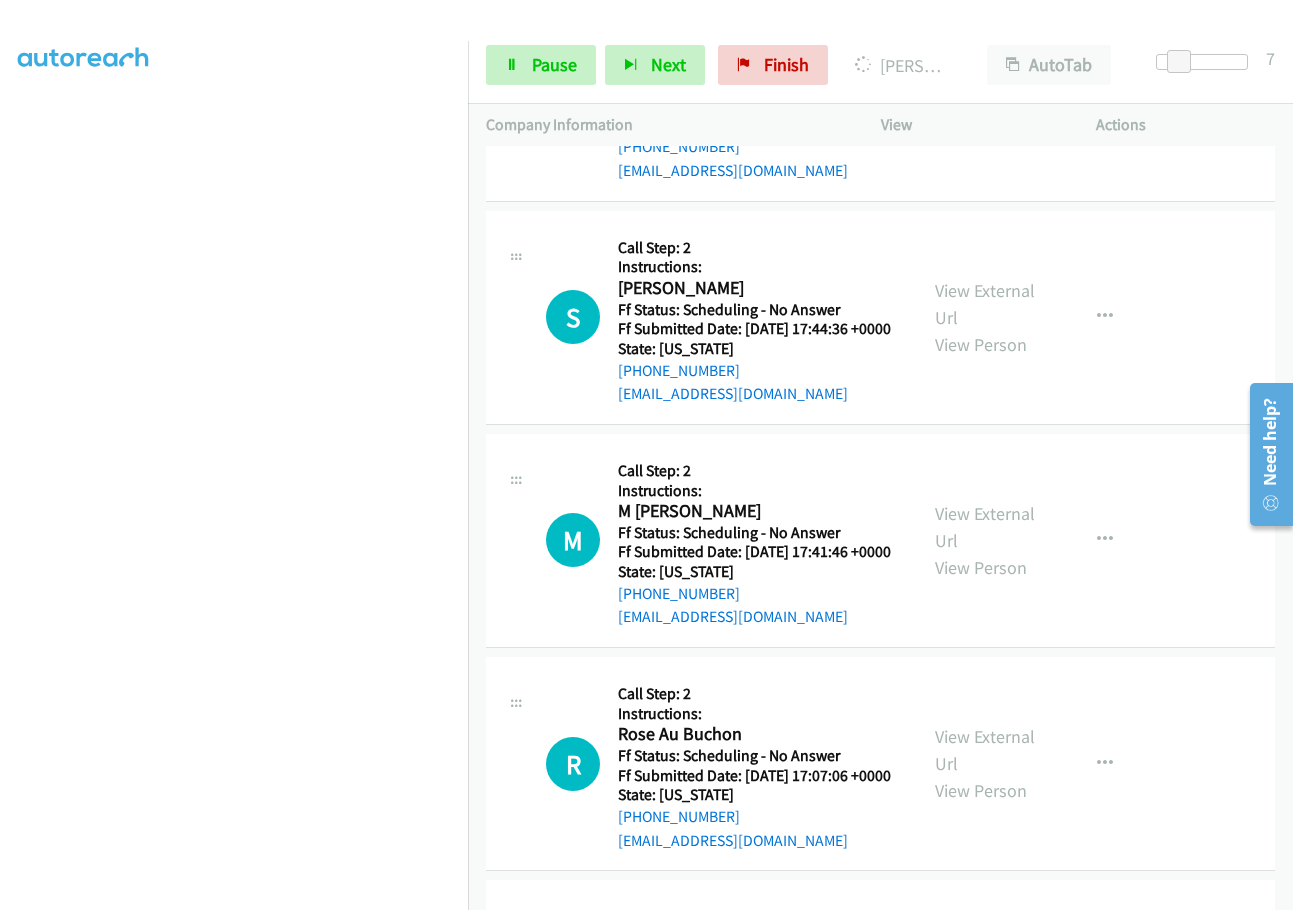 click on "View External Url" at bounding box center (985, -133) 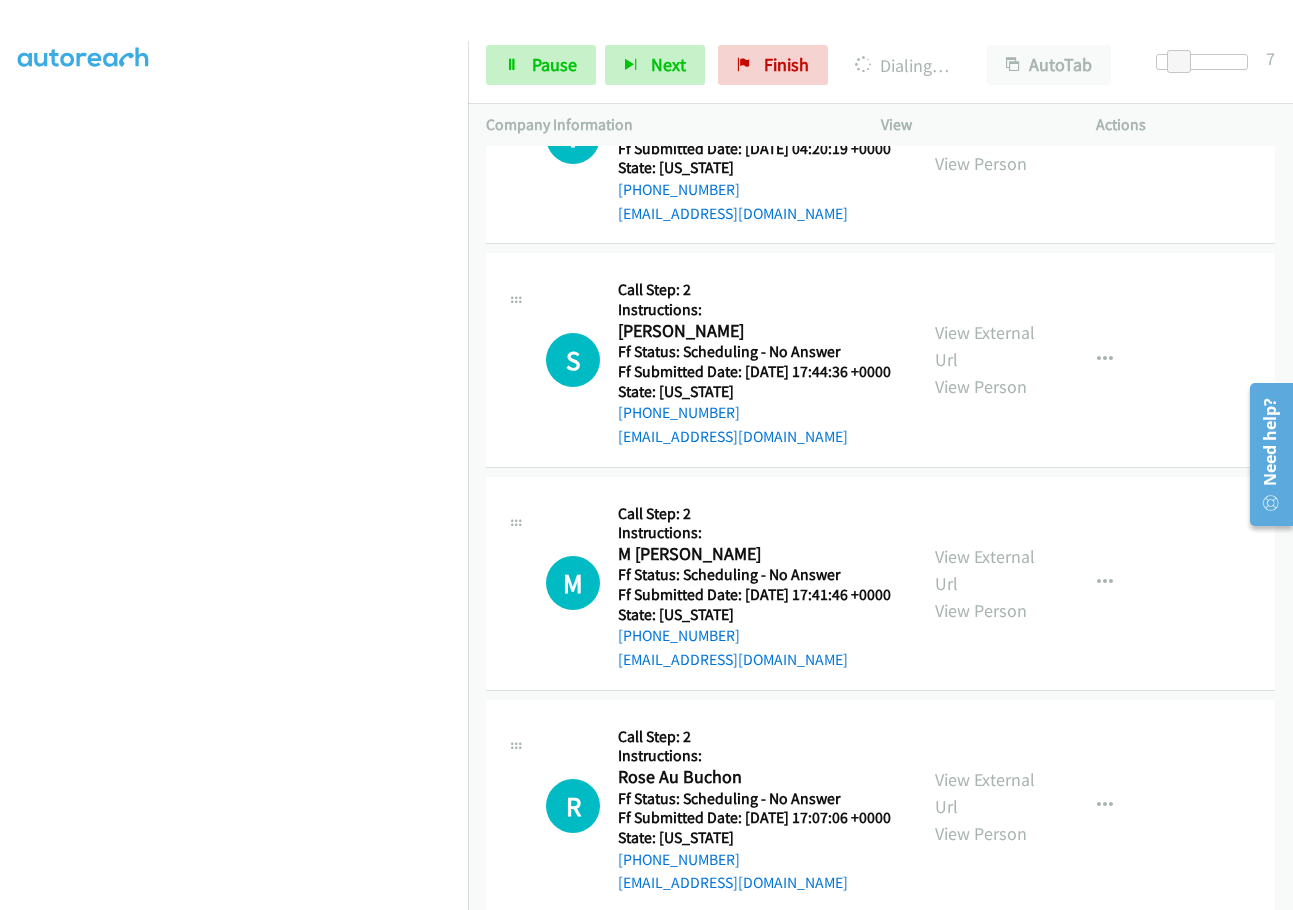 click on "Call was successful?" at bounding box center (685, -214) 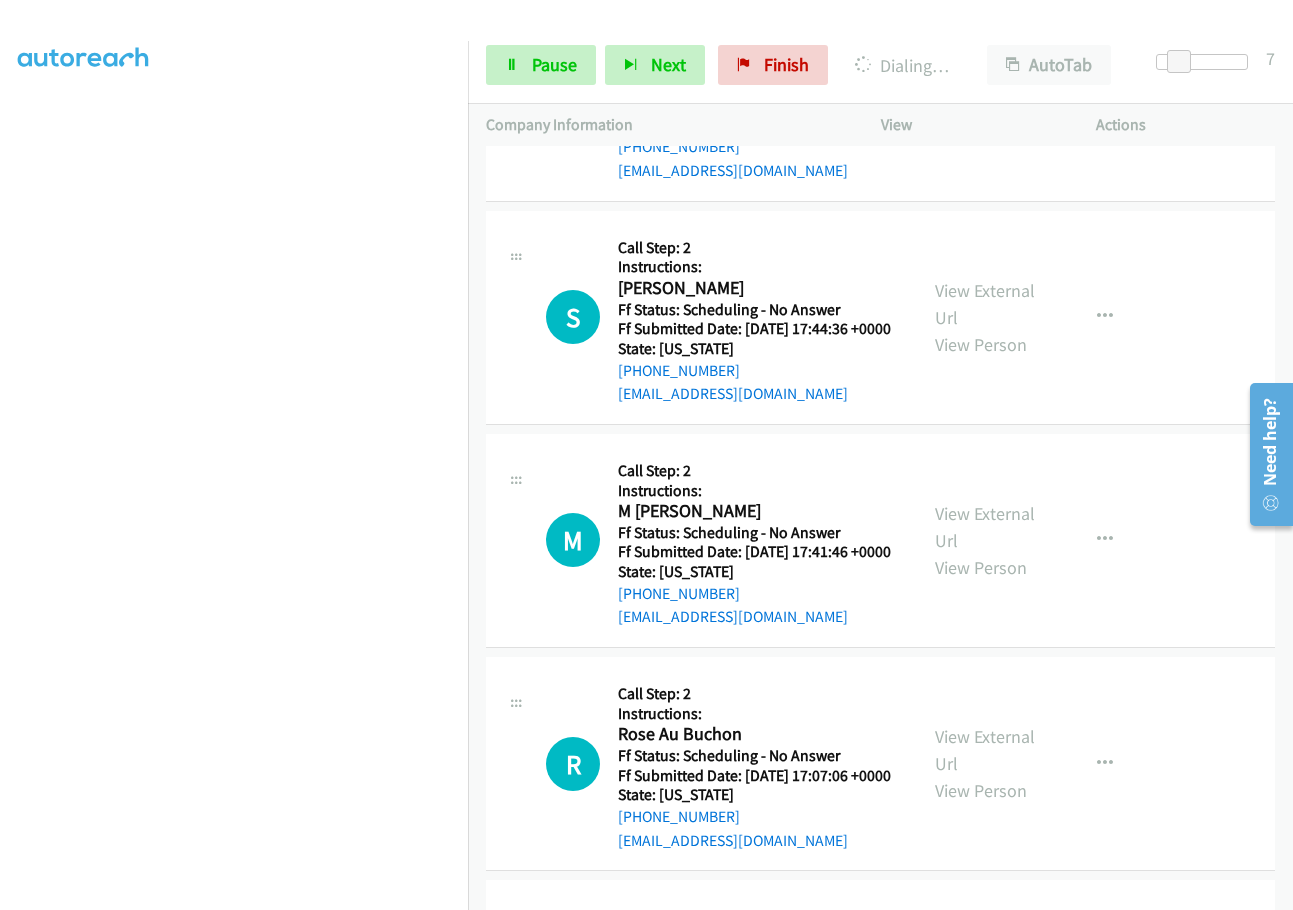 scroll, scrollTop: 9715, scrollLeft: 0, axis: vertical 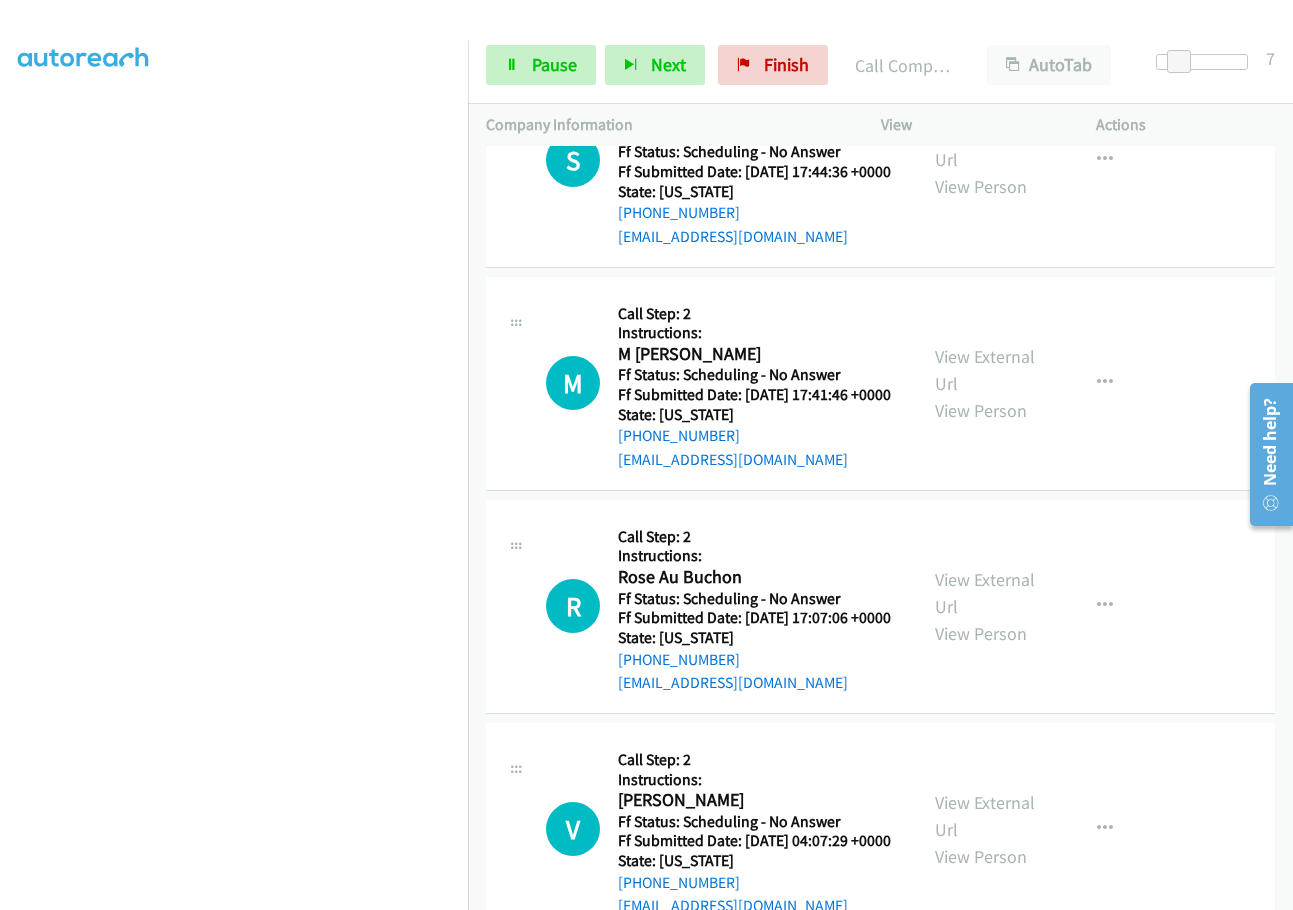 click on "Call was successful?" at bounding box center (685, -210) 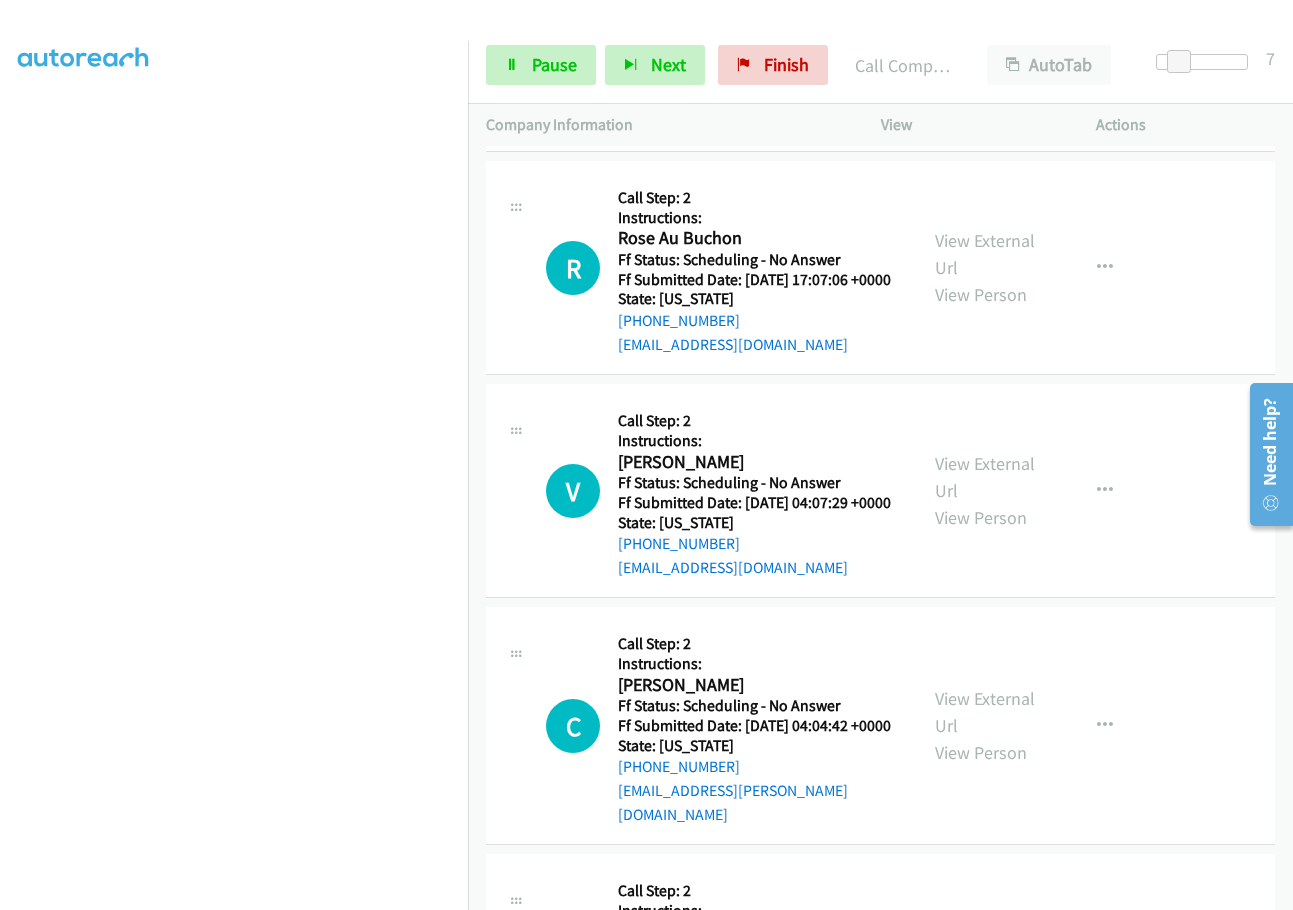 scroll, scrollTop: 10015, scrollLeft: 0, axis: vertical 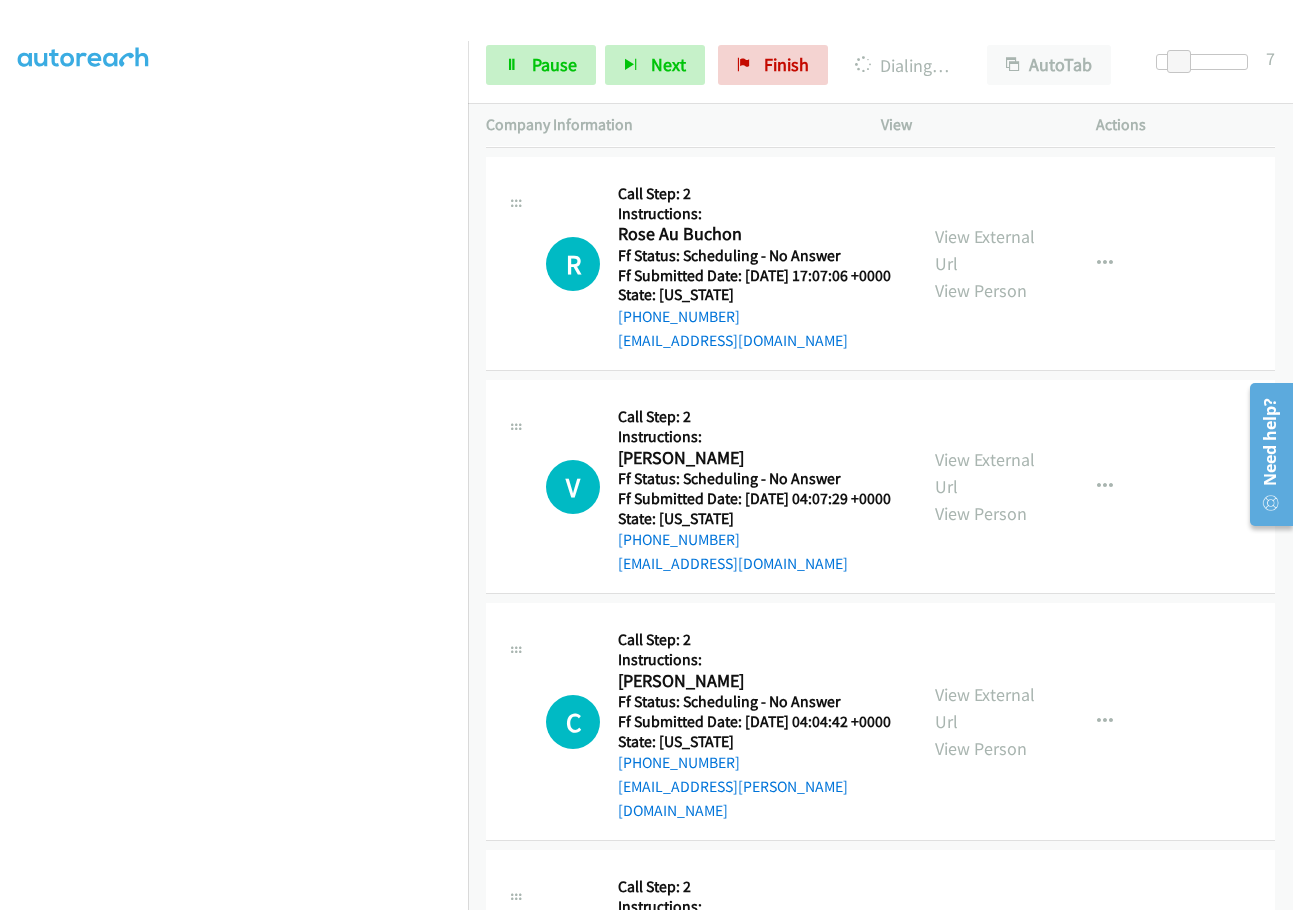 click on "View External Url" at bounding box center (985, -419) 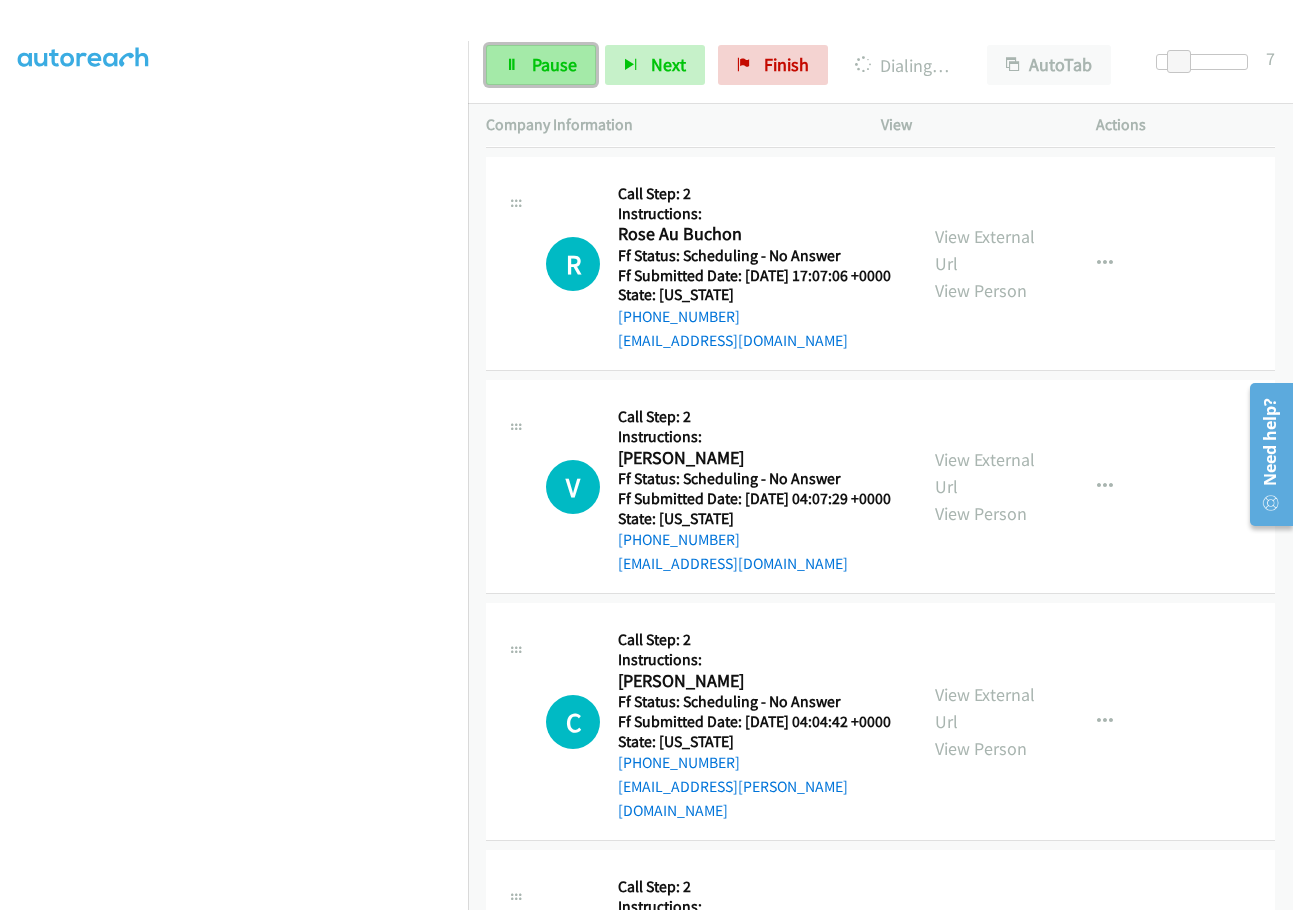 click on "Pause" at bounding box center (554, 64) 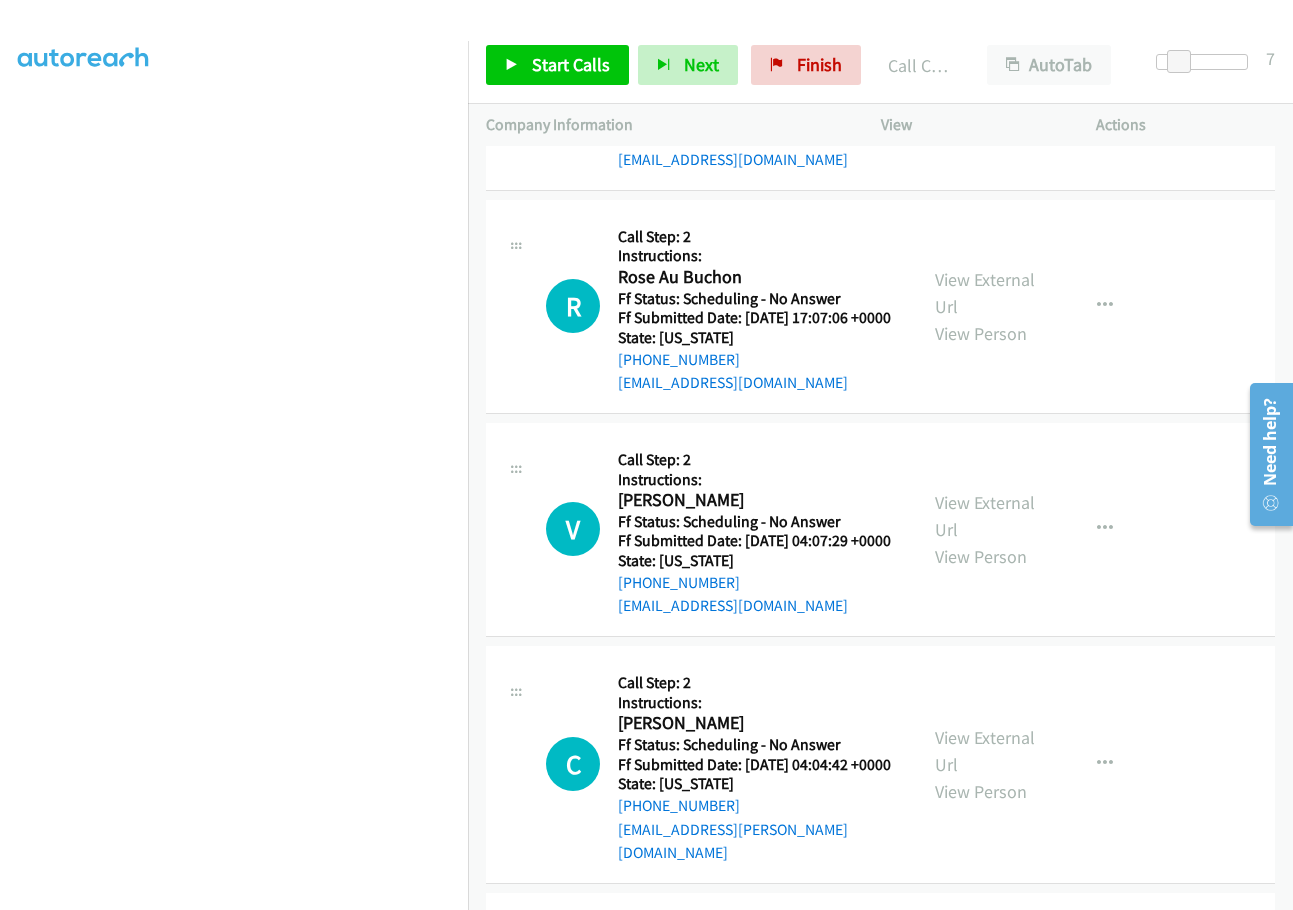 click on "Call was successful?" at bounding box center (685, -287) 